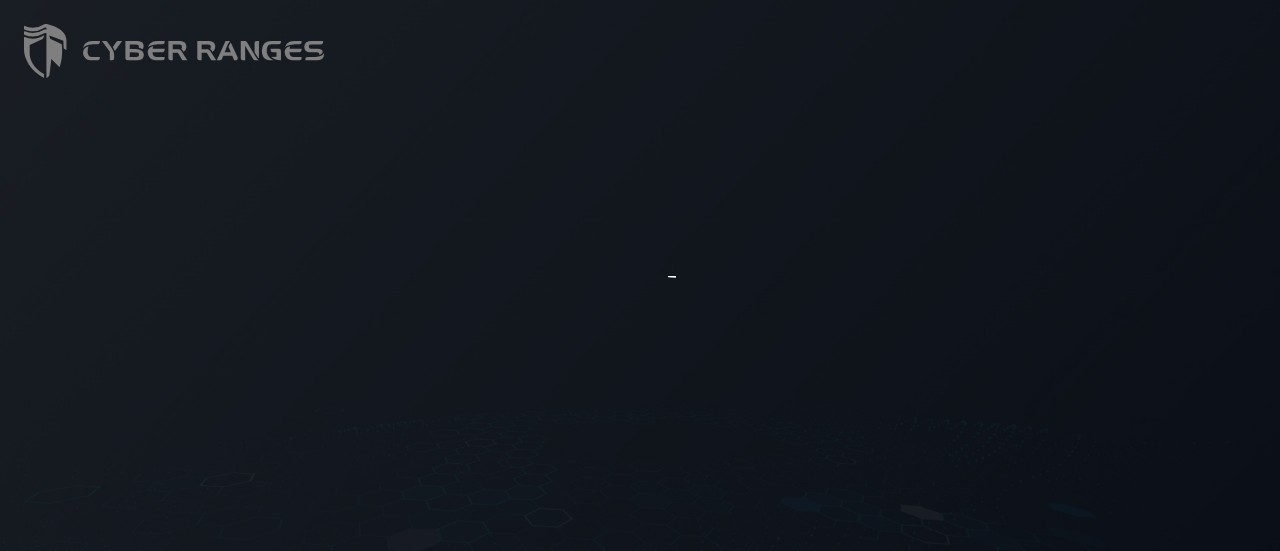 scroll, scrollTop: 0, scrollLeft: 0, axis: both 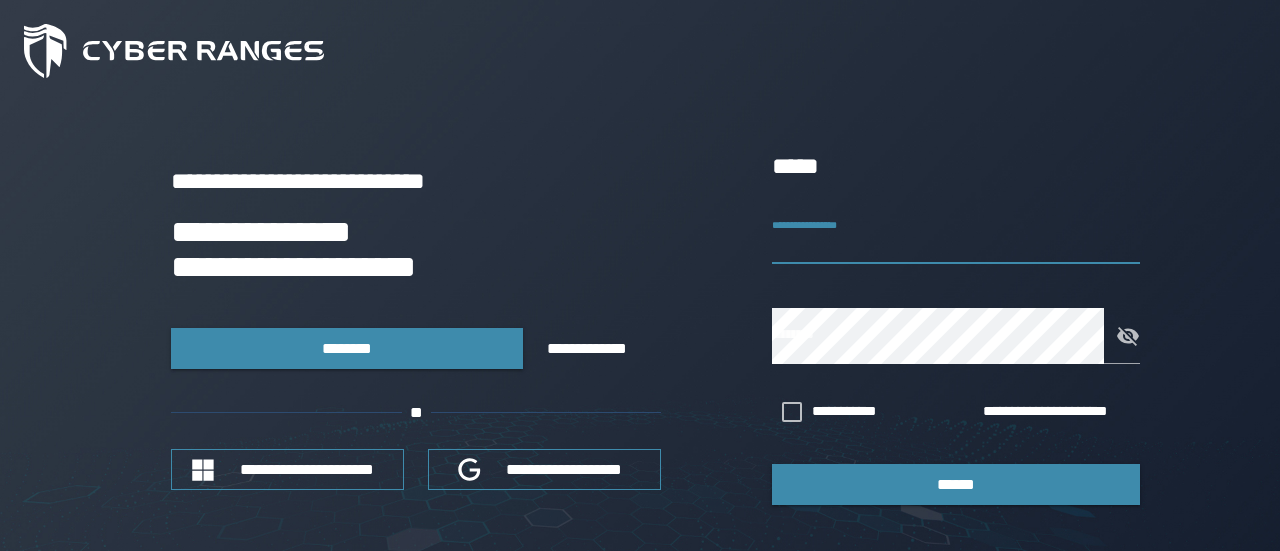 click on "**********" at bounding box center [956, 236] 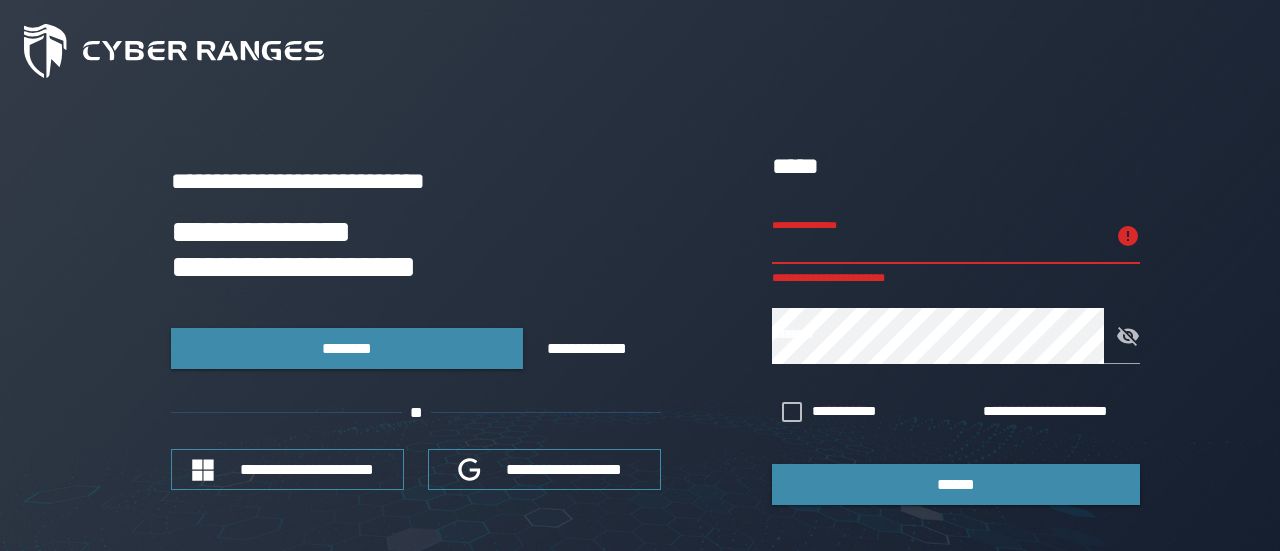 click on "**********" at bounding box center (938, 236) 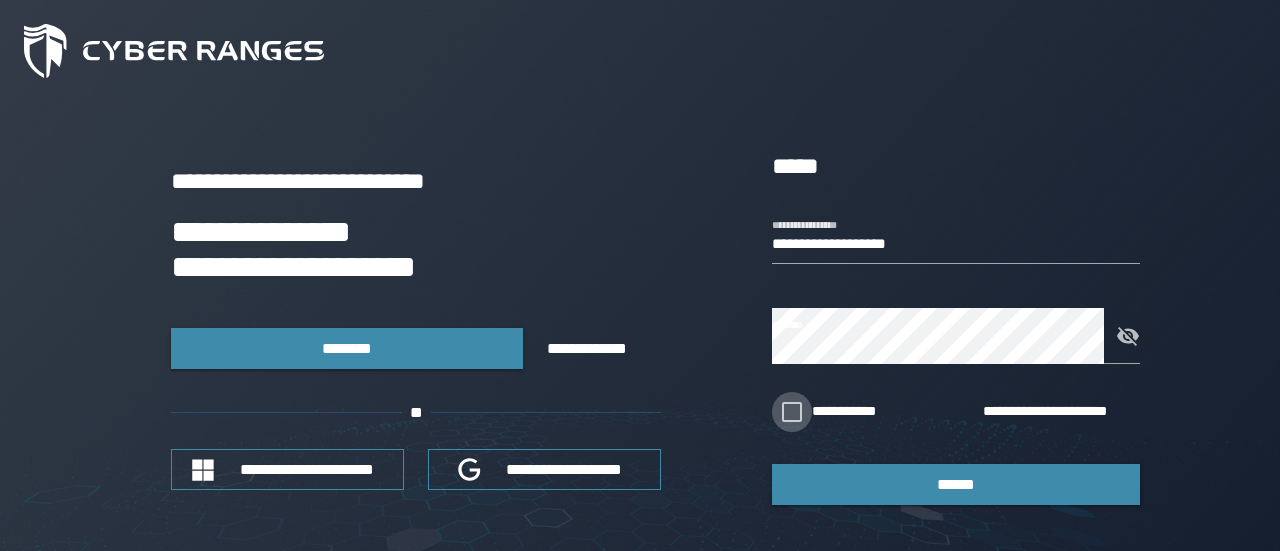 click on "**********" at bounding box center (859, 412) 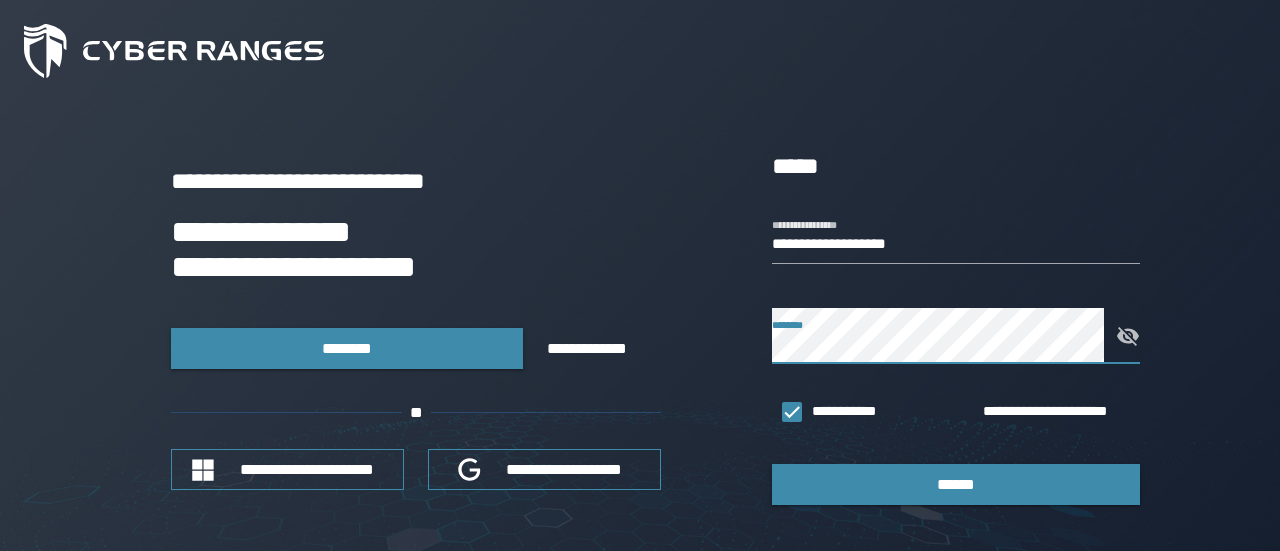 click 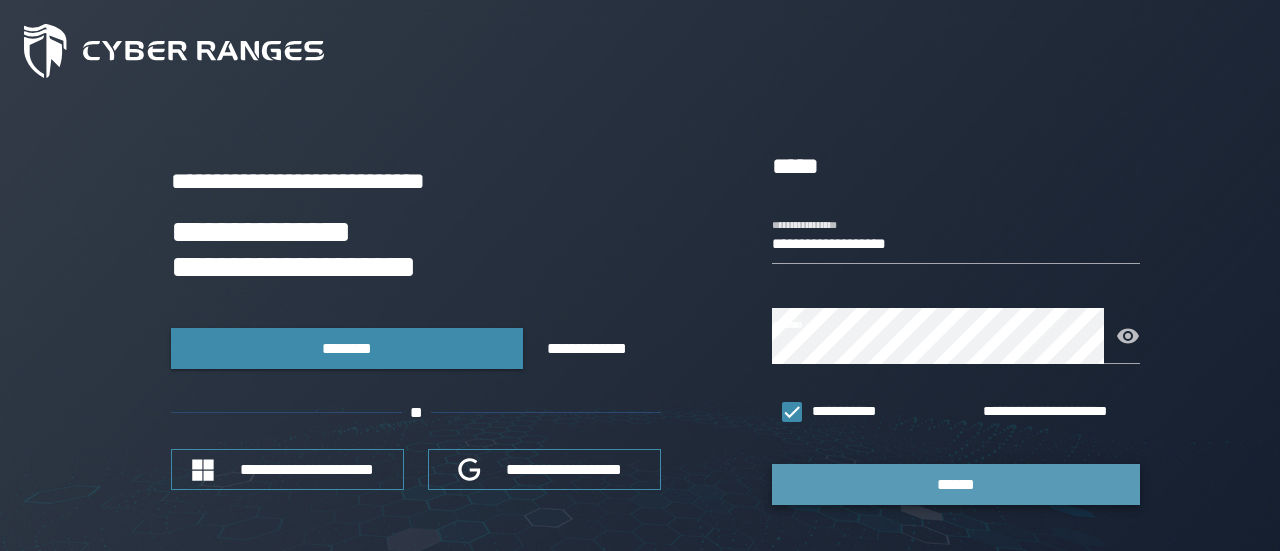 click on "******" at bounding box center (956, 484) 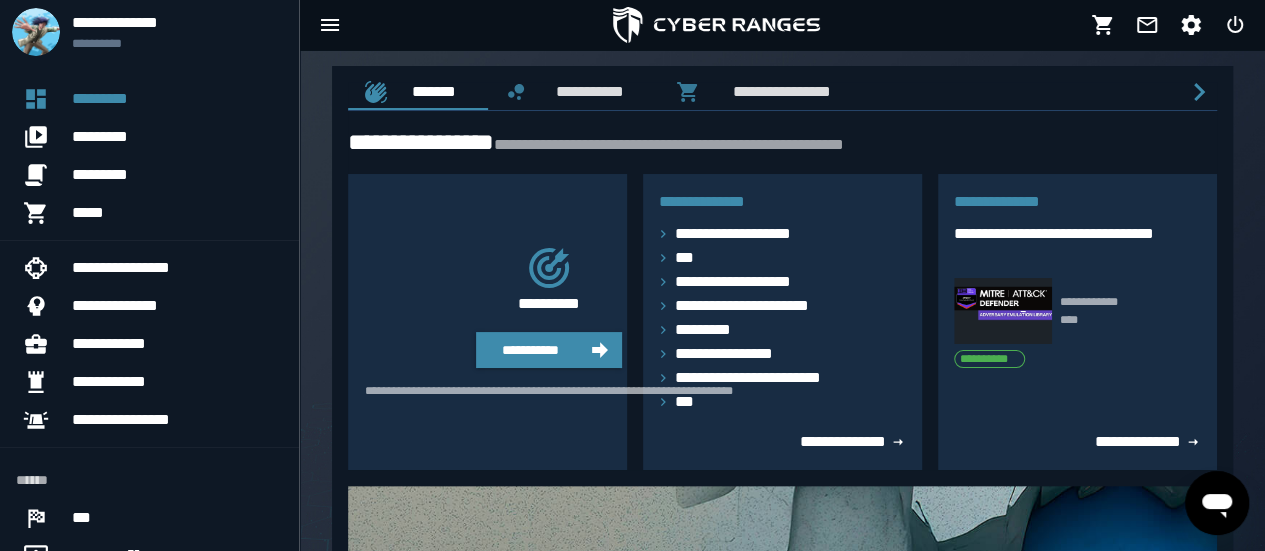 scroll, scrollTop: 0, scrollLeft: 0, axis: both 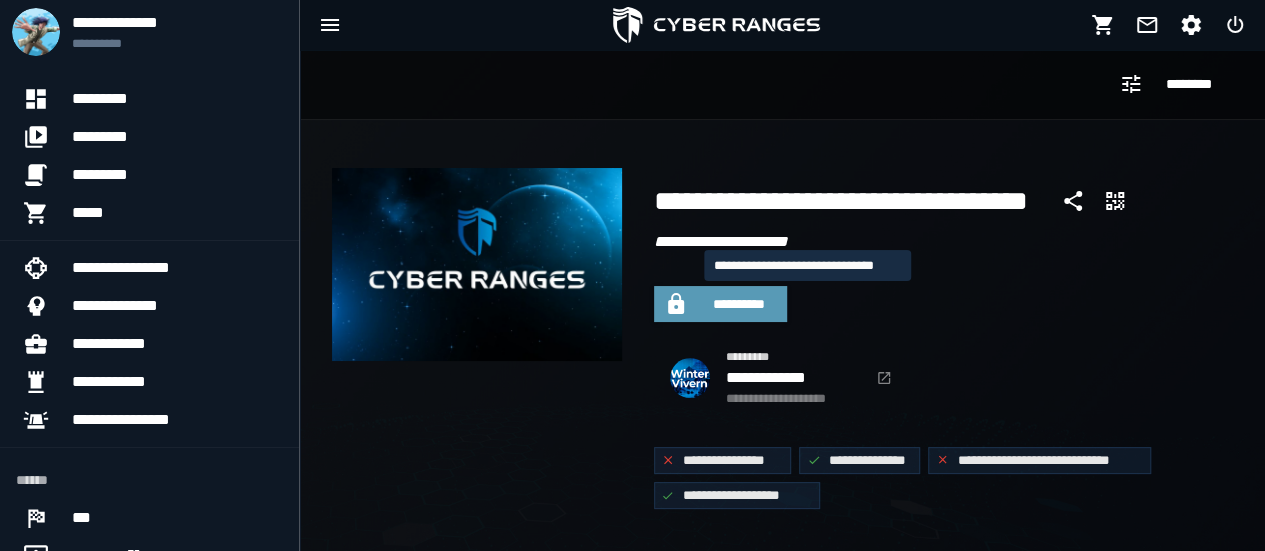 click 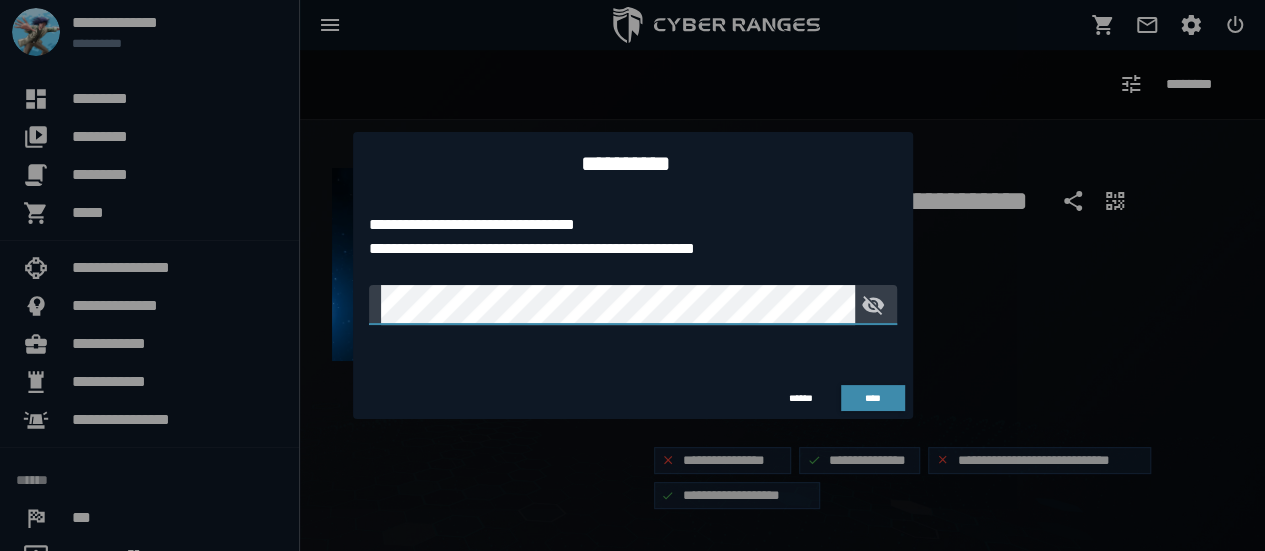 click 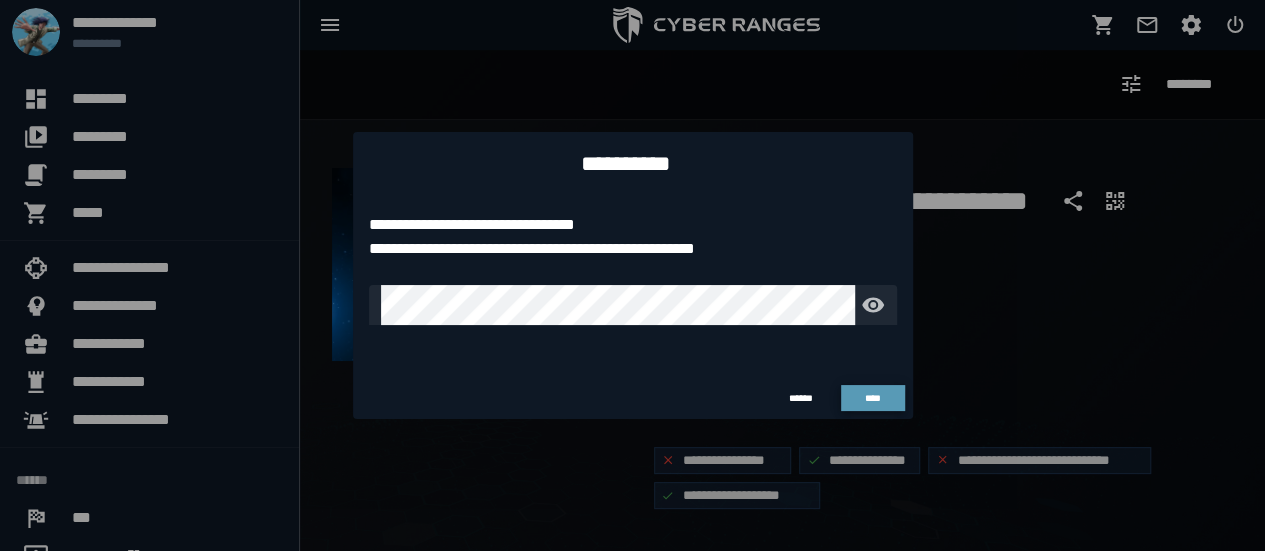 click on "****" at bounding box center (872, 398) 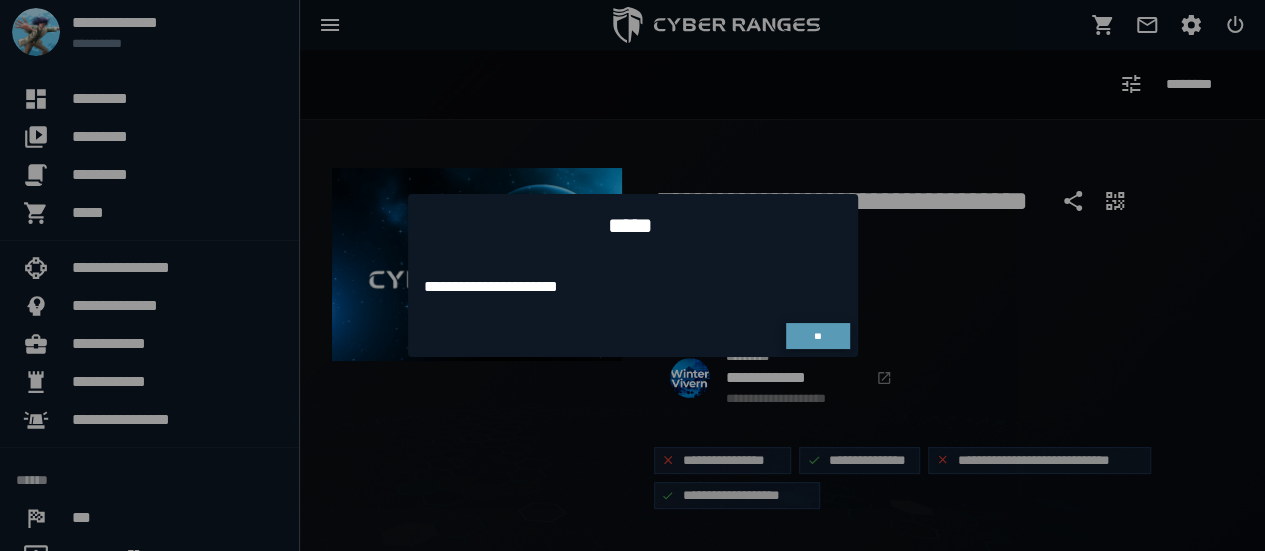click on "**" at bounding box center (818, 336) 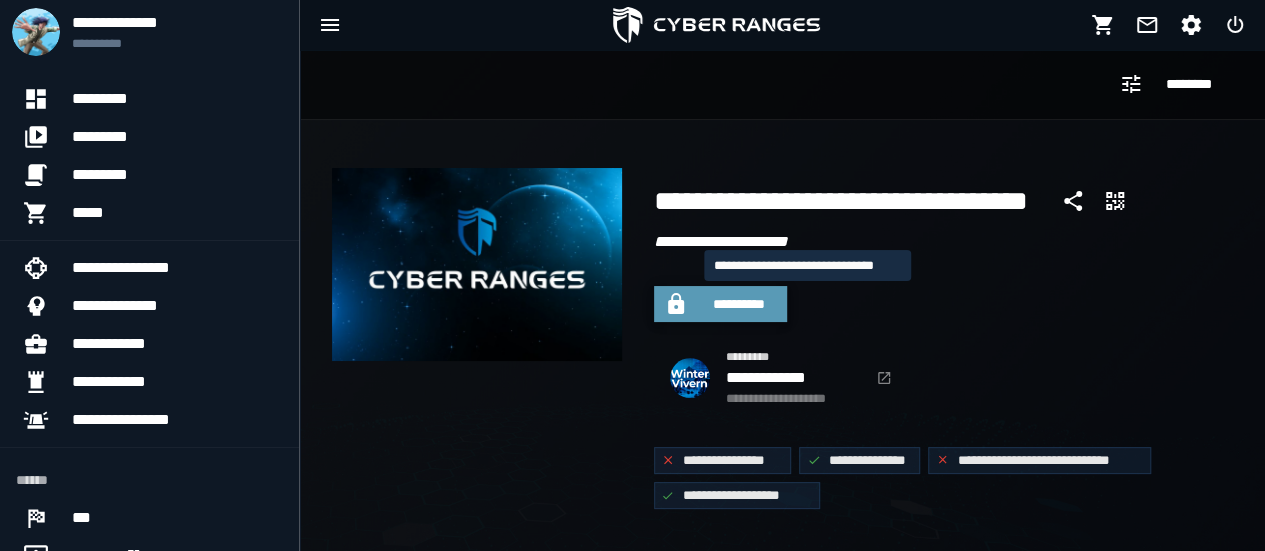click on "**********" at bounding box center (739, 304) 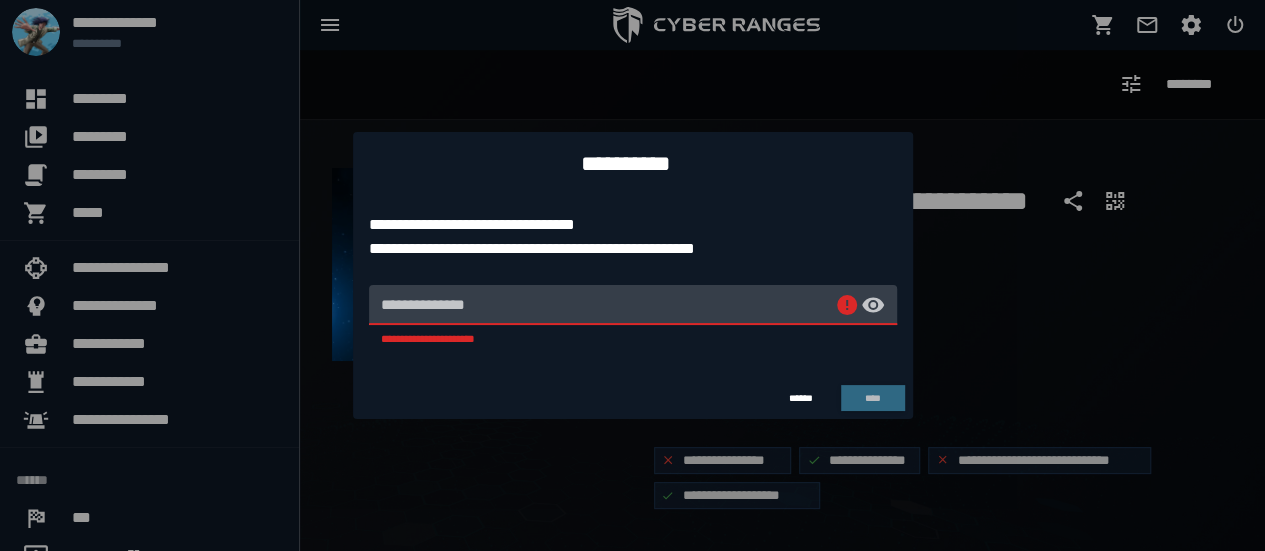 click on "**********" at bounding box center [605, 305] 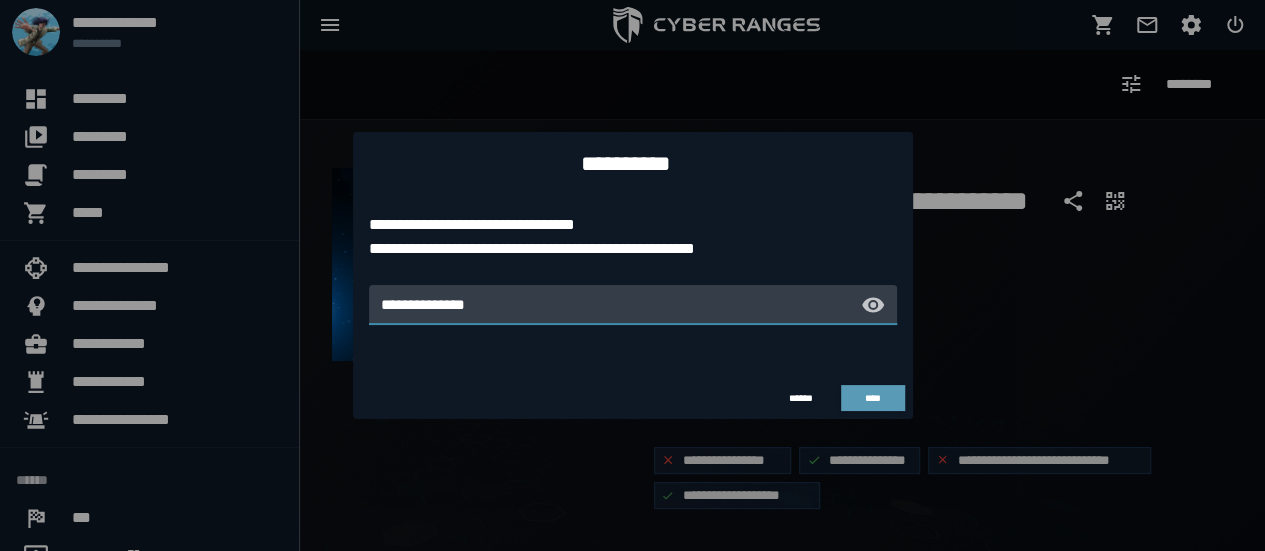 type on "**********" 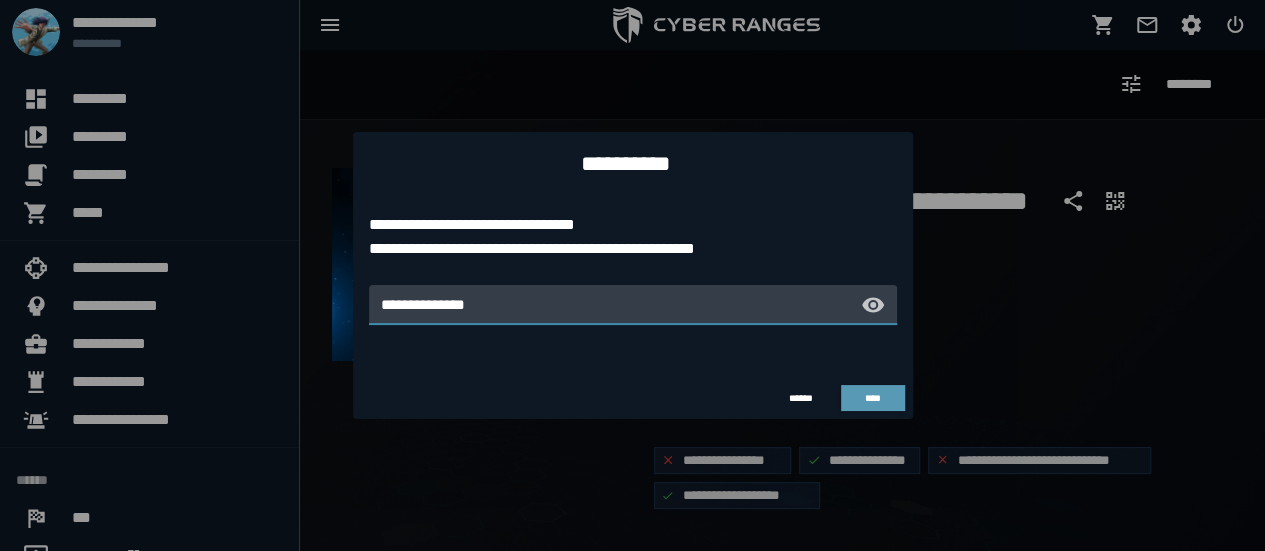 click on "****" at bounding box center (872, 398) 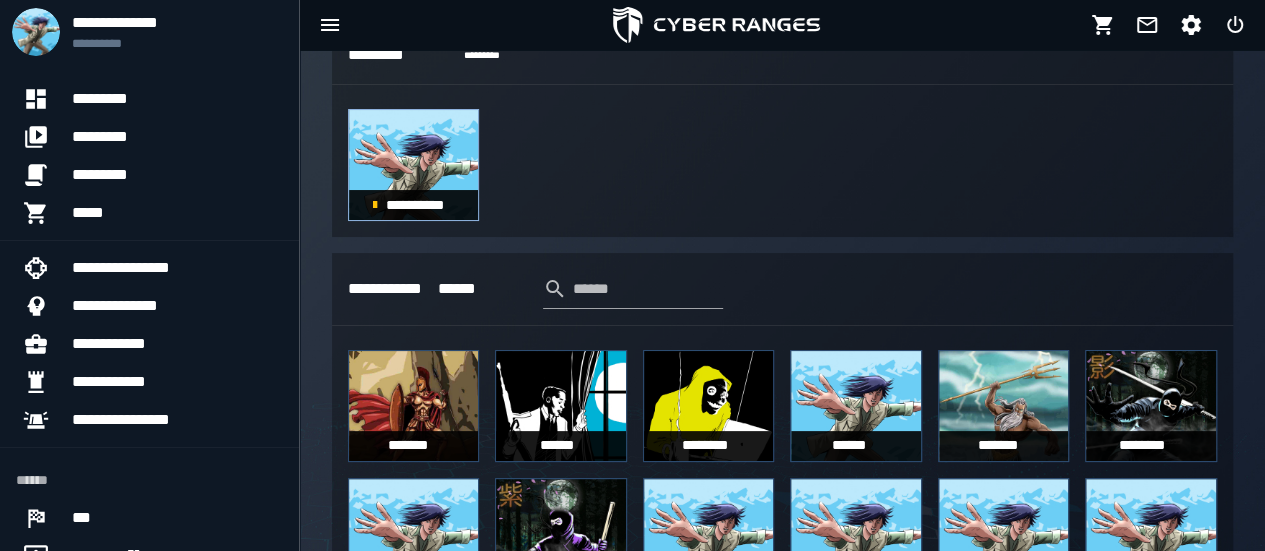 scroll, scrollTop: 482, scrollLeft: 0, axis: vertical 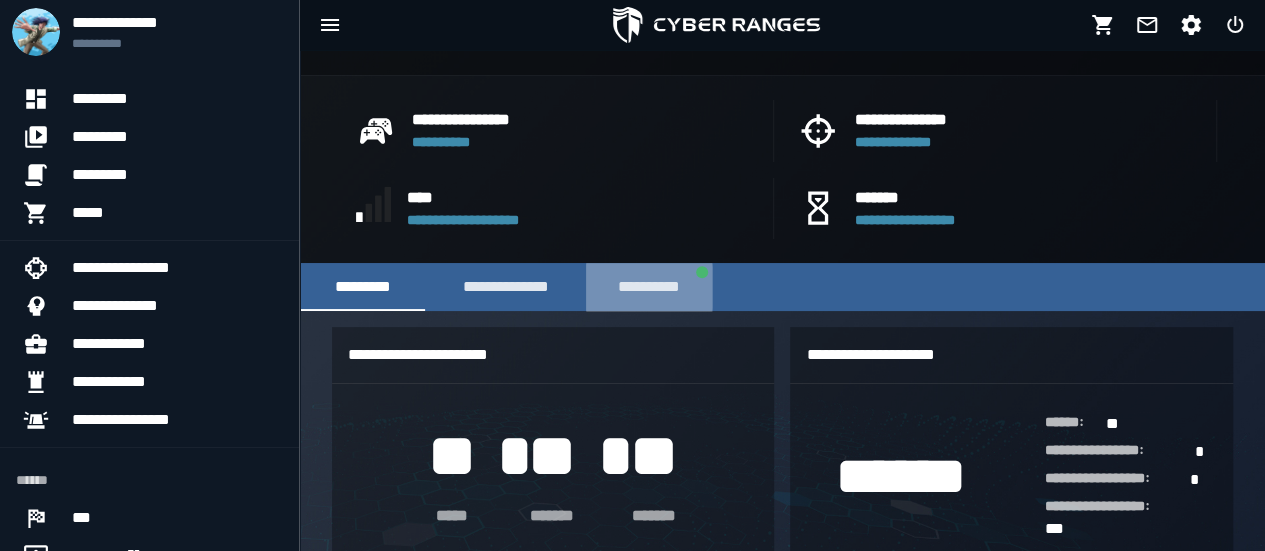 click on "**********" at bounding box center (649, 287) 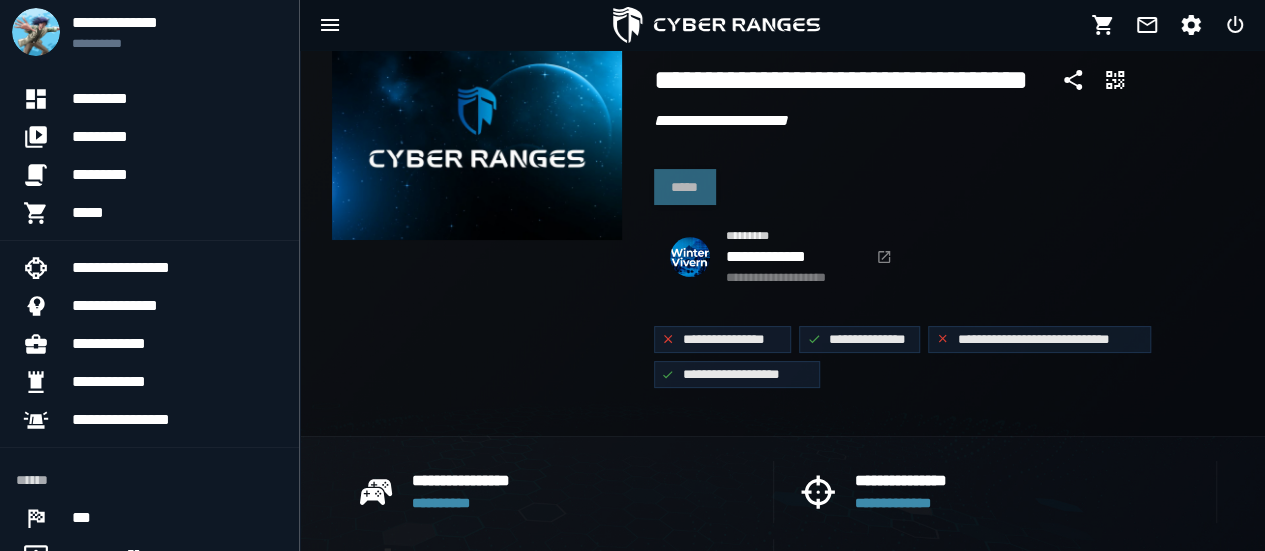 scroll, scrollTop: 100, scrollLeft: 0, axis: vertical 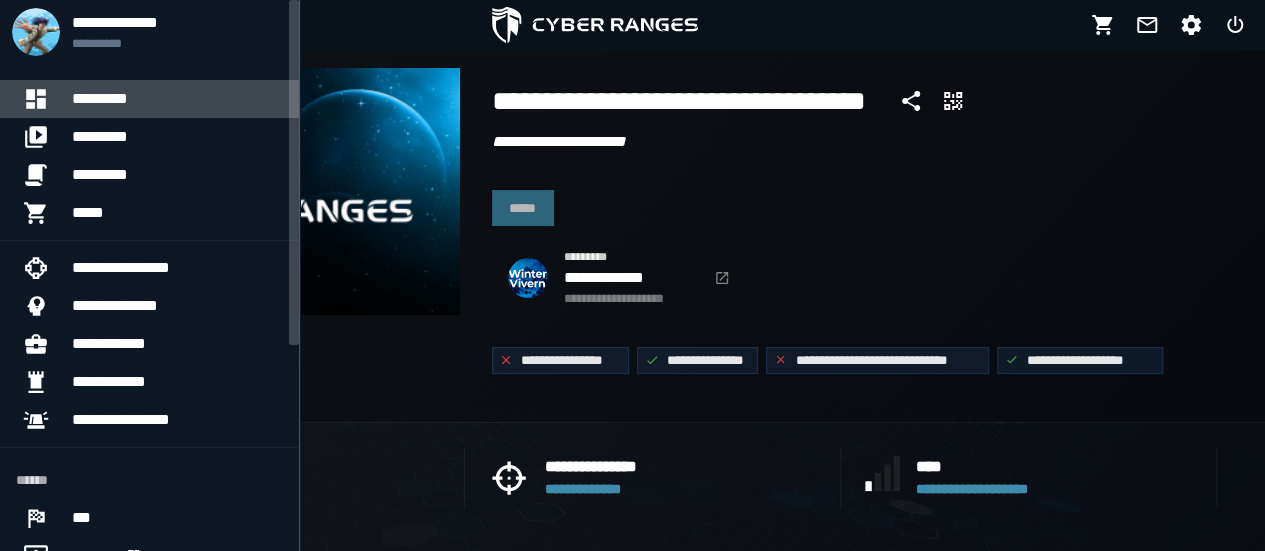 click 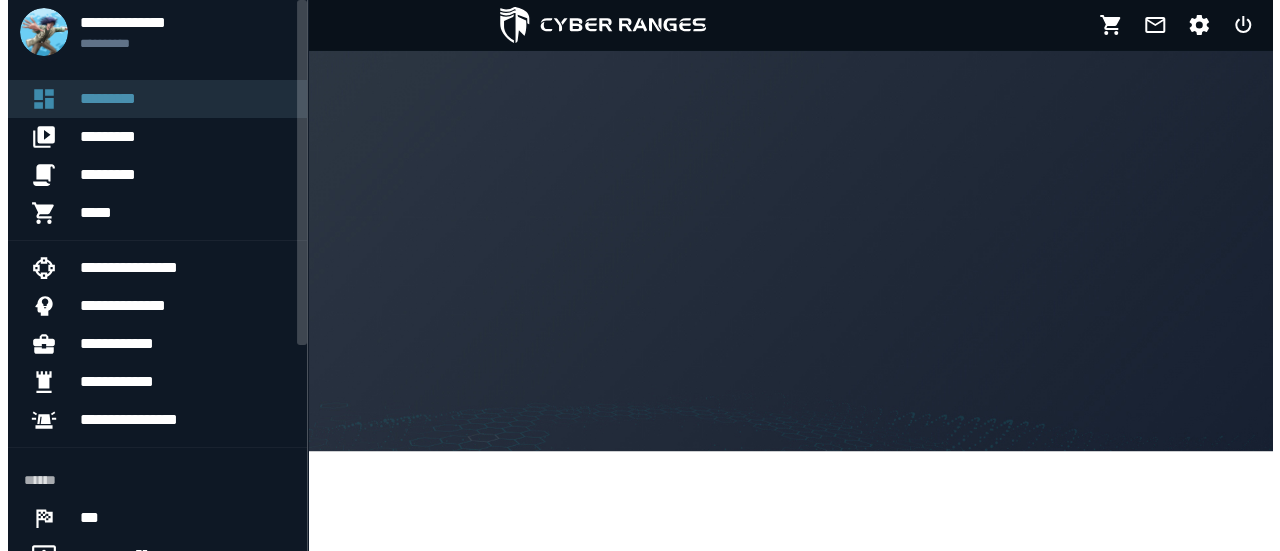 scroll, scrollTop: 0, scrollLeft: 0, axis: both 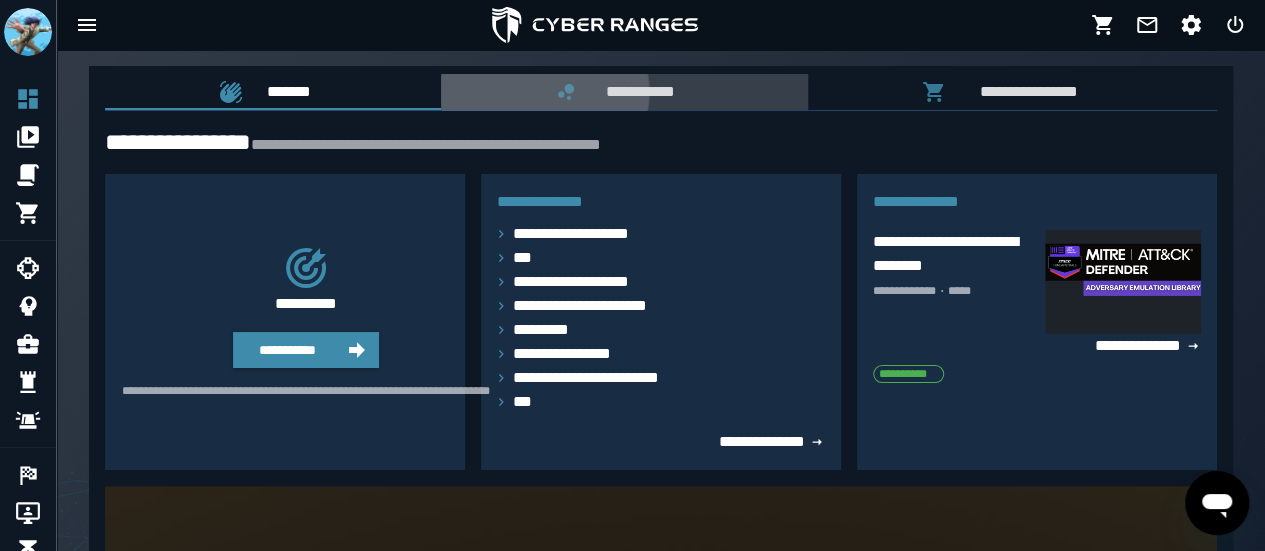 click on "**********" at bounding box center (636, 91) 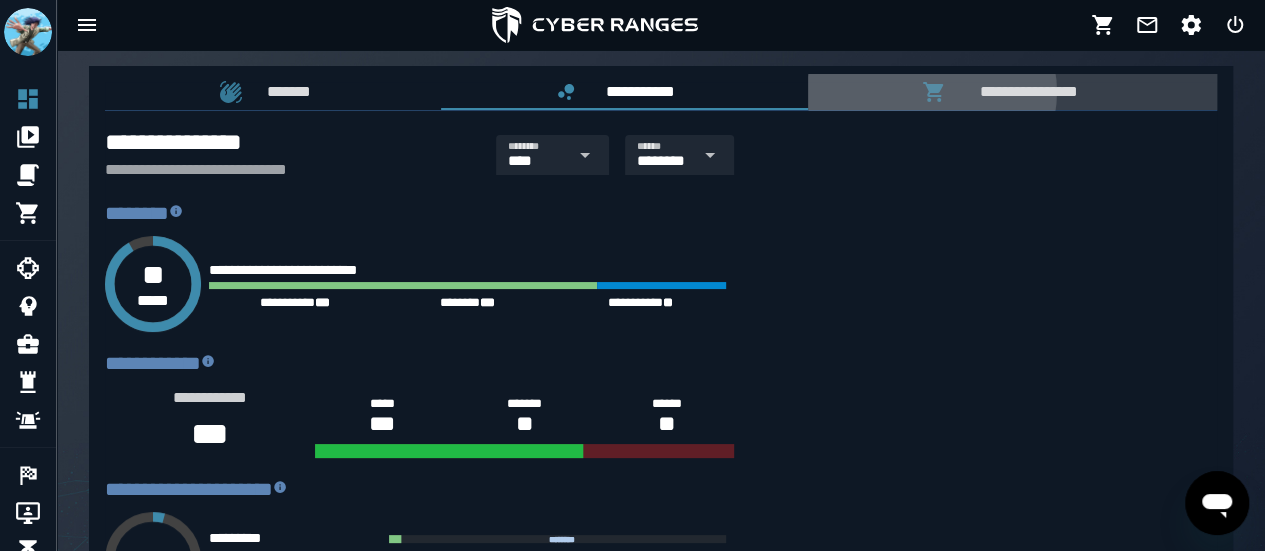 click on "**********" at bounding box center (1024, 91) 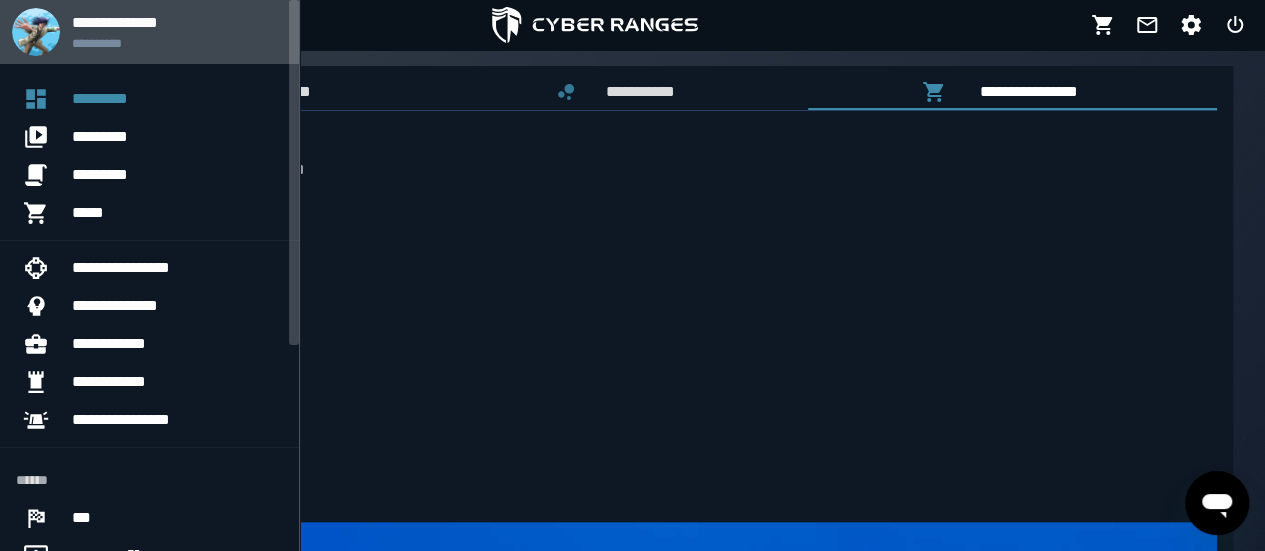 click at bounding box center (36, 32) 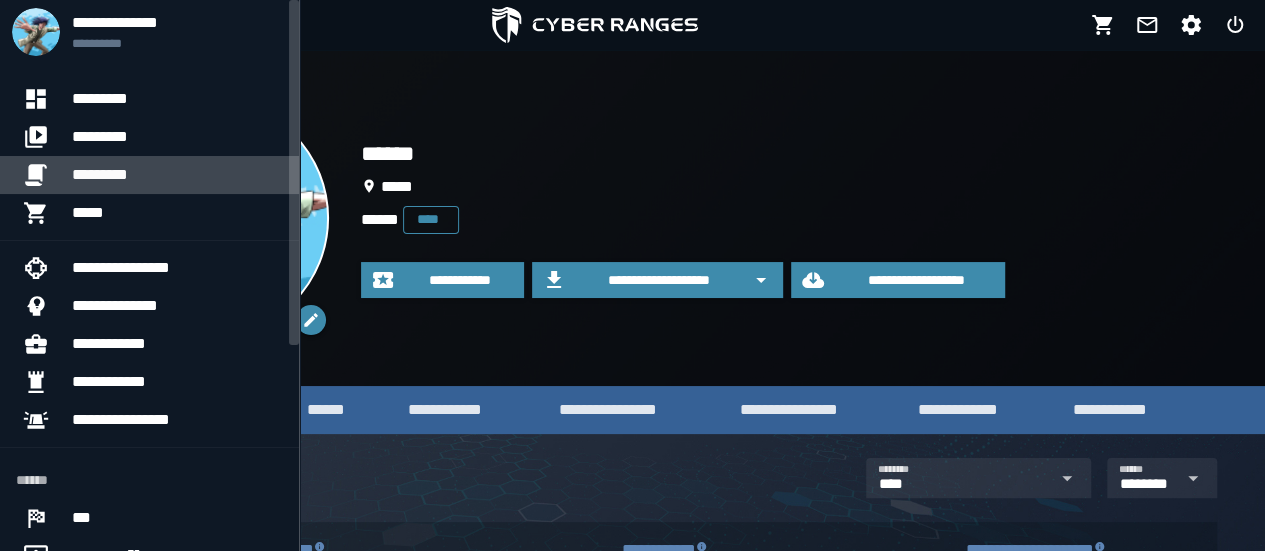 click on "*********" at bounding box center [177, 175] 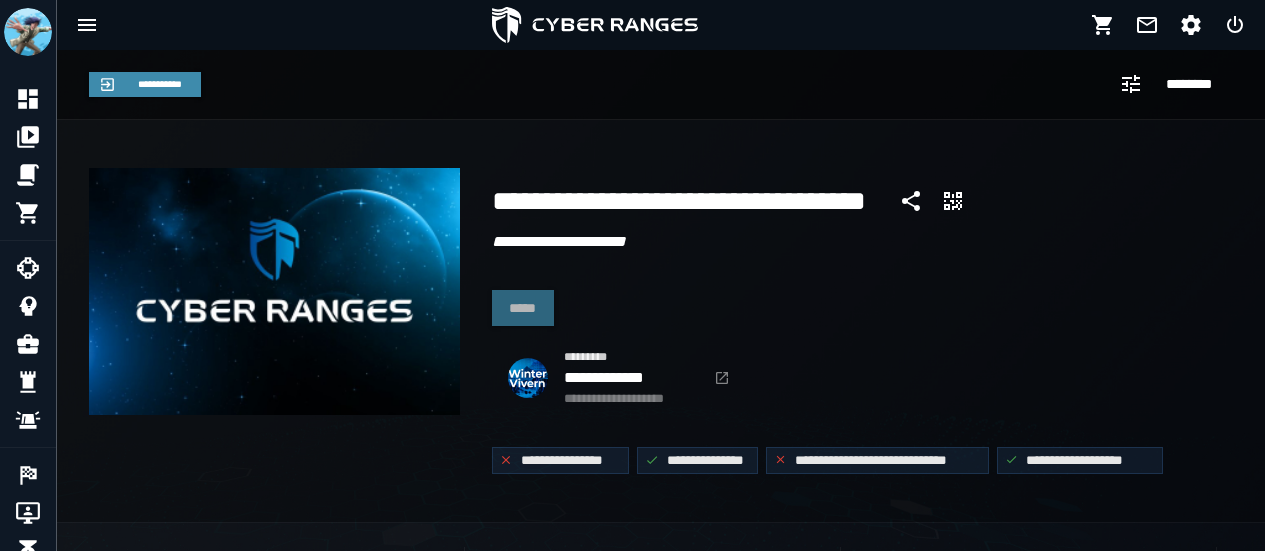 scroll, scrollTop: 0, scrollLeft: 0, axis: both 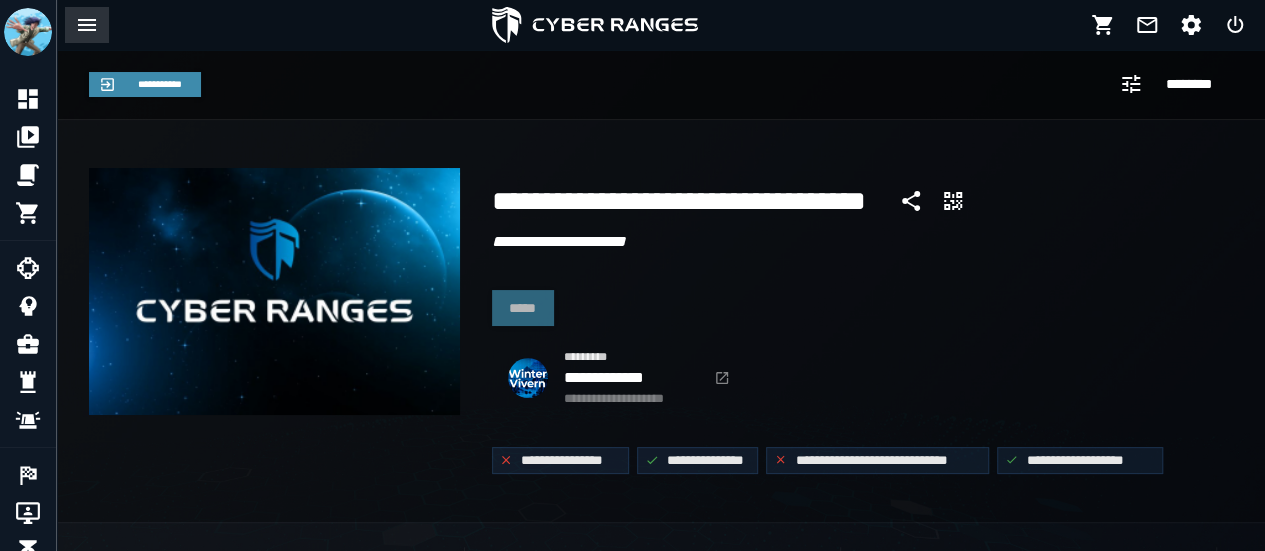 click 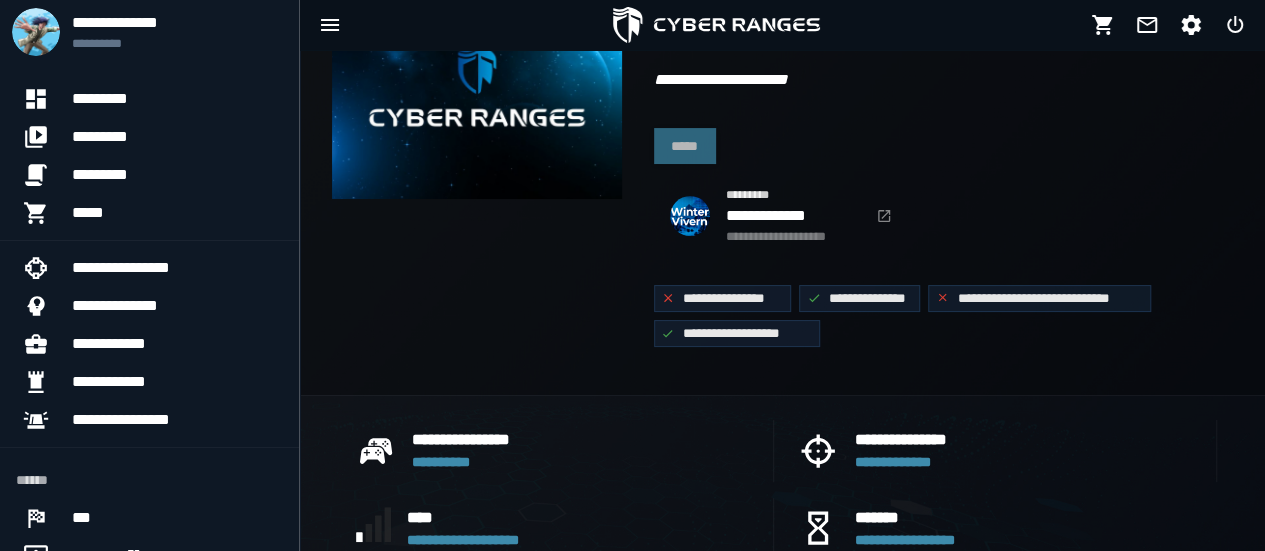 scroll, scrollTop: 0, scrollLeft: 0, axis: both 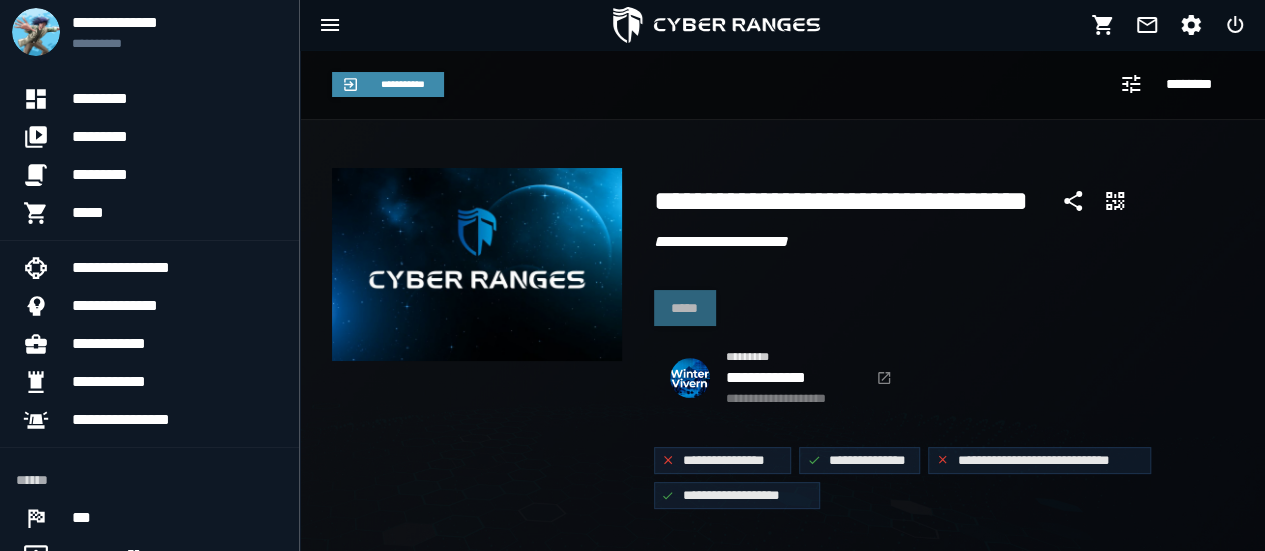 click on "*****" at bounding box center [939, 304] 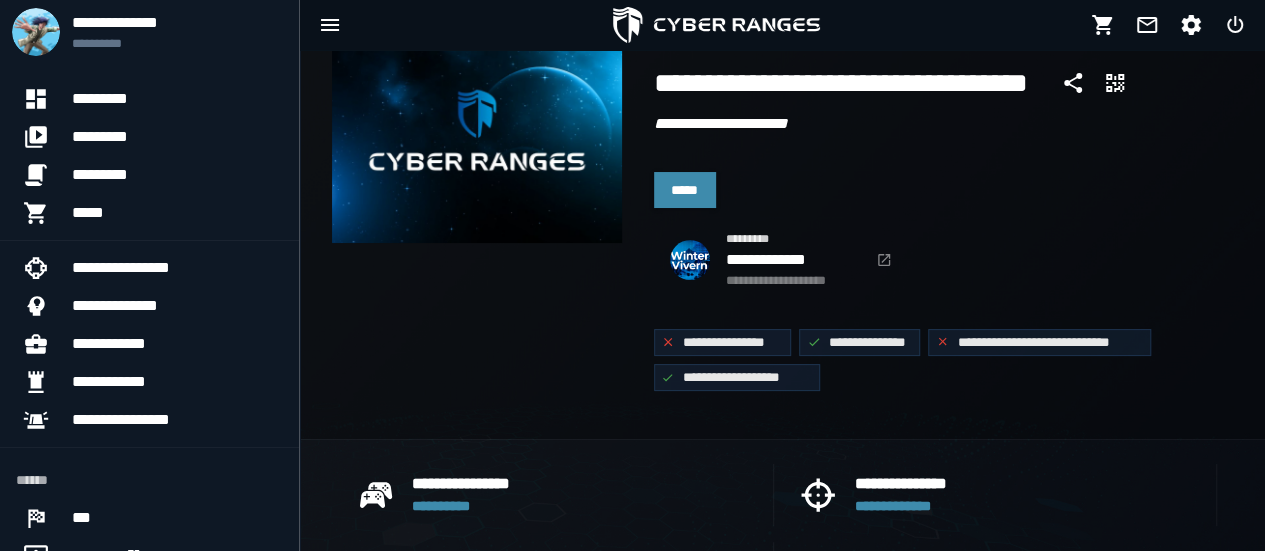 scroll, scrollTop: 98, scrollLeft: 0, axis: vertical 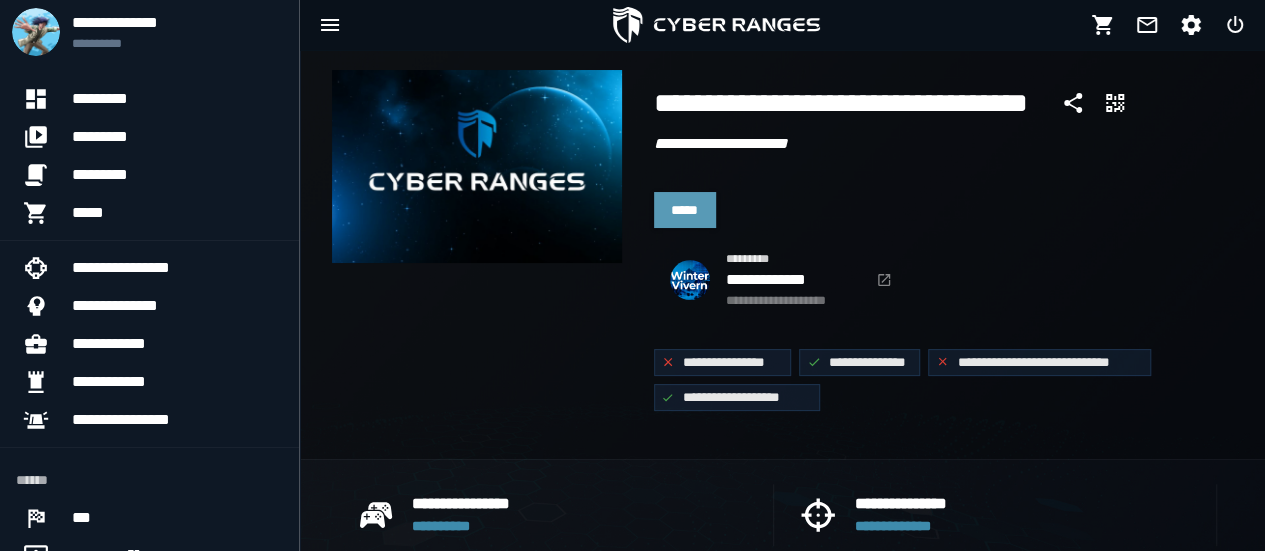 click on "*****" at bounding box center [685, 210] 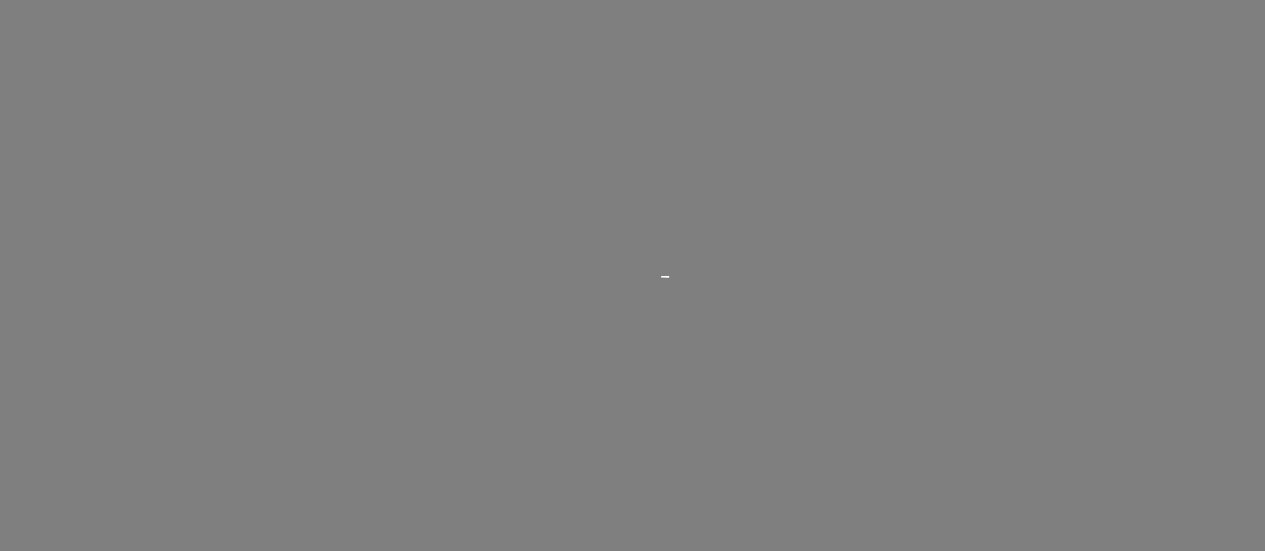 scroll, scrollTop: 0, scrollLeft: 0, axis: both 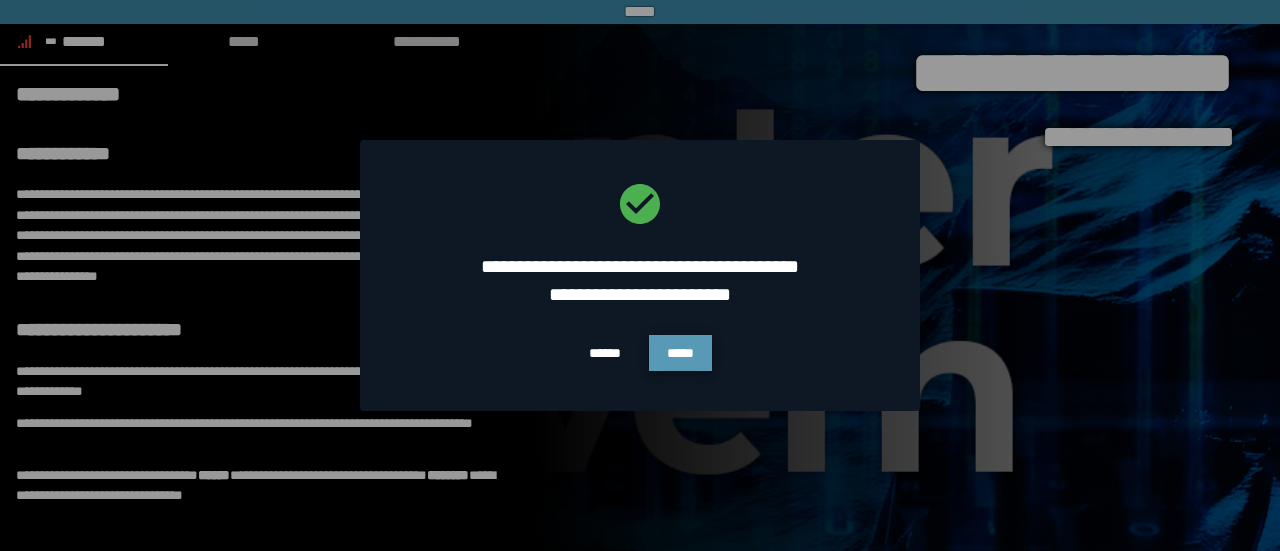 click on "*****" at bounding box center (680, 353) 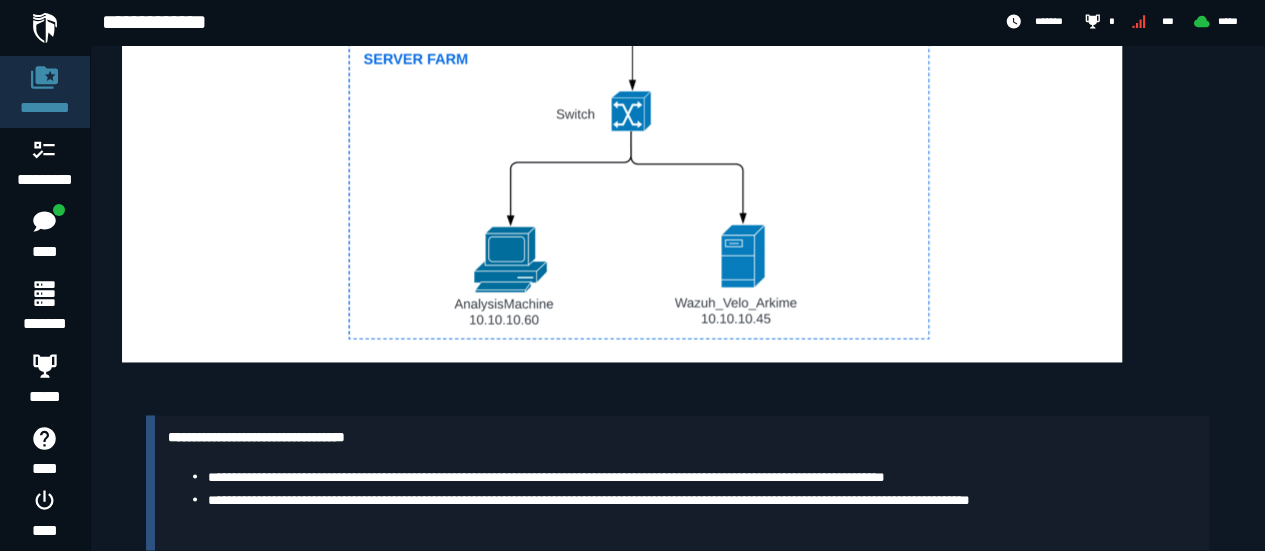 scroll, scrollTop: 1463, scrollLeft: 0, axis: vertical 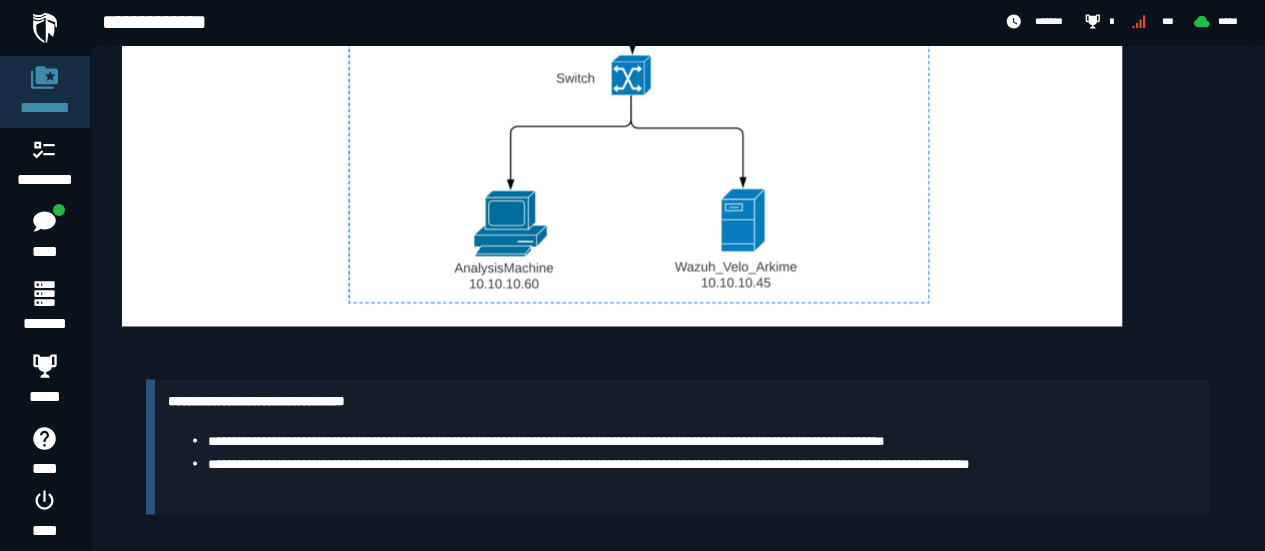 click on "**********" at bounding box center (256, 401) 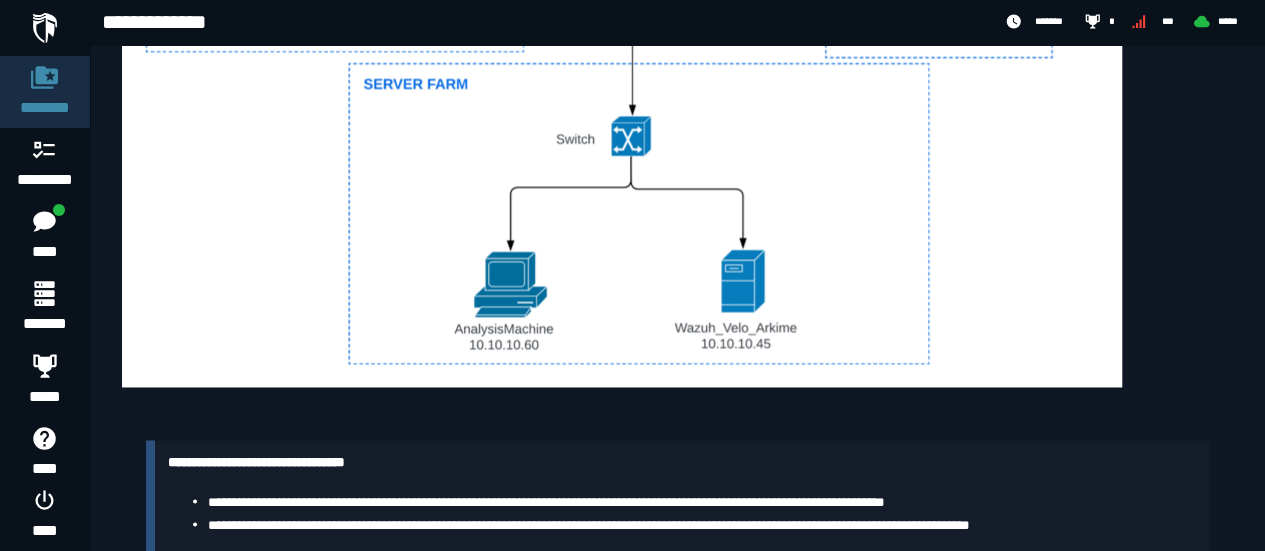 scroll, scrollTop: 1463, scrollLeft: 0, axis: vertical 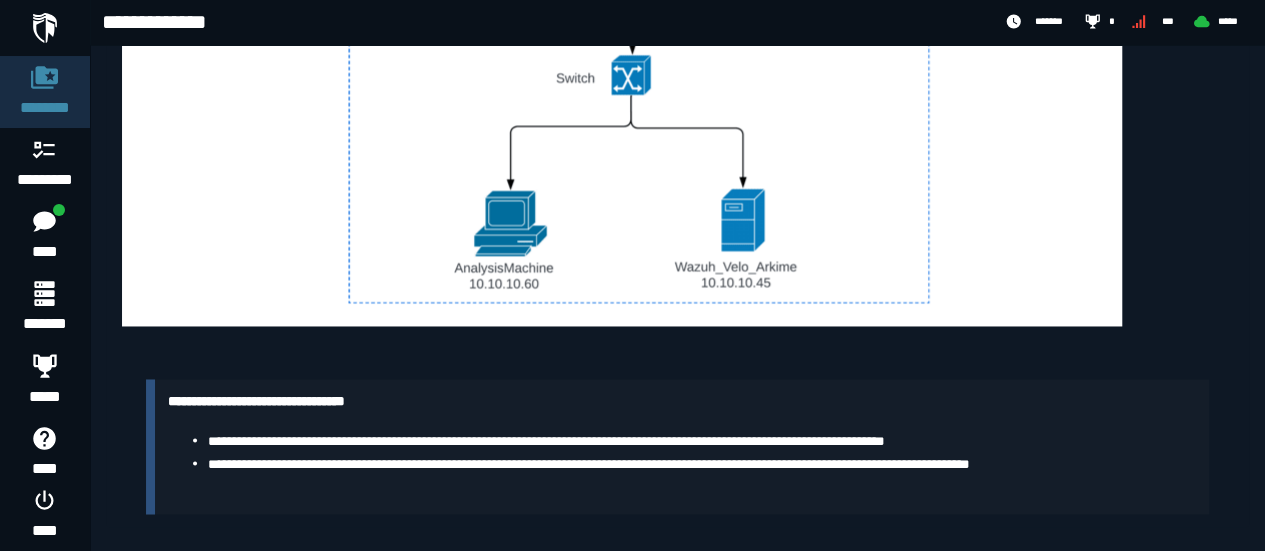 click on "**********" at bounding box center (677, -409) 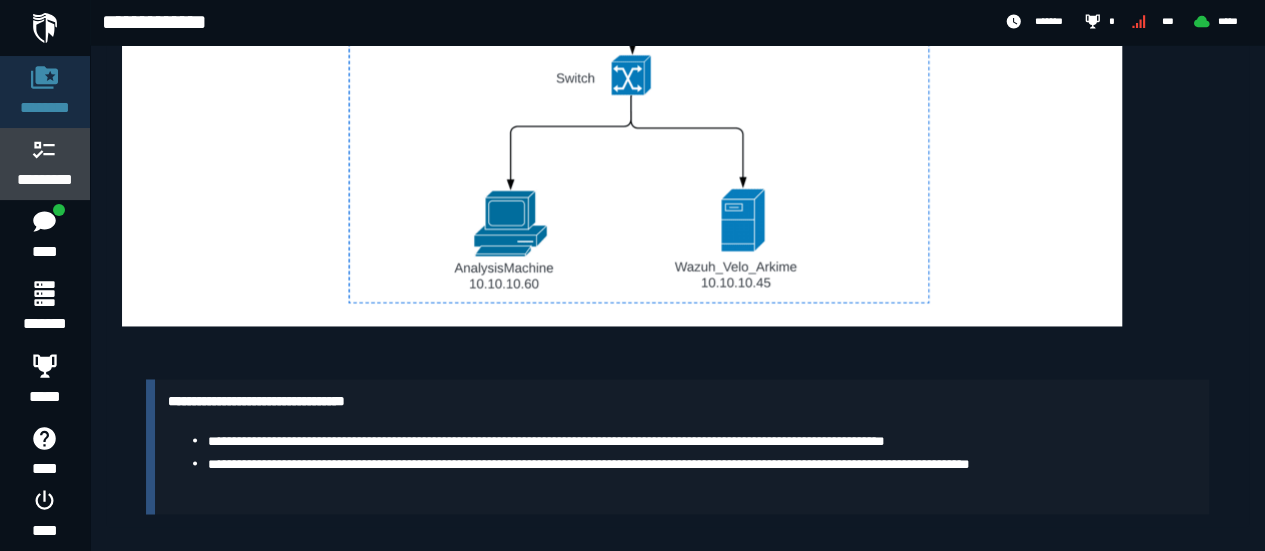 click on "*********" at bounding box center [45, 180] 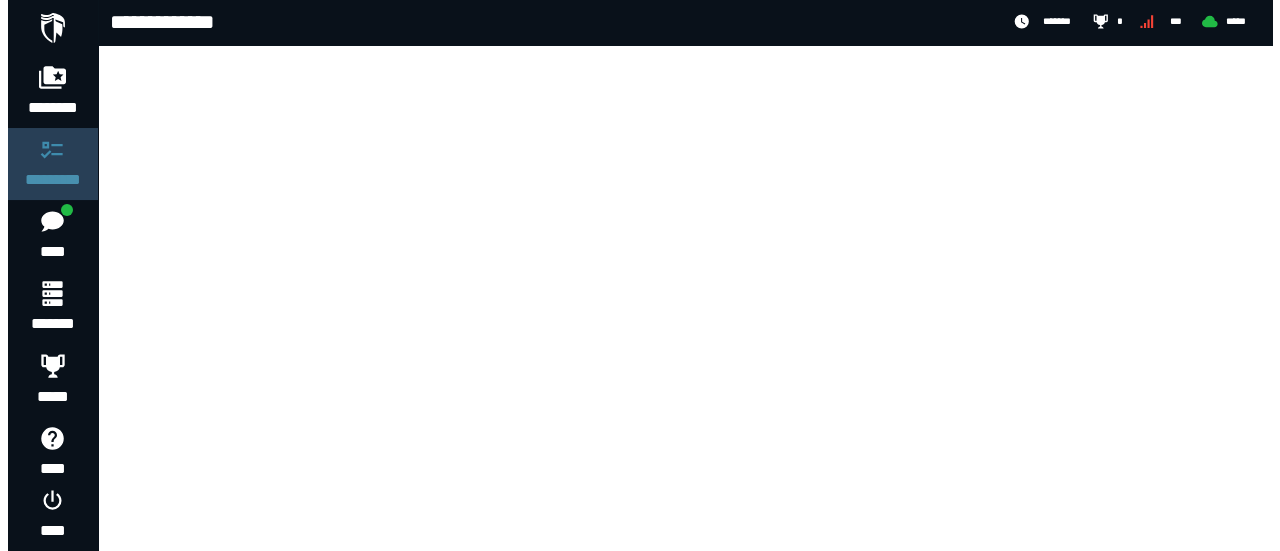 scroll, scrollTop: 0, scrollLeft: 0, axis: both 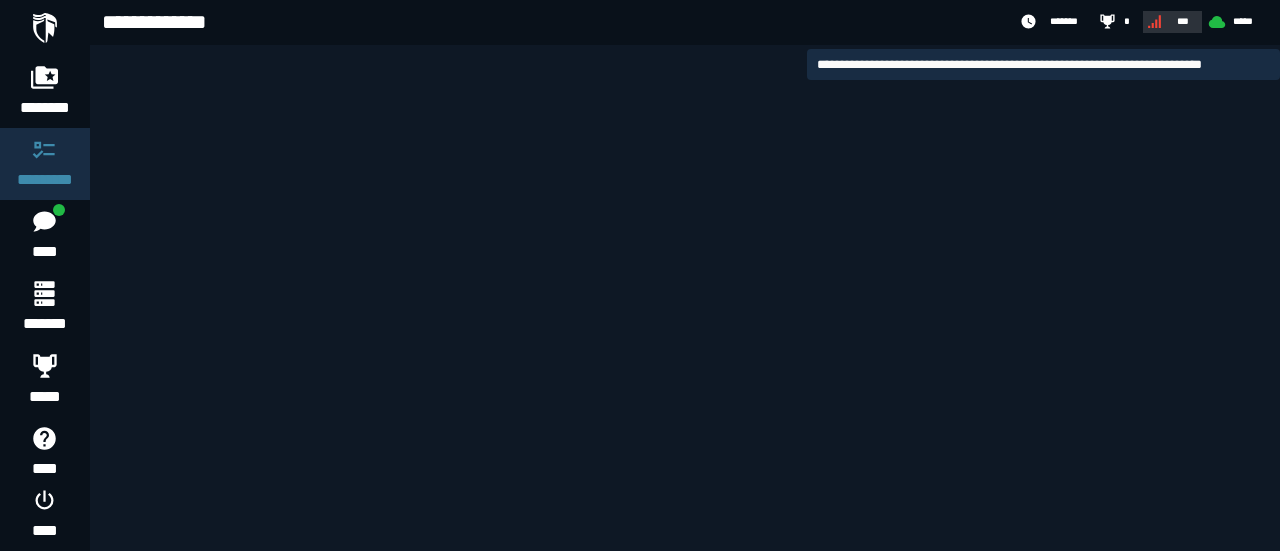 click on "***" at bounding box center [1170, 21] 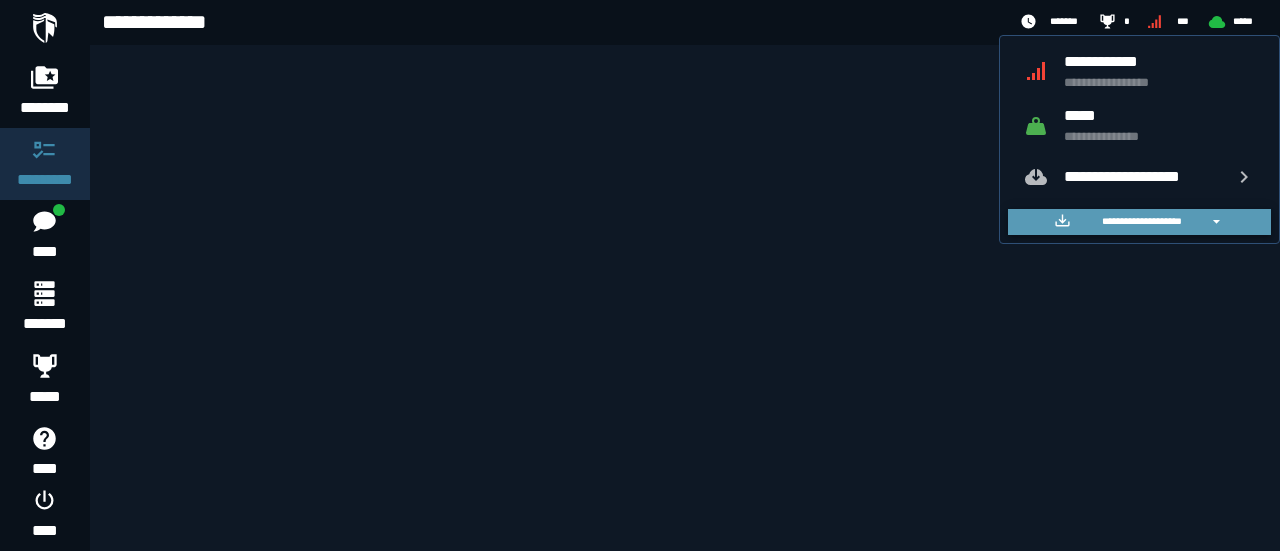 click on "**********" at bounding box center [1141, 221] 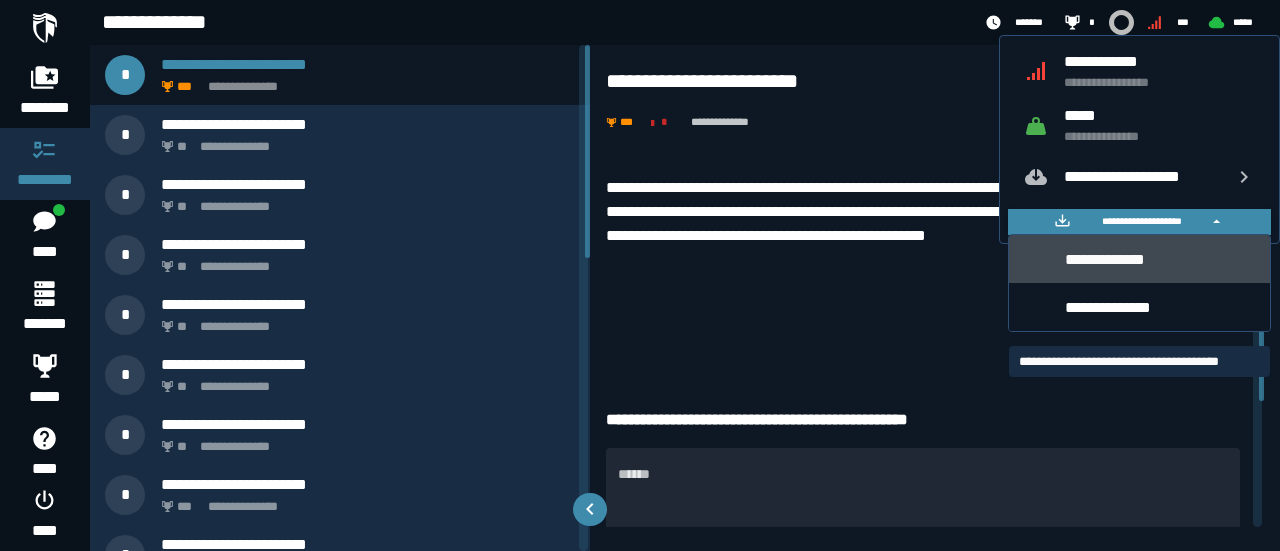 click on "**********" at bounding box center (1160, 259) 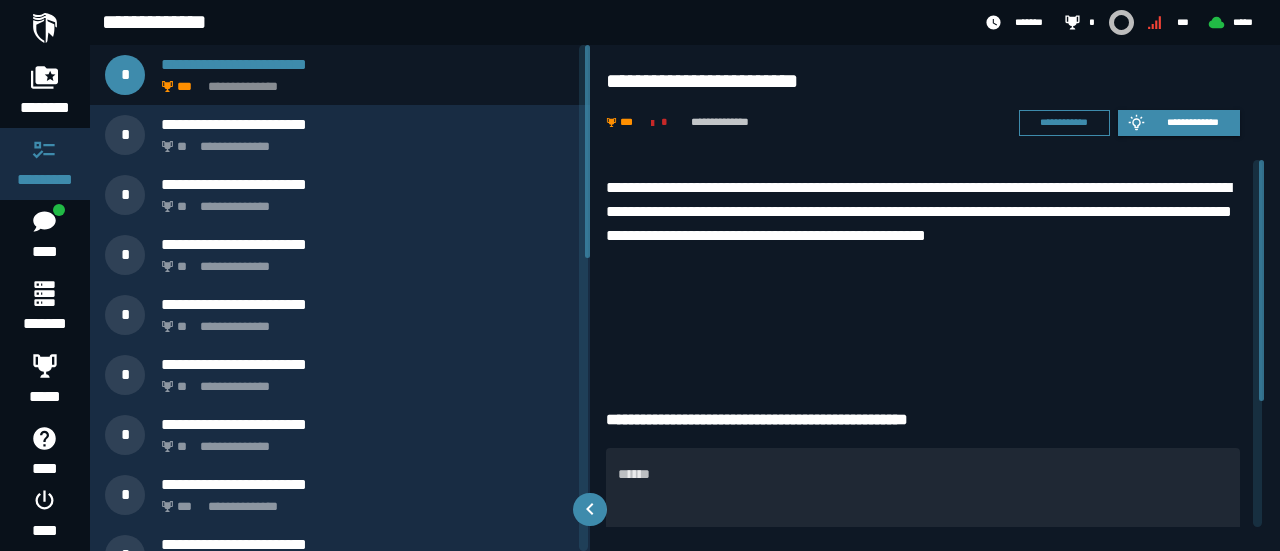 click at bounding box center [923, 336] 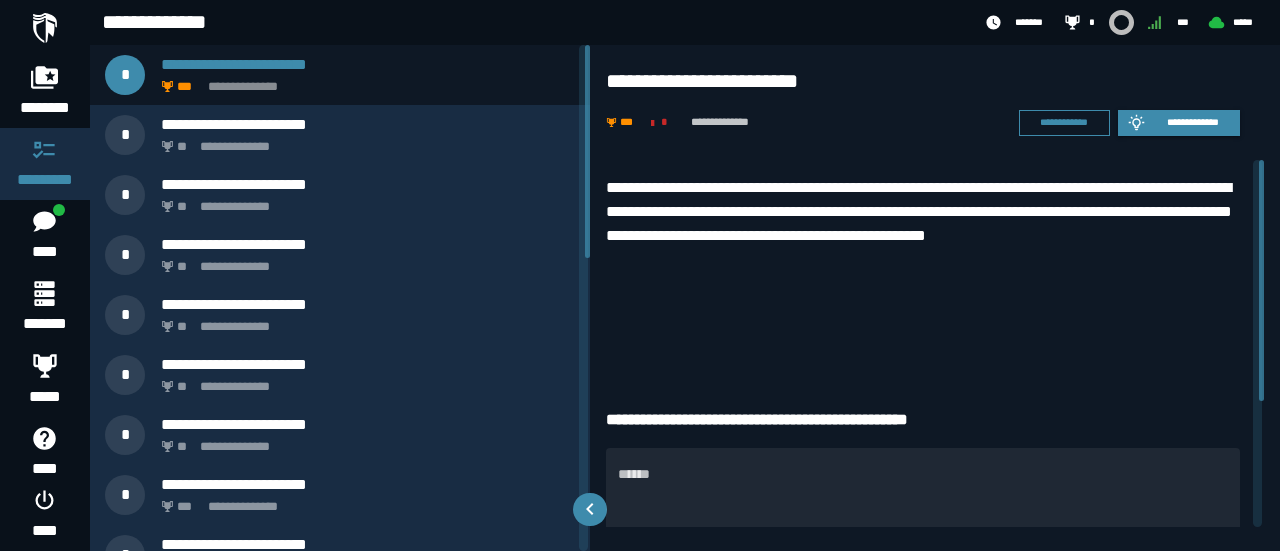 click on "**********" at bounding box center [923, 268] 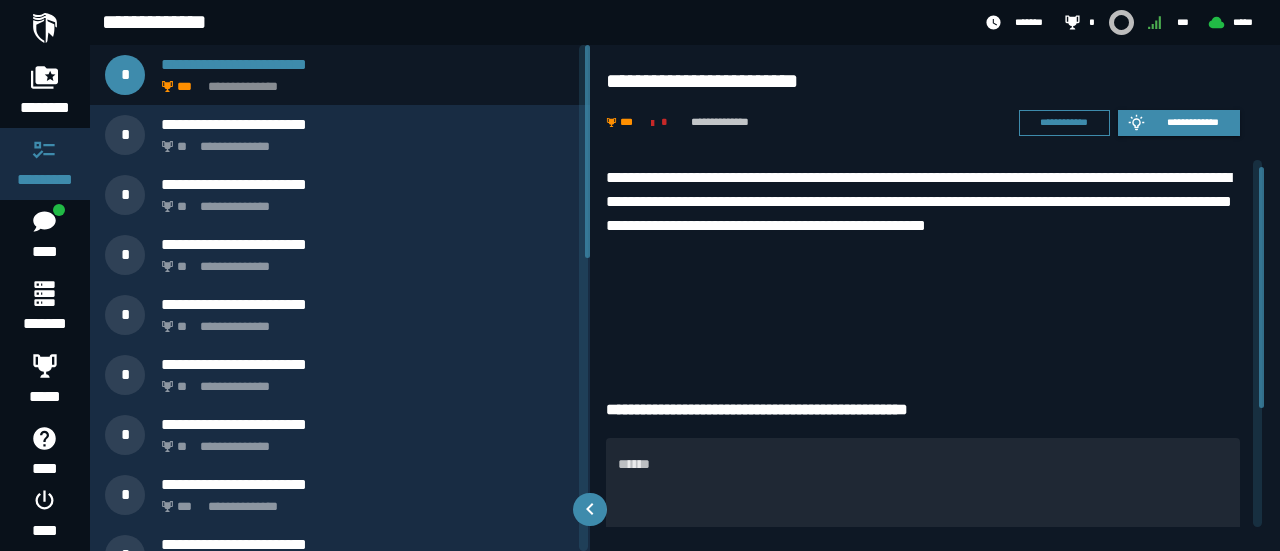 scroll, scrollTop: 0, scrollLeft: 0, axis: both 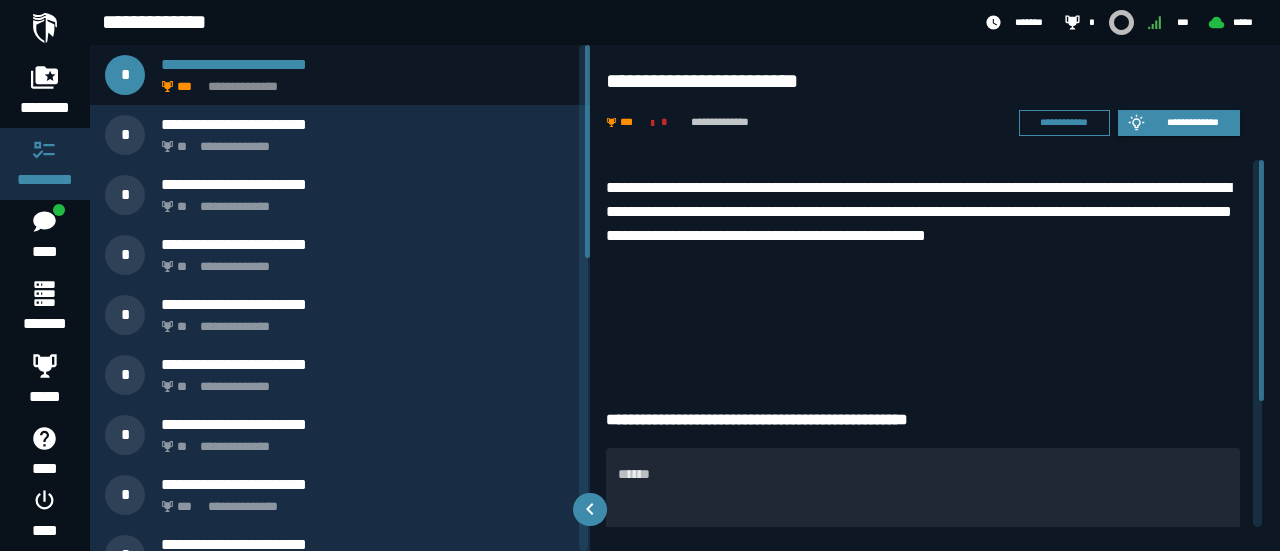 click on "**********" at bounding box center (923, 268) 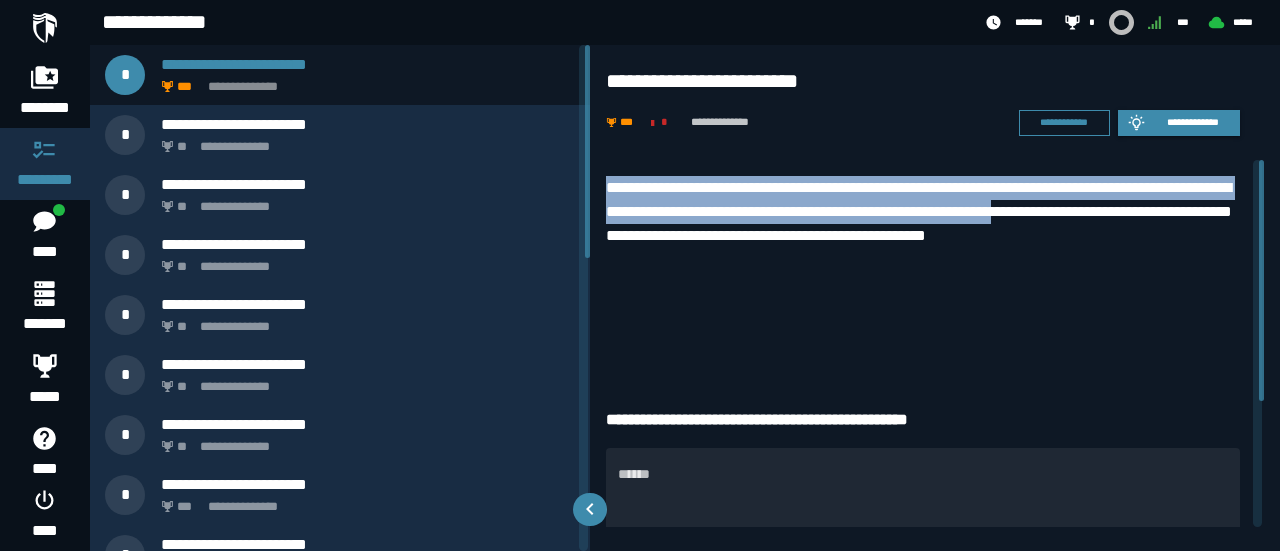 drag, startPoint x: 1266, startPoint y: 329, endPoint x: 1248, endPoint y: 214, distance: 116.40017 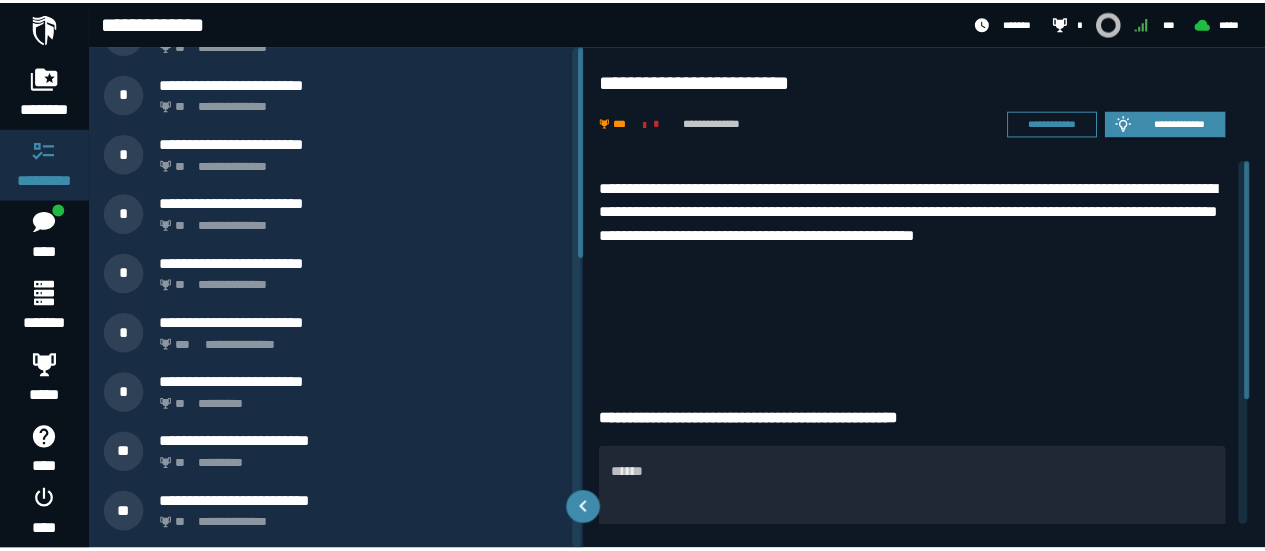 scroll, scrollTop: 0, scrollLeft: 0, axis: both 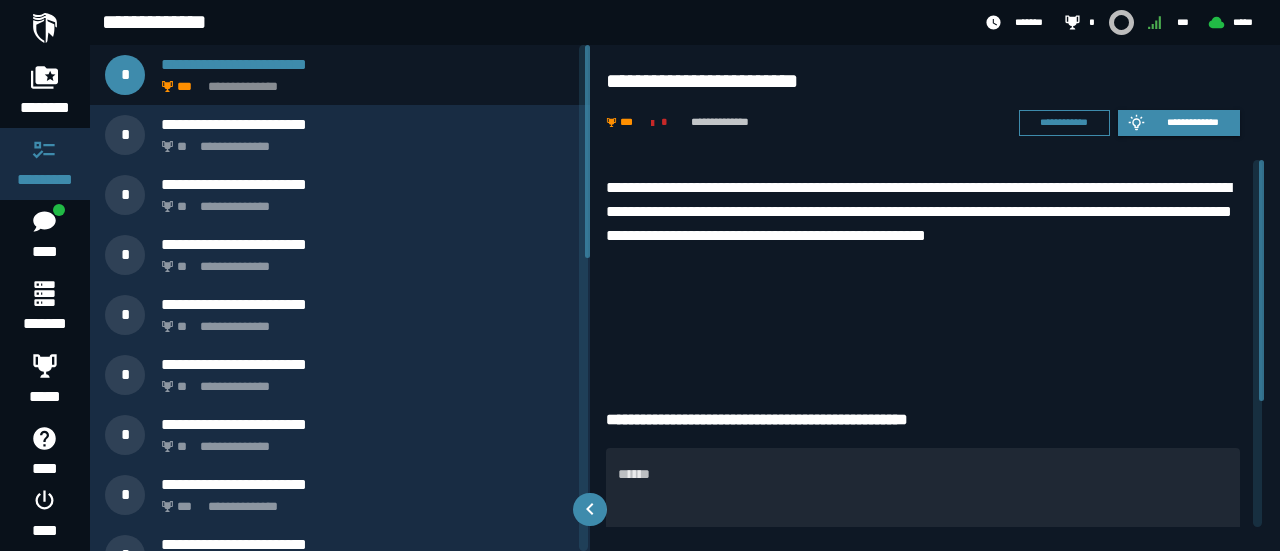 drag, startPoint x: 588, startPoint y: 253, endPoint x: 579, endPoint y: 189, distance: 64.629715 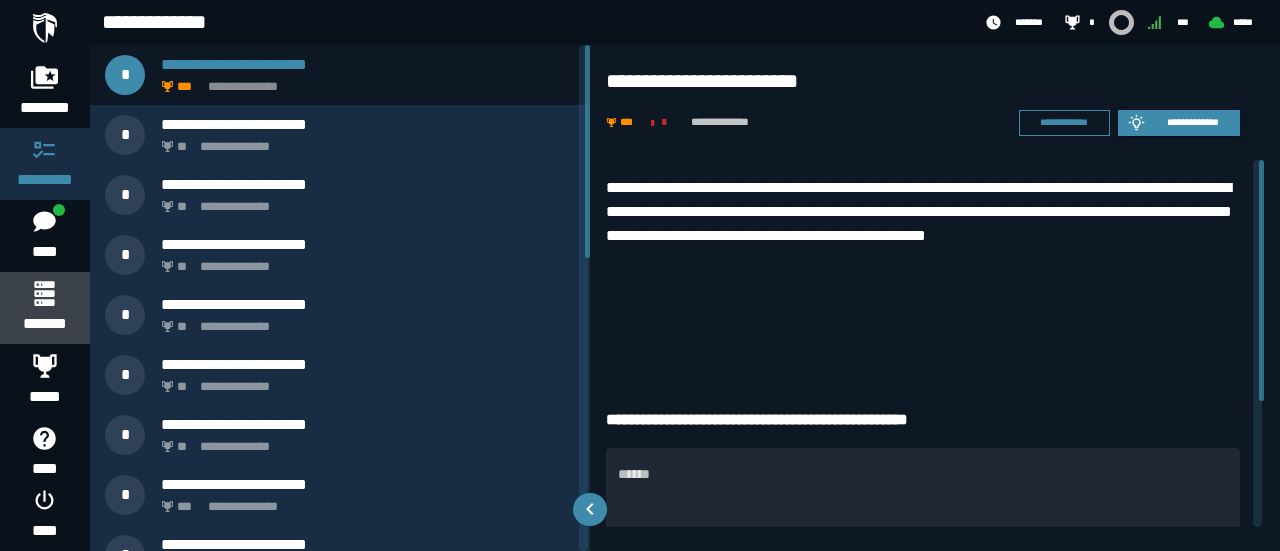 click on "*******" at bounding box center (44, 324) 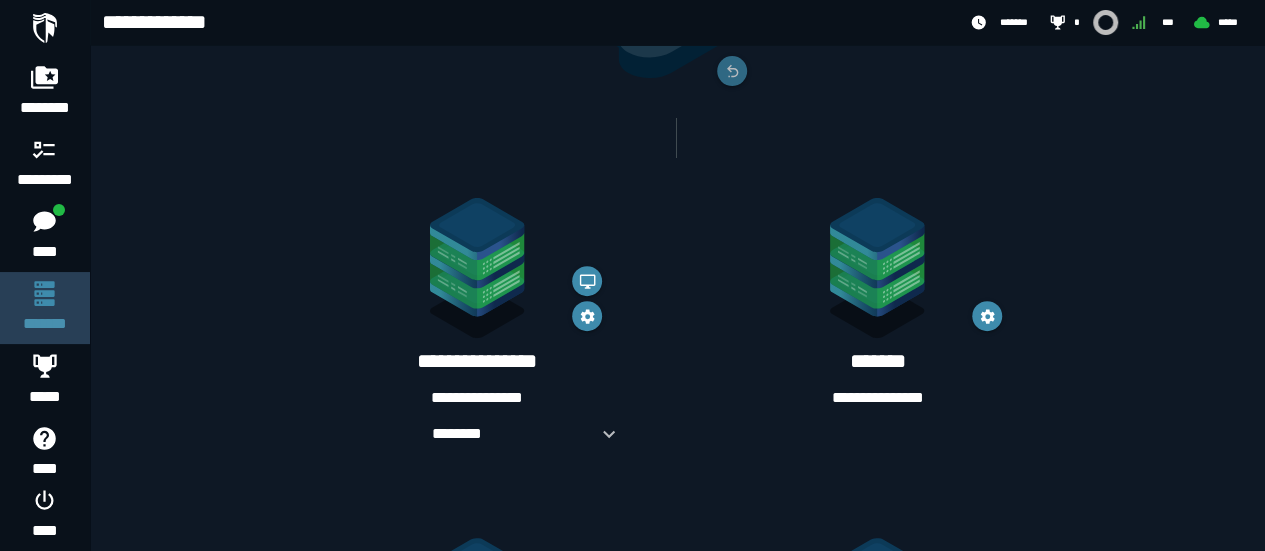 scroll, scrollTop: 244, scrollLeft: 0, axis: vertical 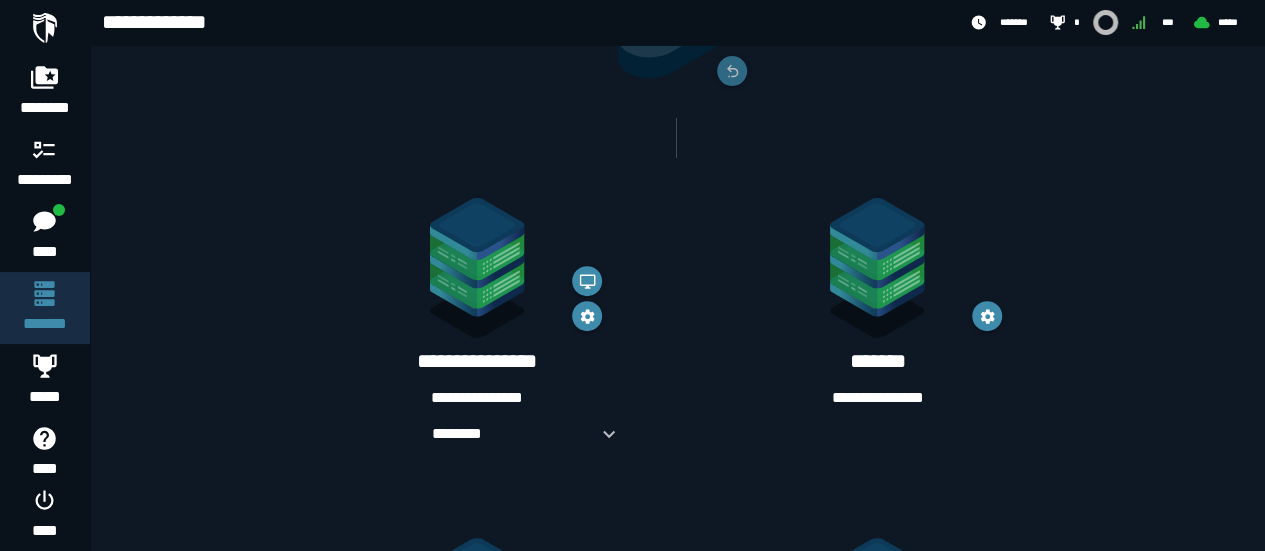 click 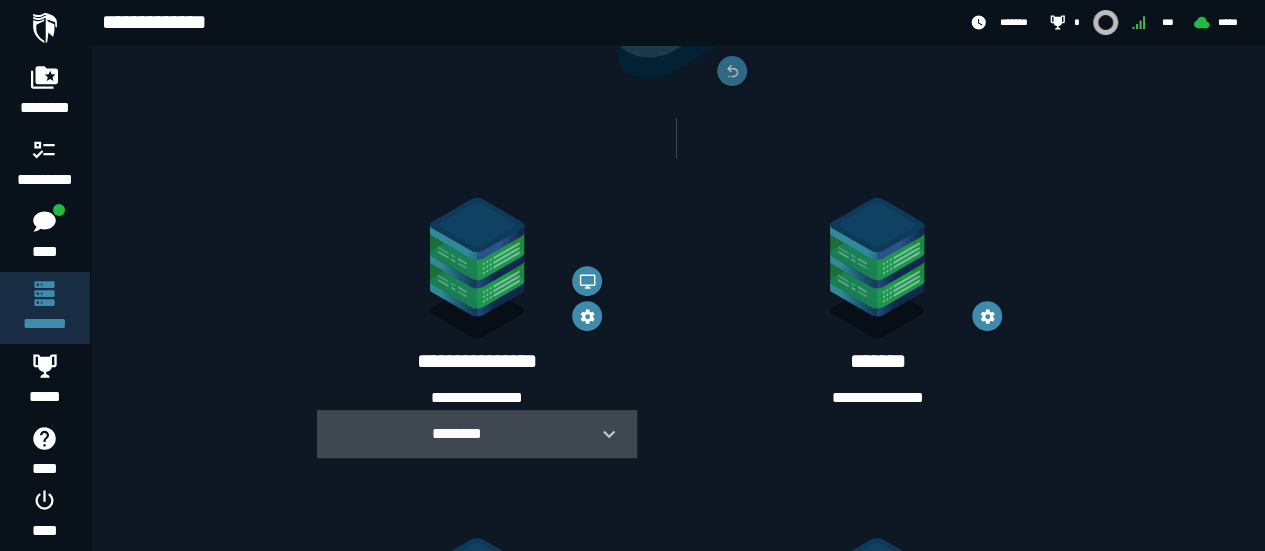 click 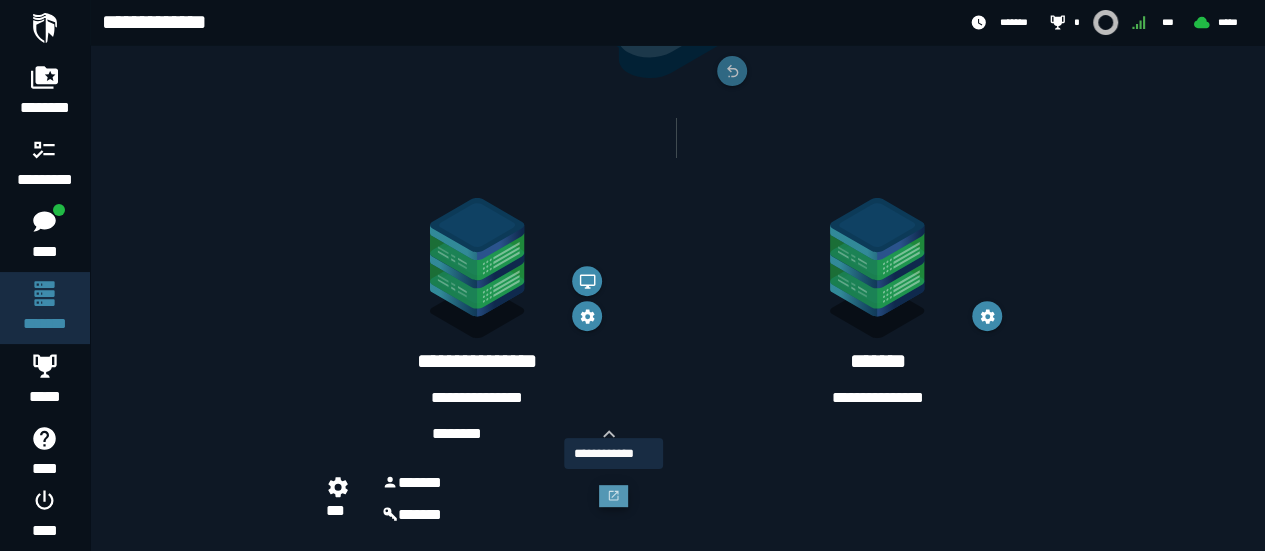 click 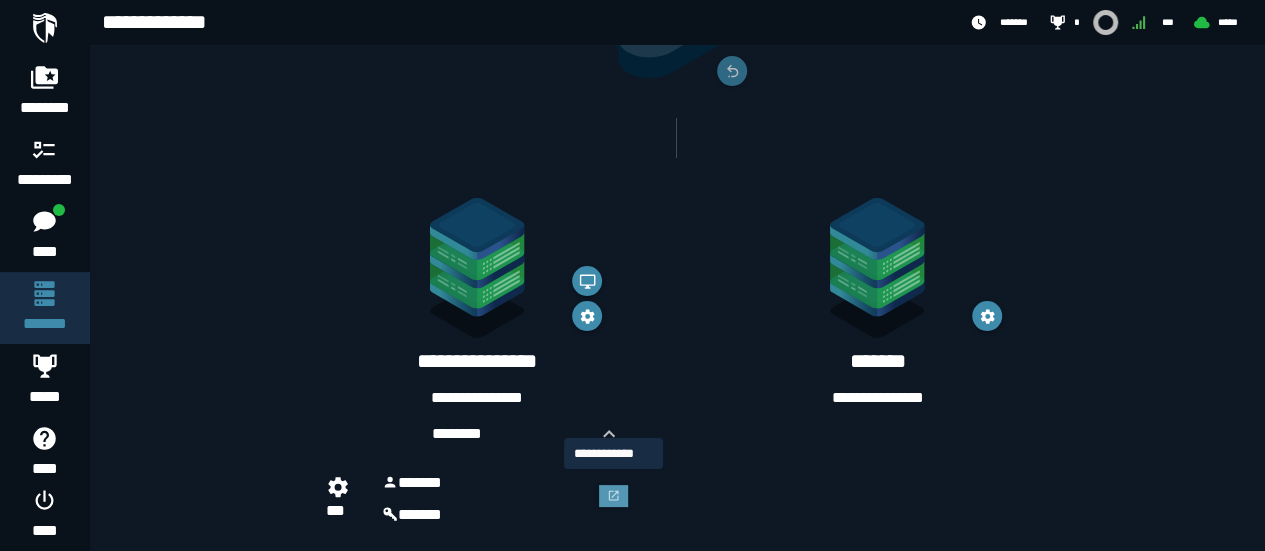 scroll, scrollTop: 0, scrollLeft: 0, axis: both 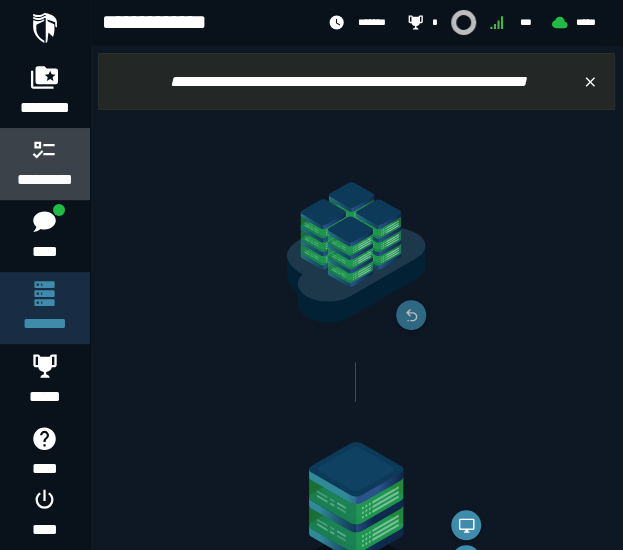click on "*********" at bounding box center (45, 180) 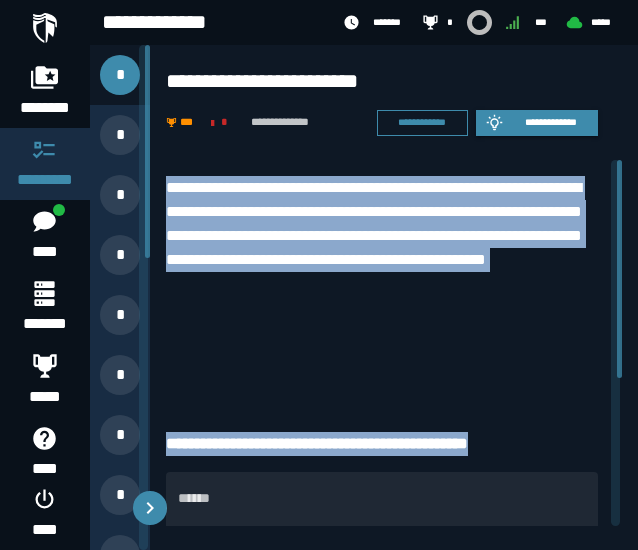 drag, startPoint x: 164, startPoint y: 169, endPoint x: 544, endPoint y: 443, distance: 468.48267 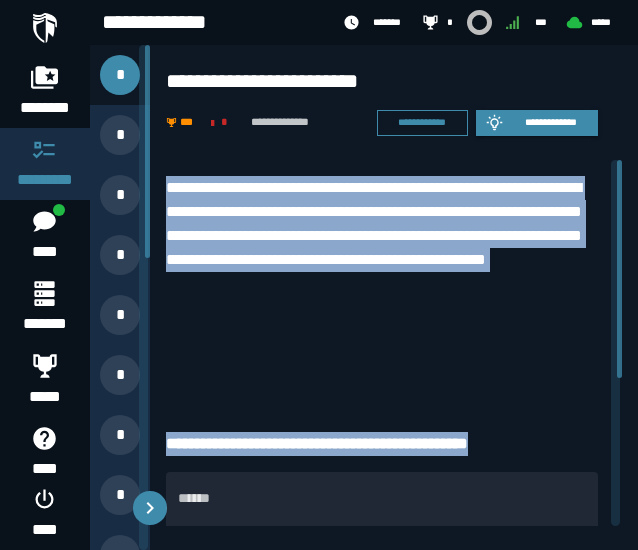 copy on "**********" 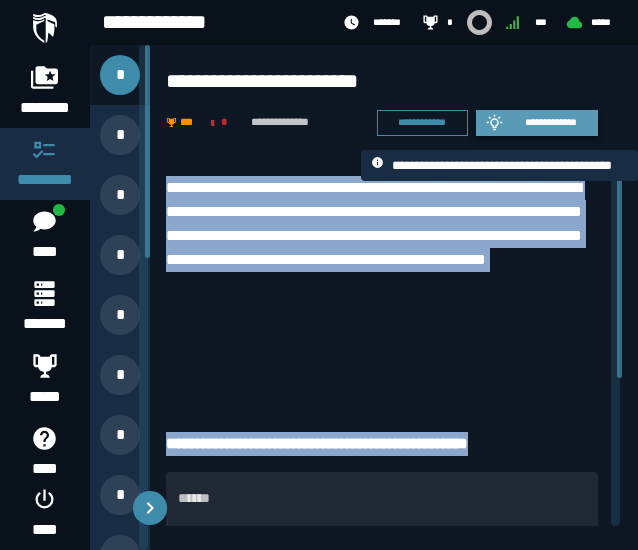 click on "**********" at bounding box center (551, 122) 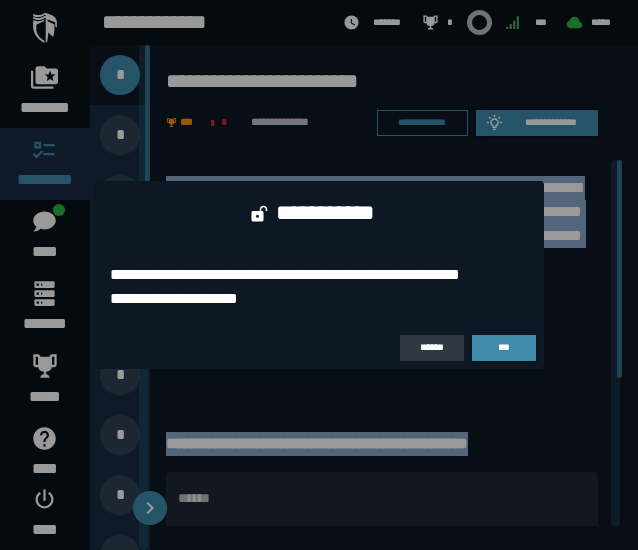 click on "******" at bounding box center (432, 347) 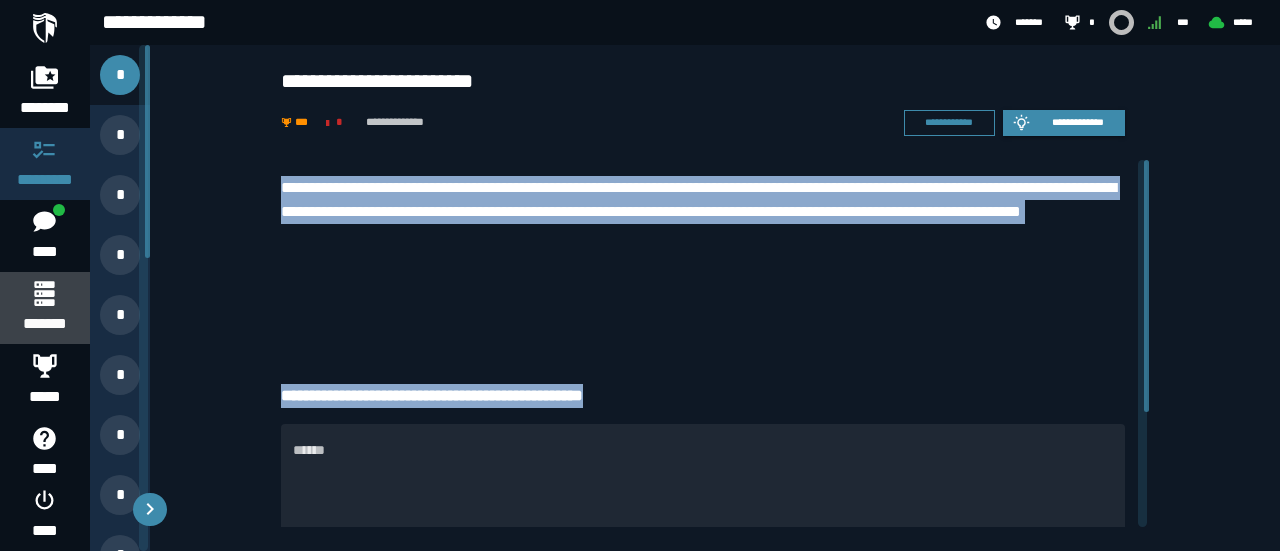 click 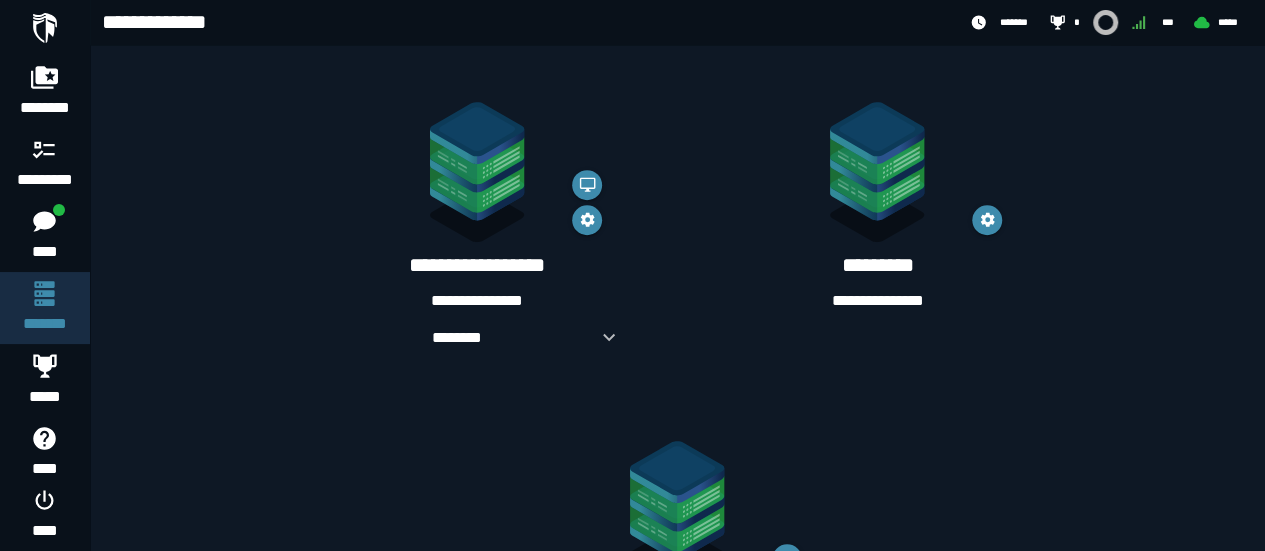 scroll, scrollTop: 750, scrollLeft: 0, axis: vertical 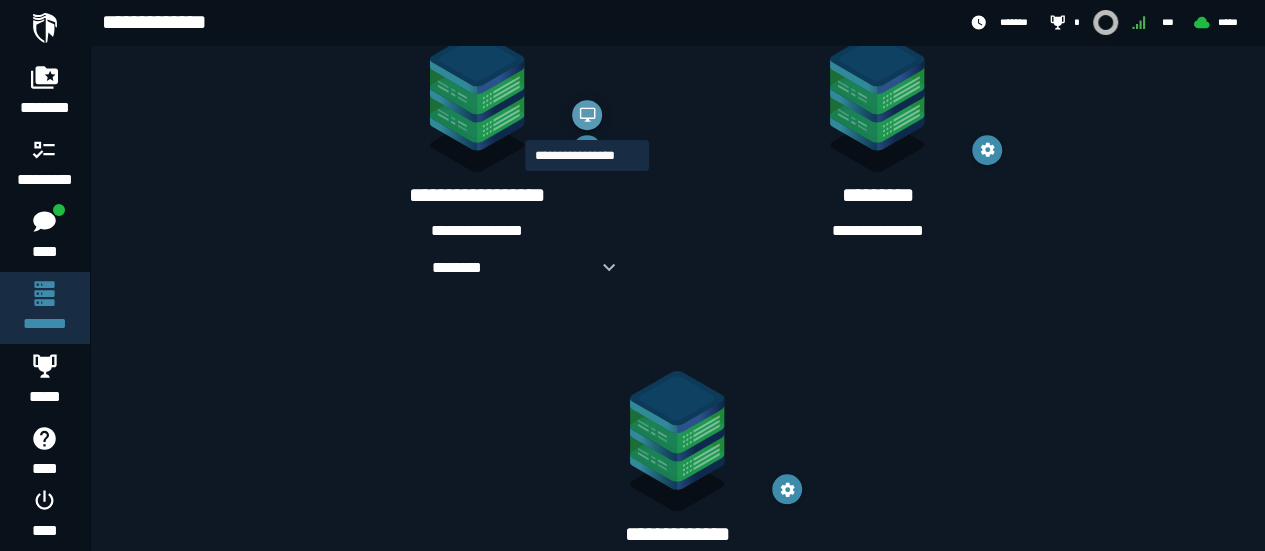 click 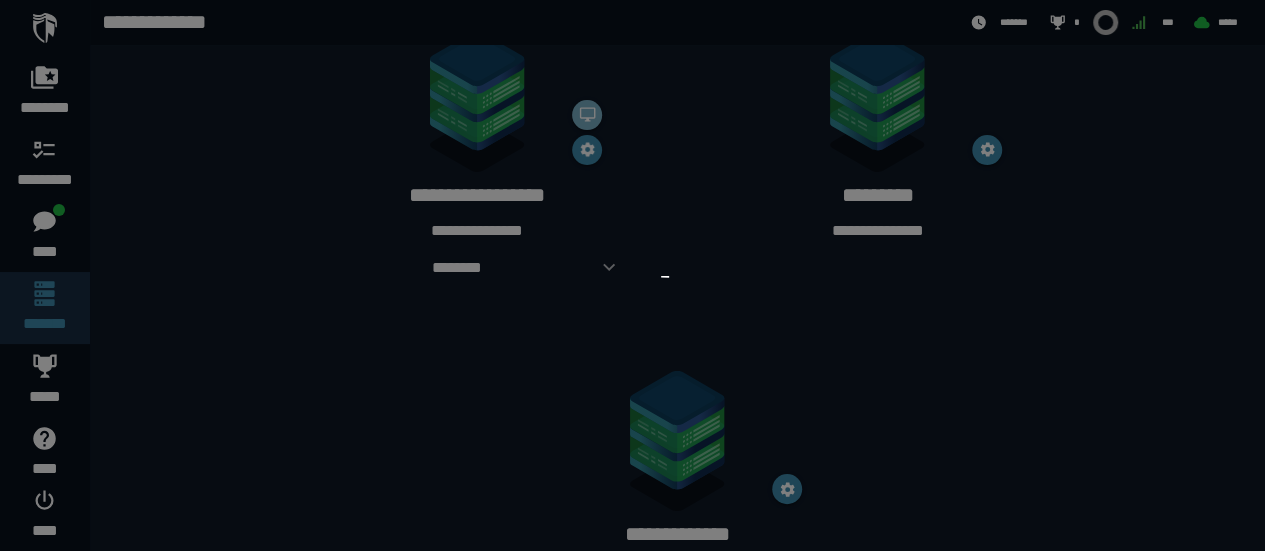 scroll, scrollTop: 0, scrollLeft: 0, axis: both 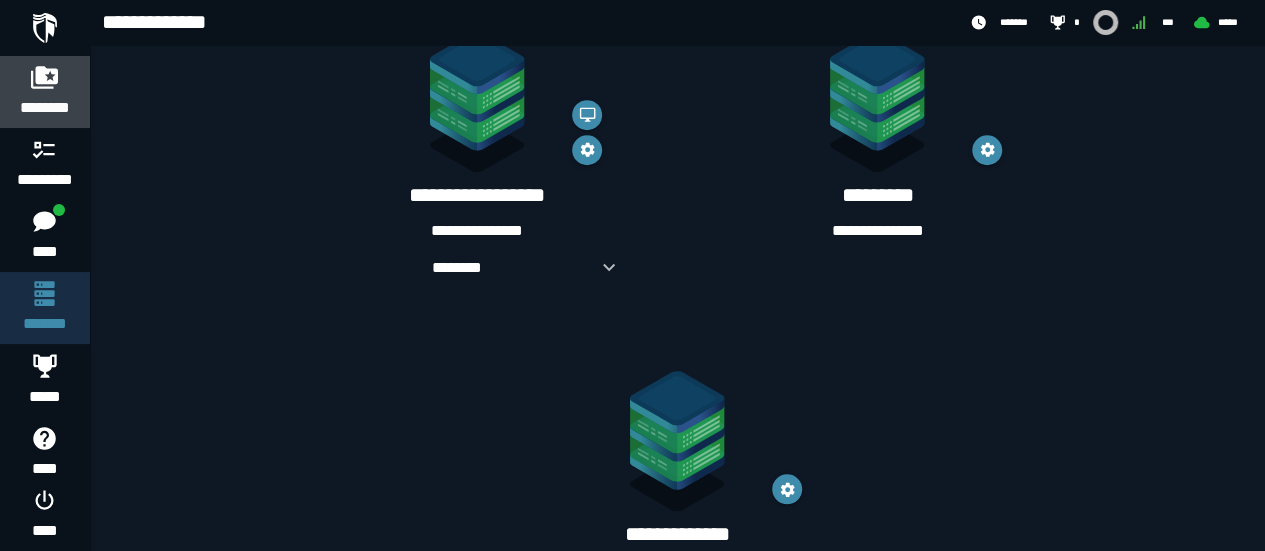 click on "********" at bounding box center (45, 92) 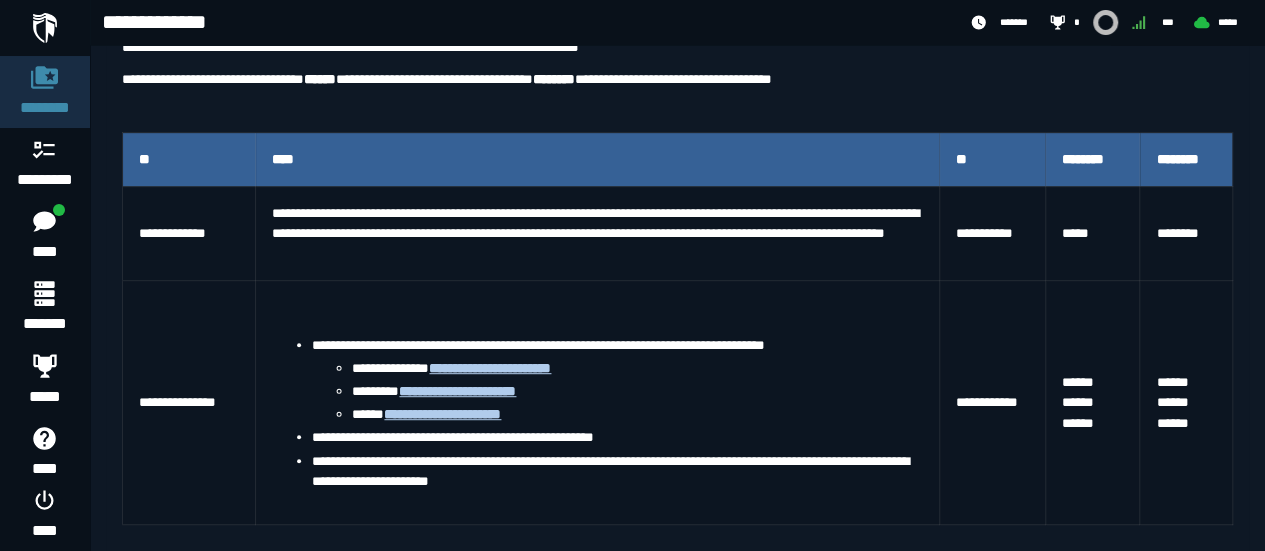 scroll, scrollTop: 367, scrollLeft: 0, axis: vertical 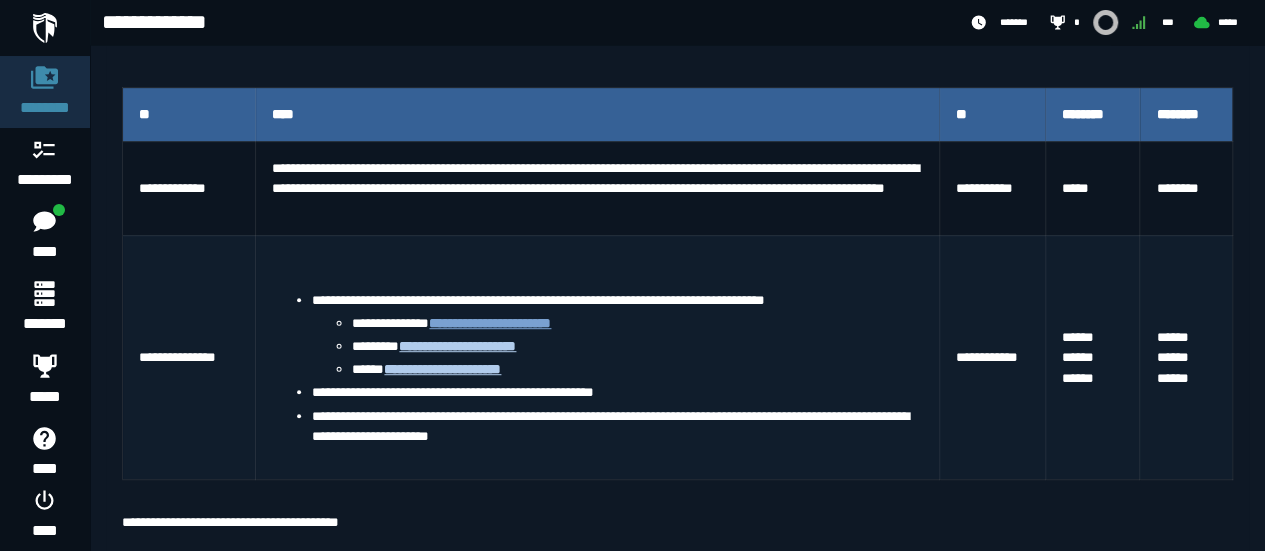 click on "**********" at bounding box center [490, 323] 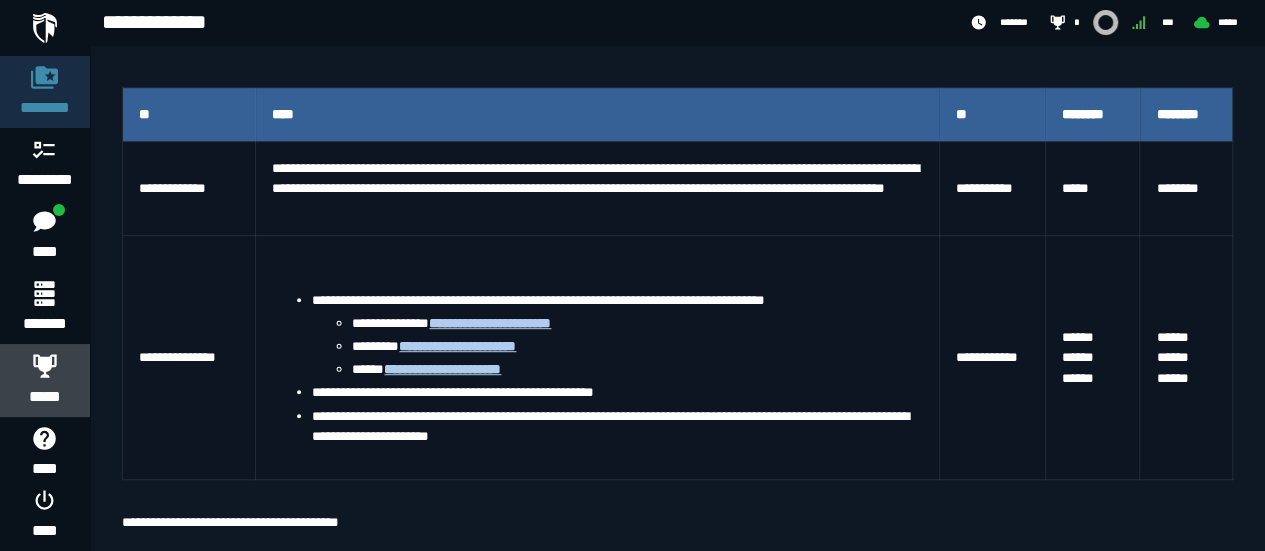 click on "*****" at bounding box center [45, 380] 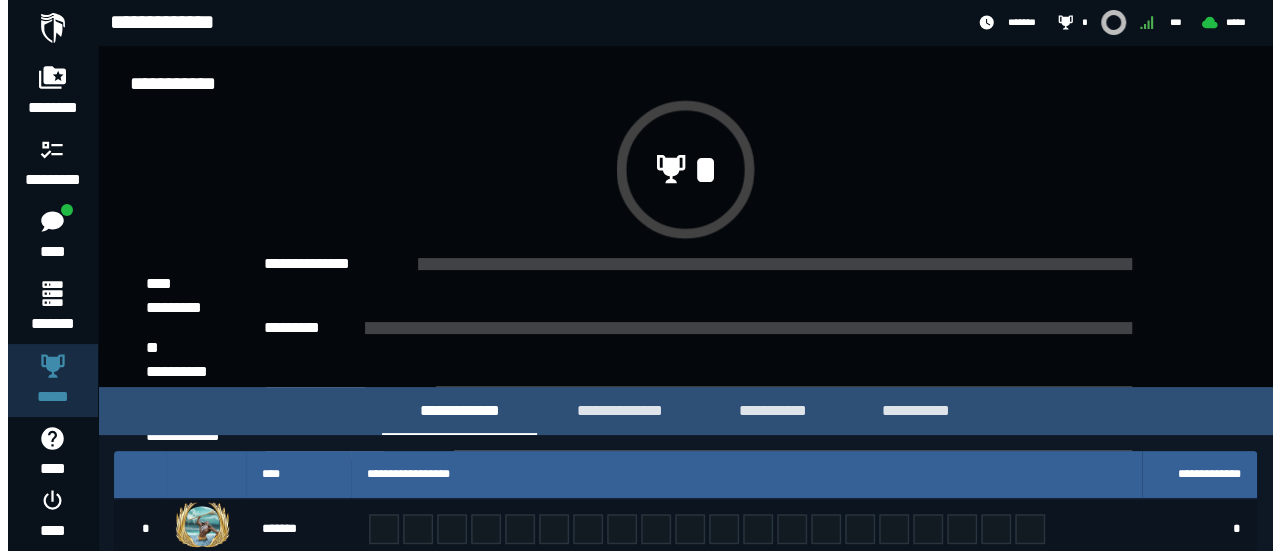 scroll, scrollTop: 0, scrollLeft: 0, axis: both 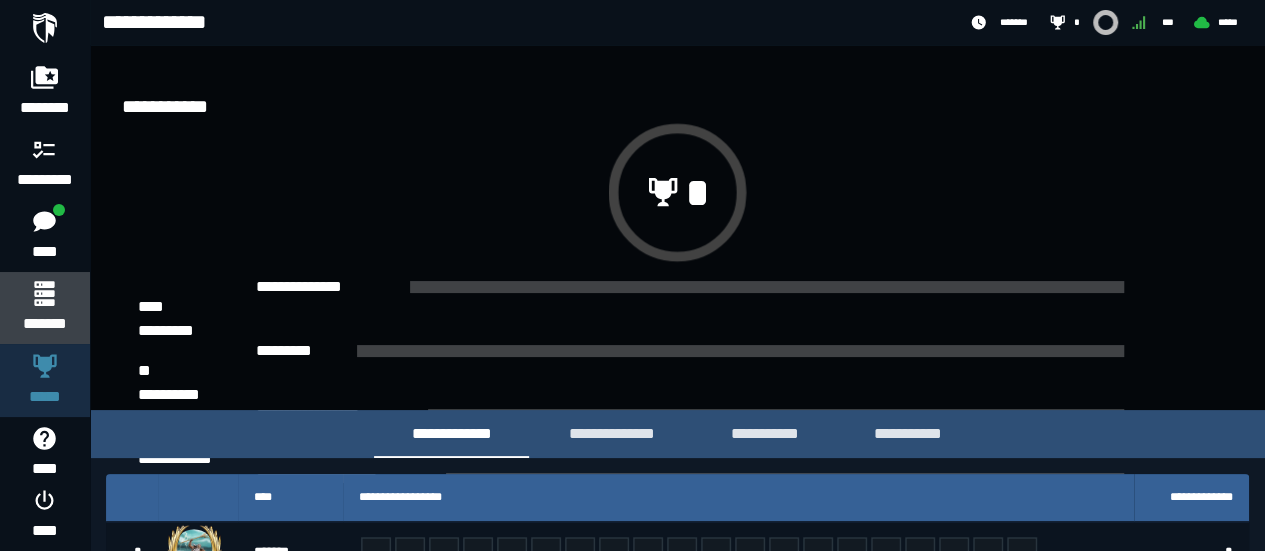 click 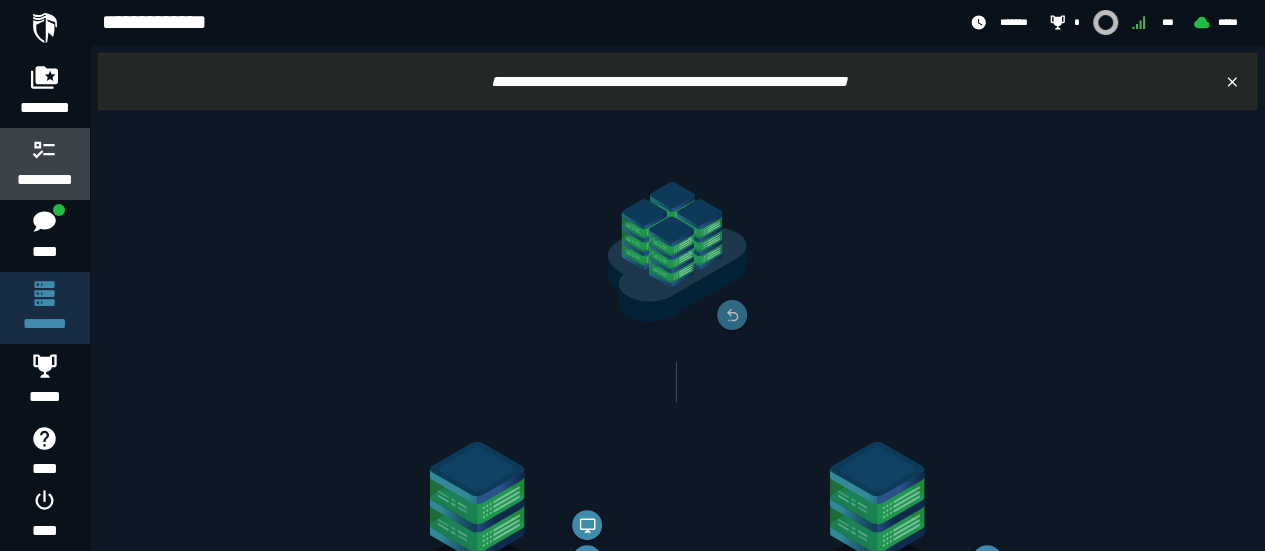 click on "*********" at bounding box center (45, 180) 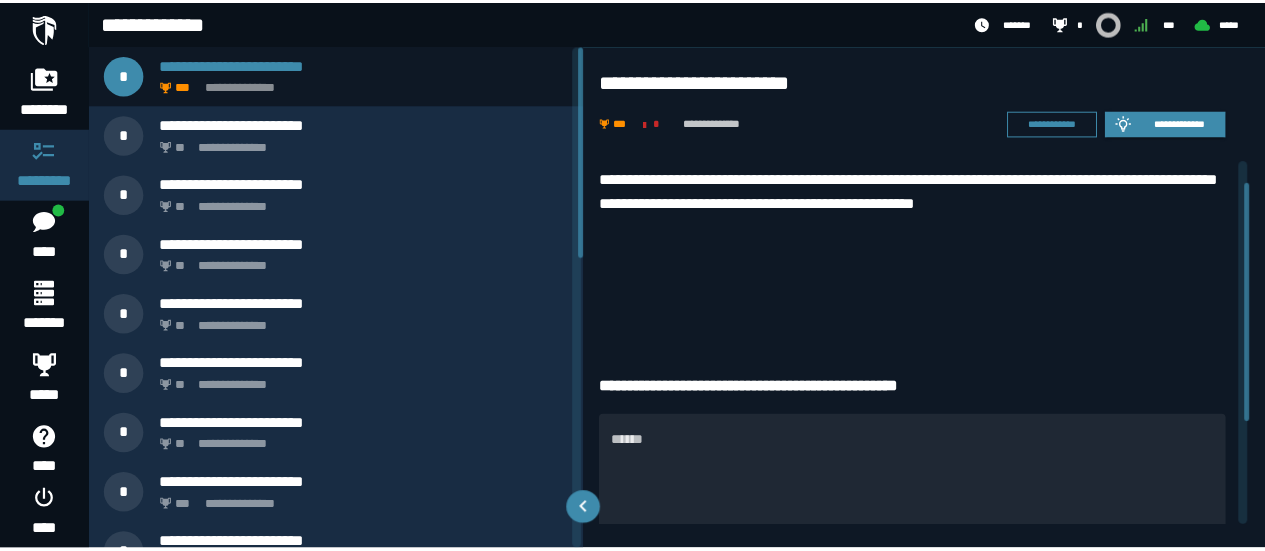 scroll, scrollTop: 0, scrollLeft: 0, axis: both 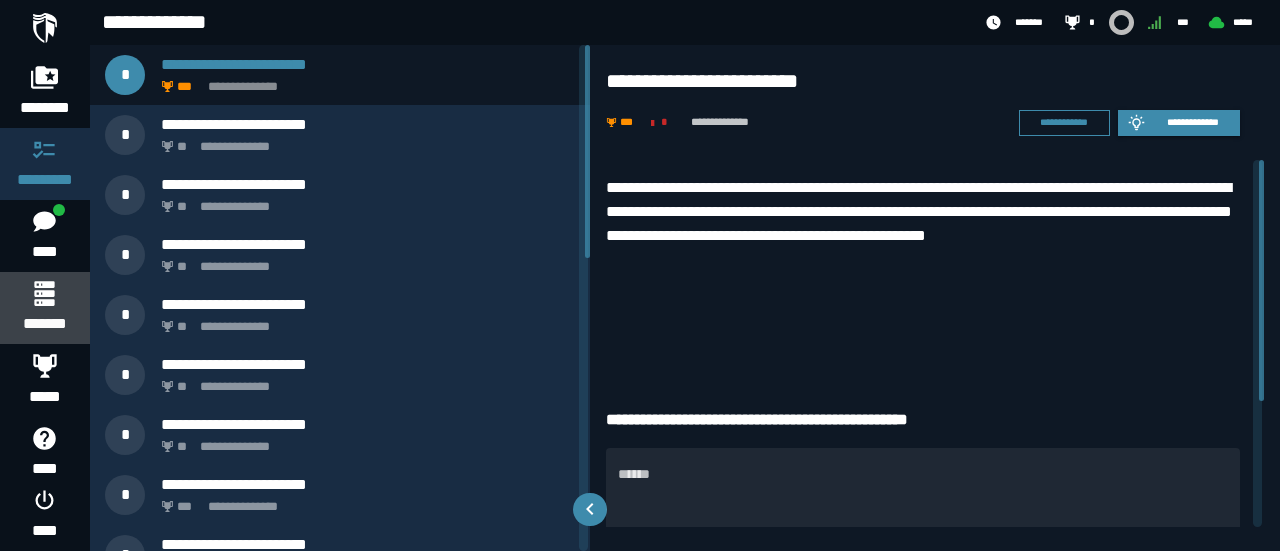 click 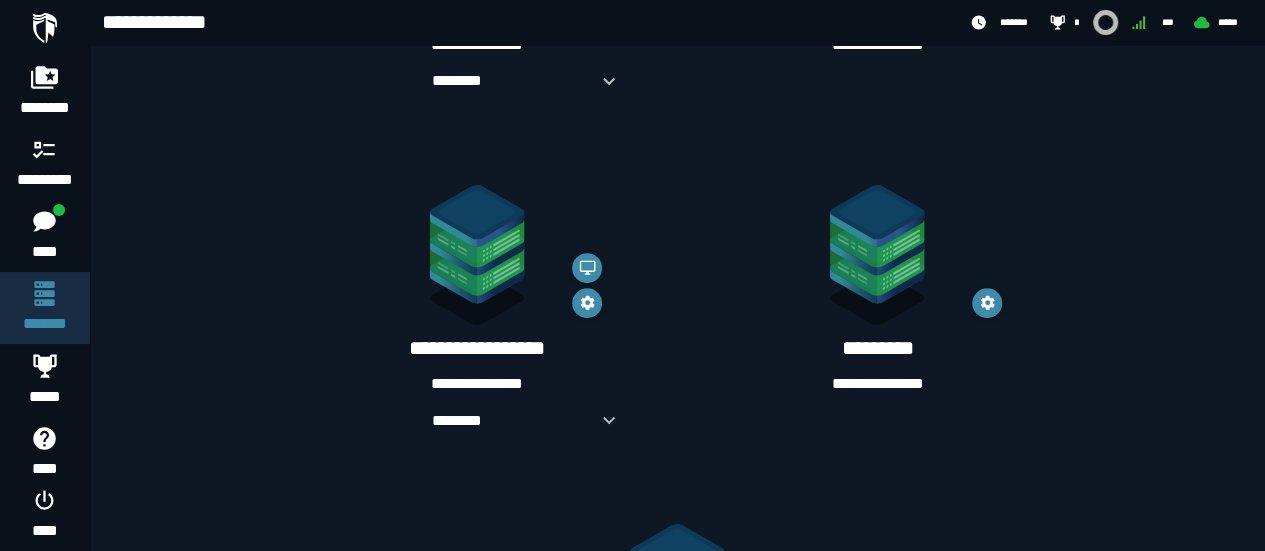 scroll, scrollTop: 824, scrollLeft: 0, axis: vertical 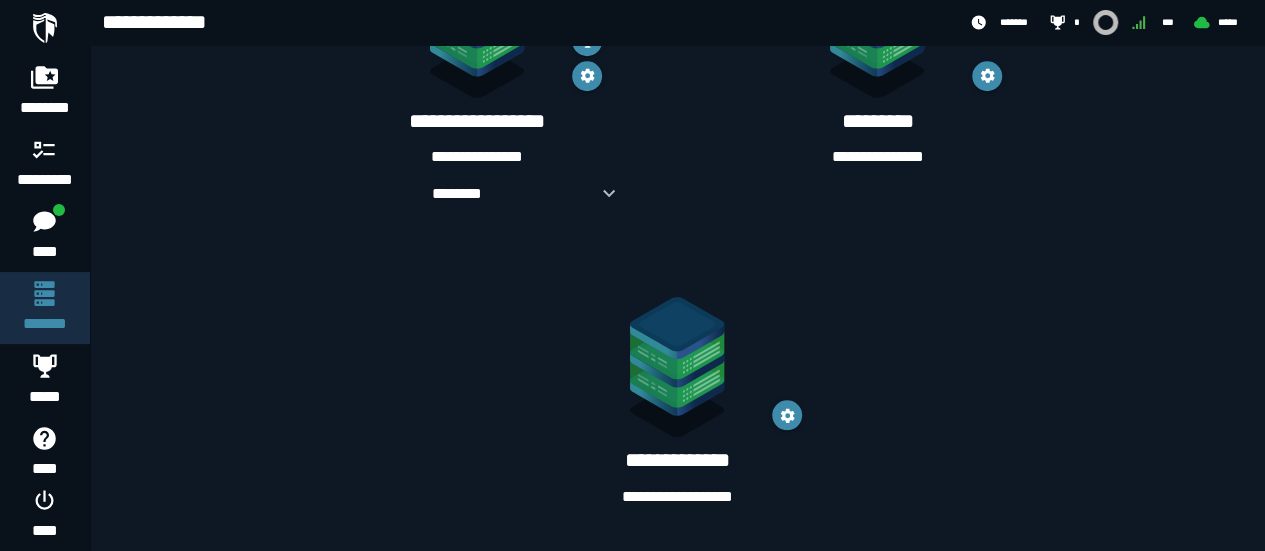 click 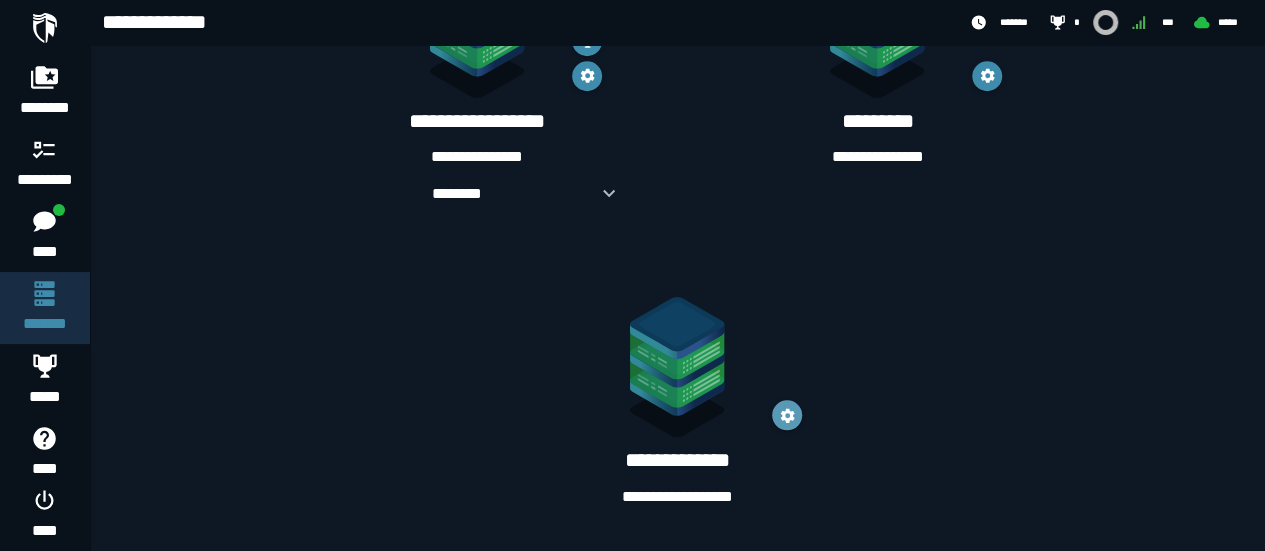 drag, startPoint x: 707, startPoint y: 438, endPoint x: 792, endPoint y: 401, distance: 92.70383 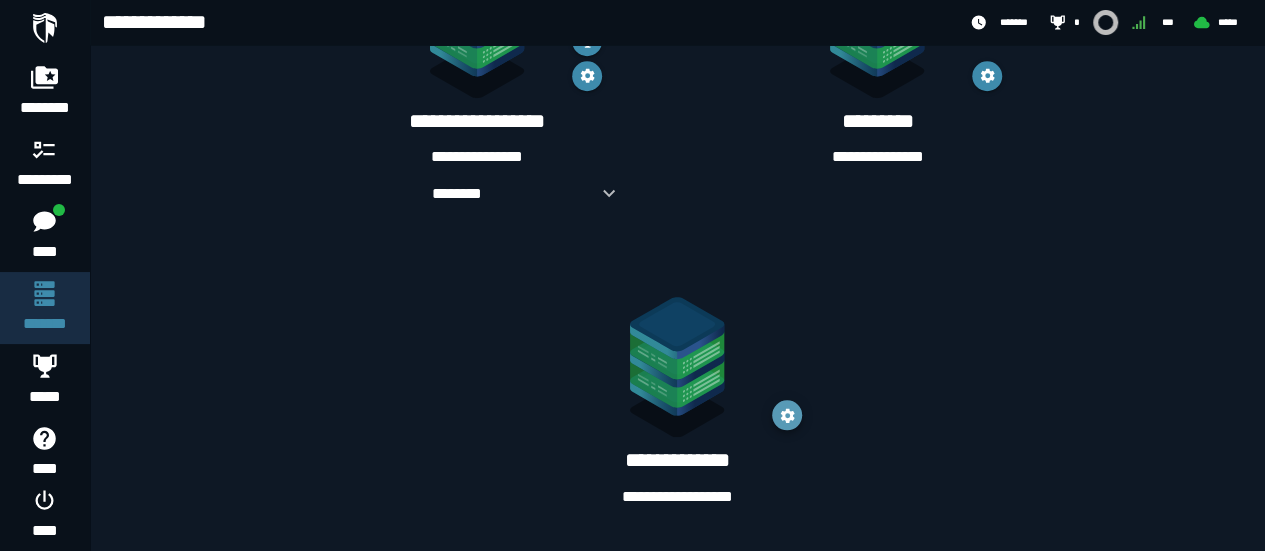 click 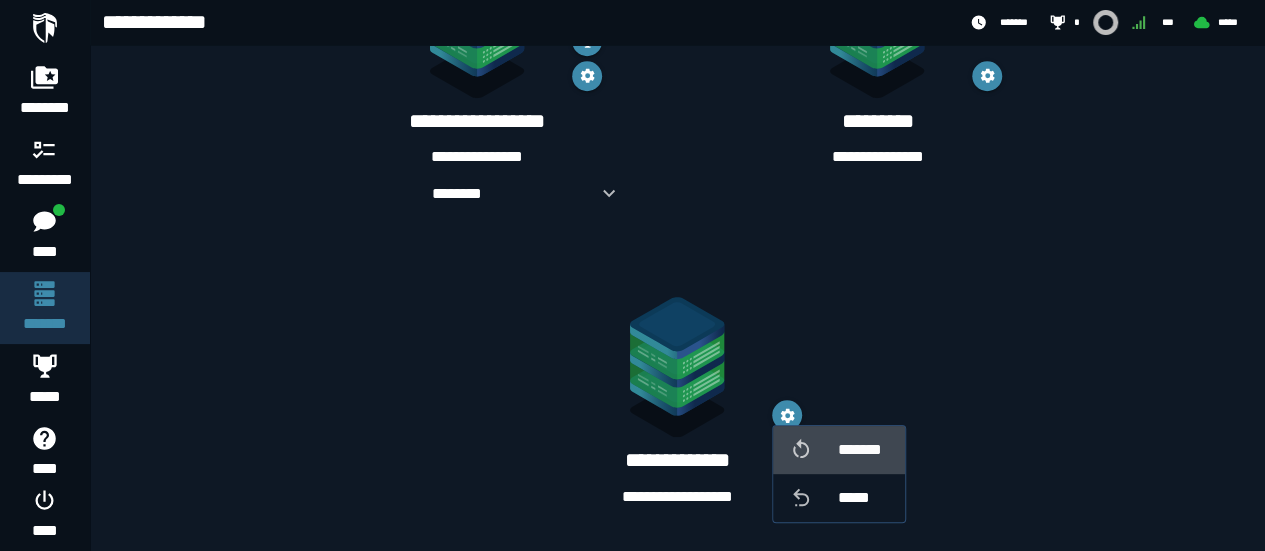 click at bounding box center (813, 450) 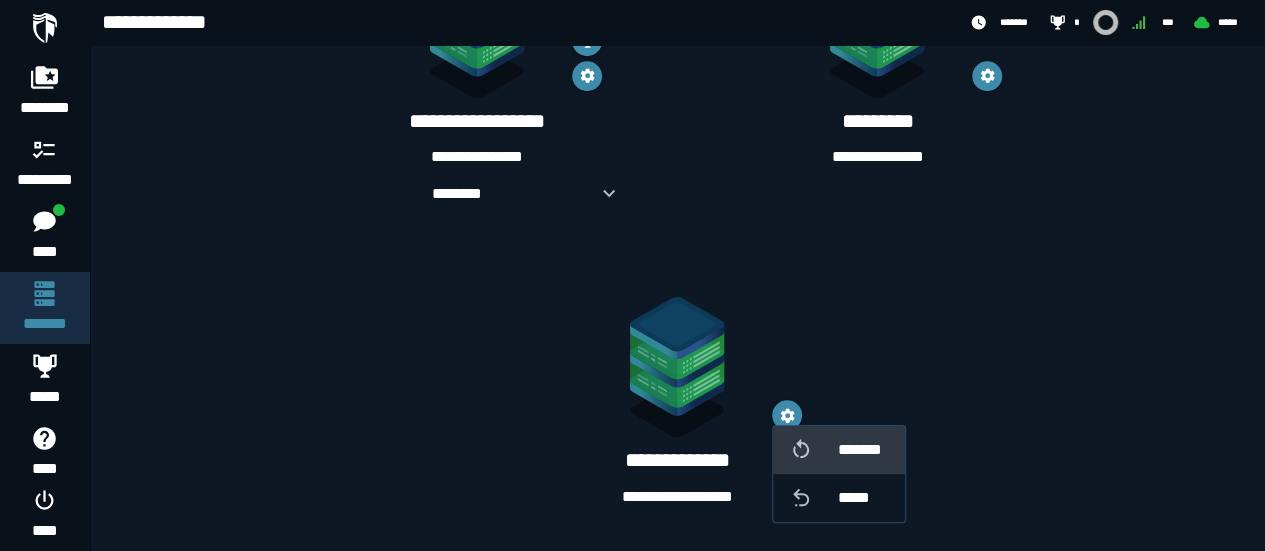 scroll, scrollTop: 0, scrollLeft: 0, axis: both 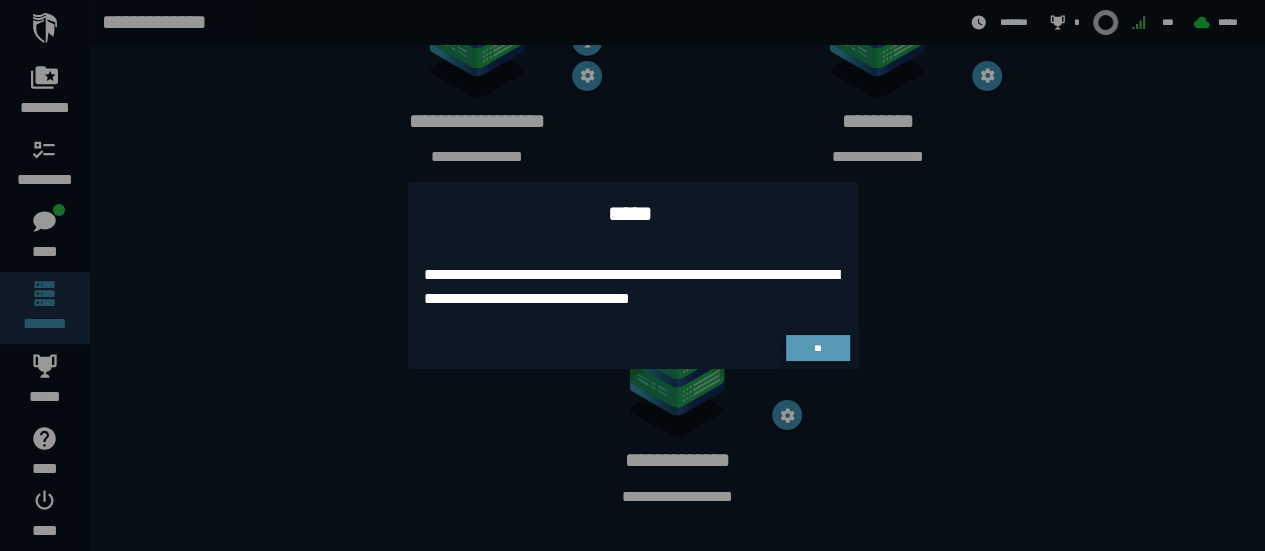 click on "**" at bounding box center [818, 348] 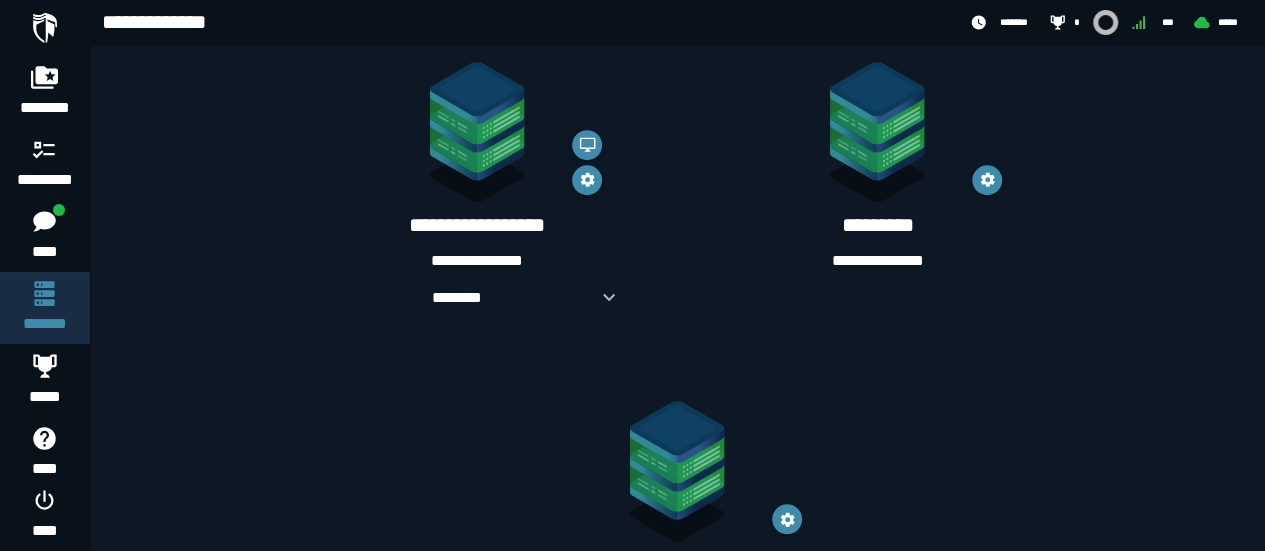 scroll, scrollTop: 706, scrollLeft: 0, axis: vertical 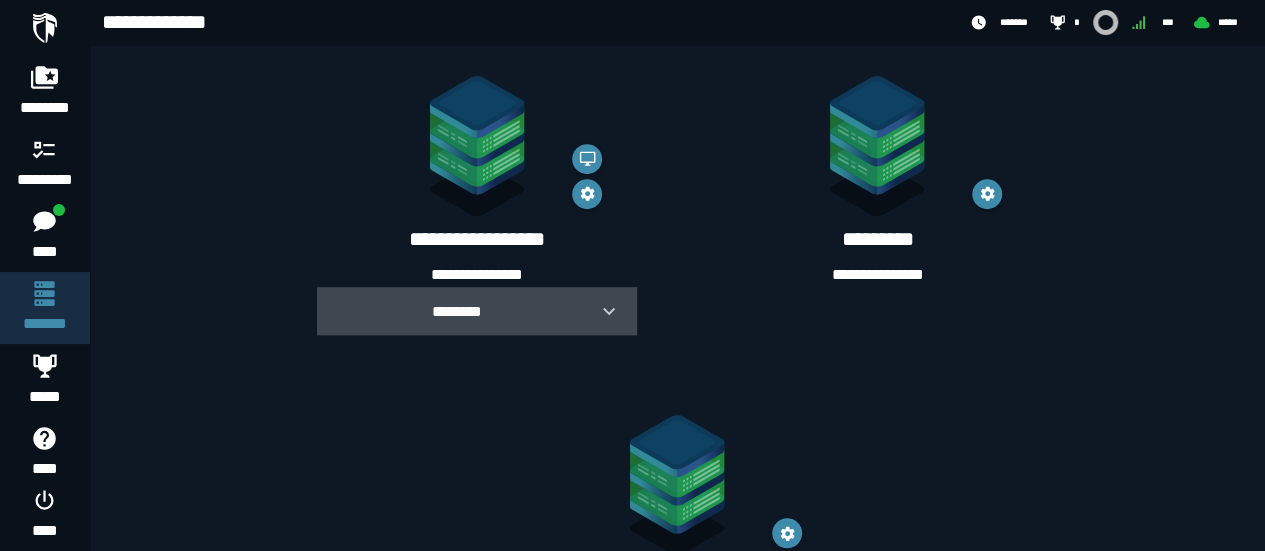 click 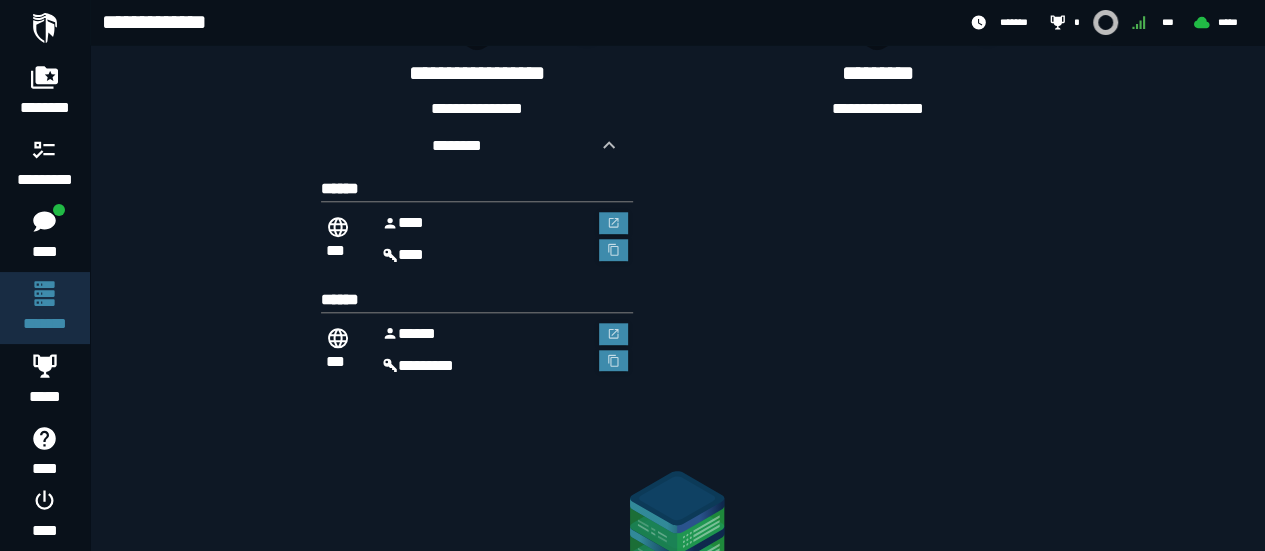 scroll, scrollTop: 886, scrollLeft: 0, axis: vertical 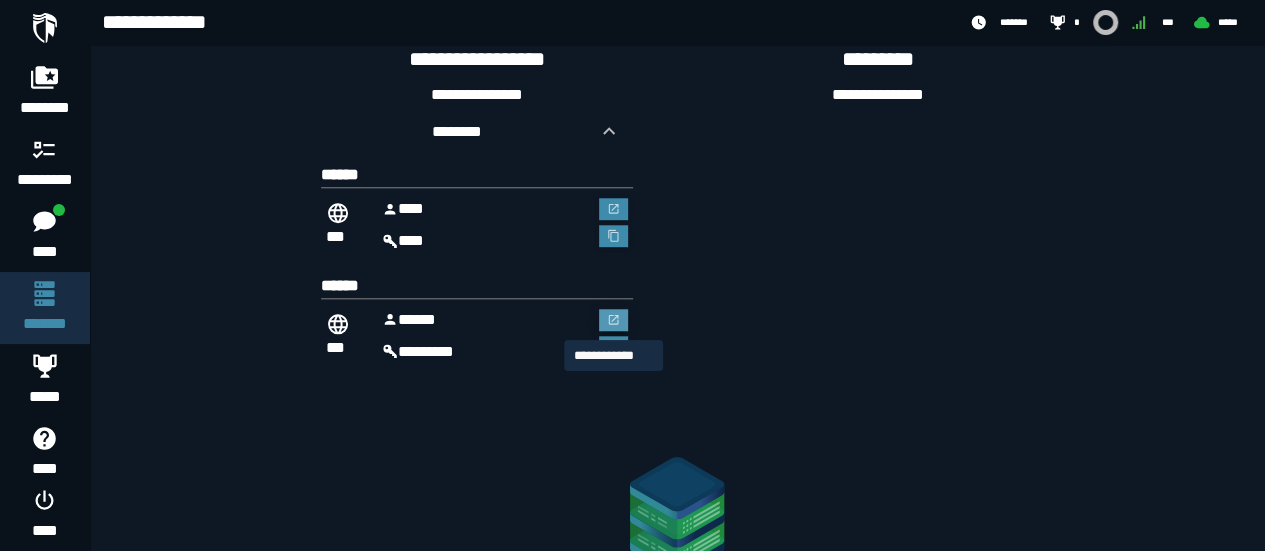 click at bounding box center (614, 320) 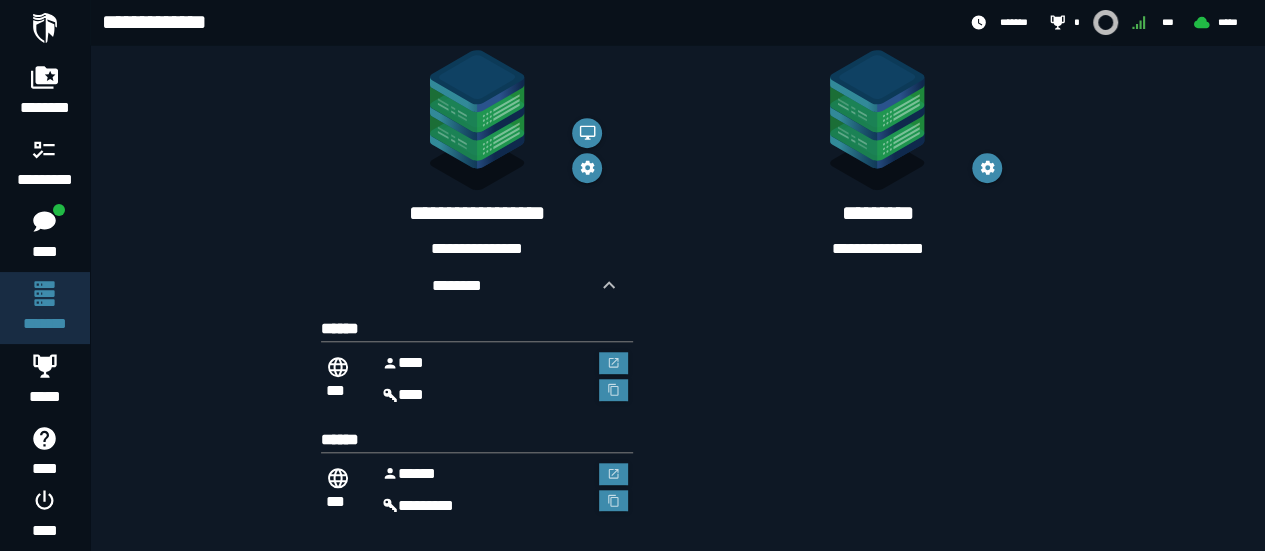 scroll, scrollTop: 733, scrollLeft: 0, axis: vertical 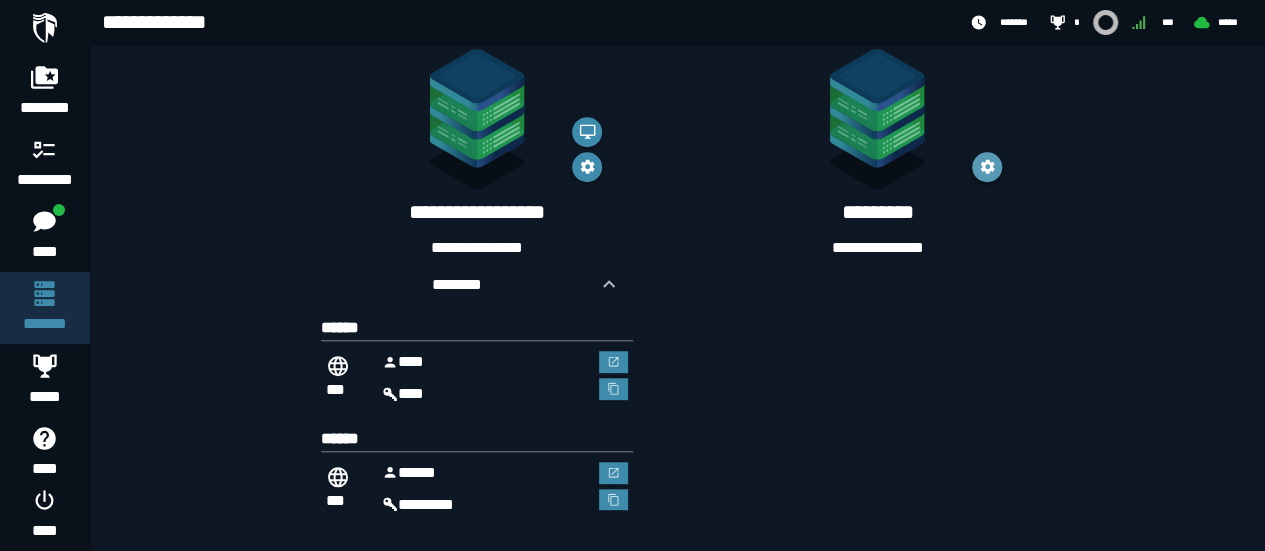 click 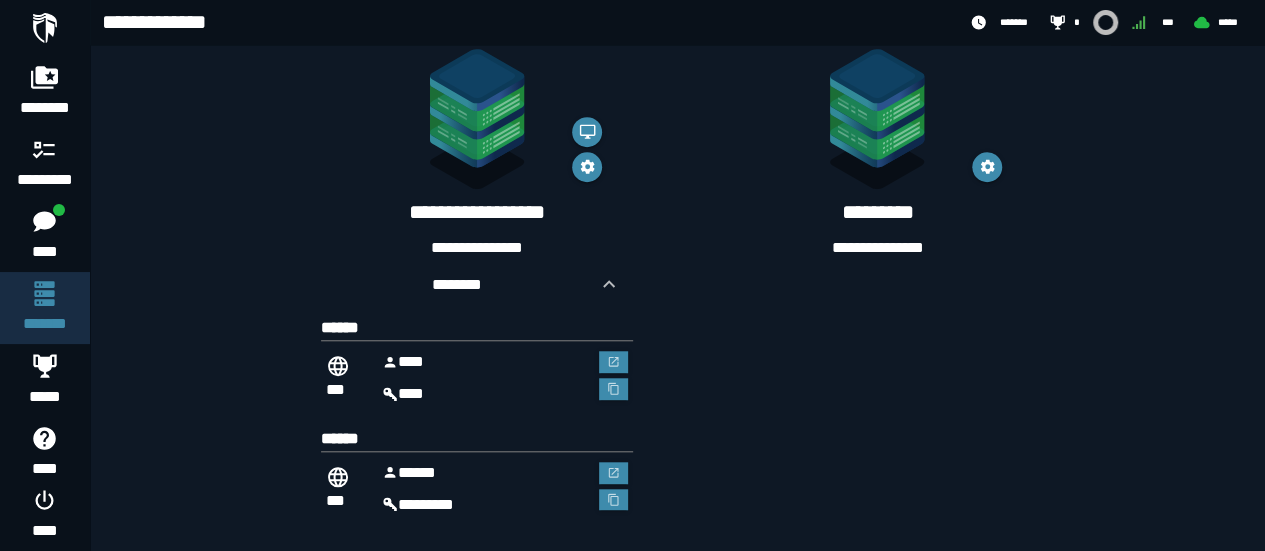 click on "*********" at bounding box center [877, 212] 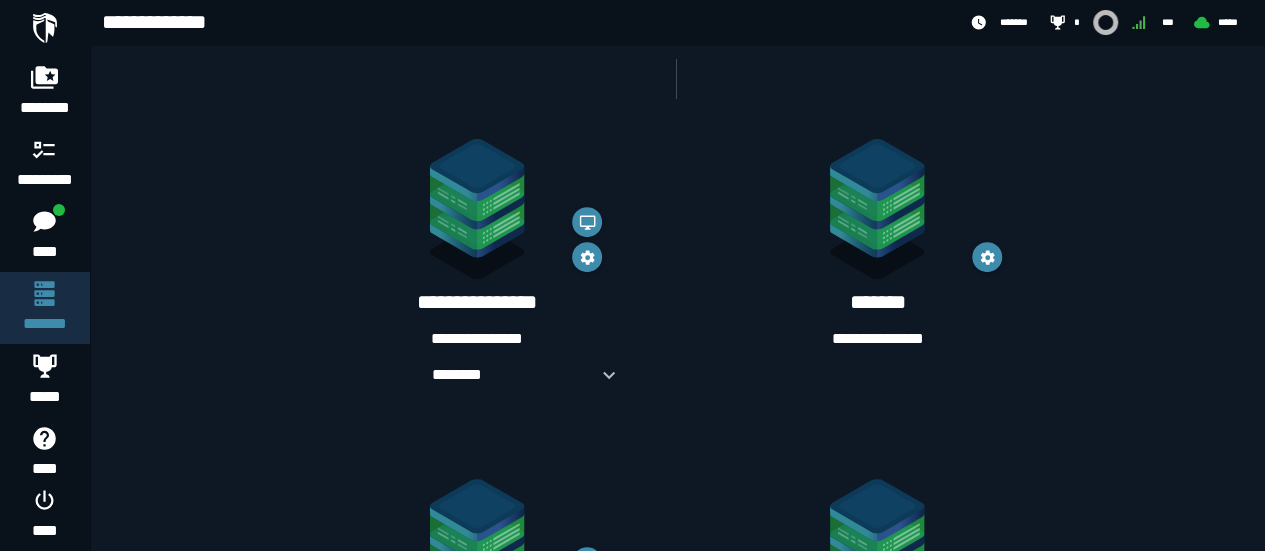 scroll, scrollTop: 295, scrollLeft: 0, axis: vertical 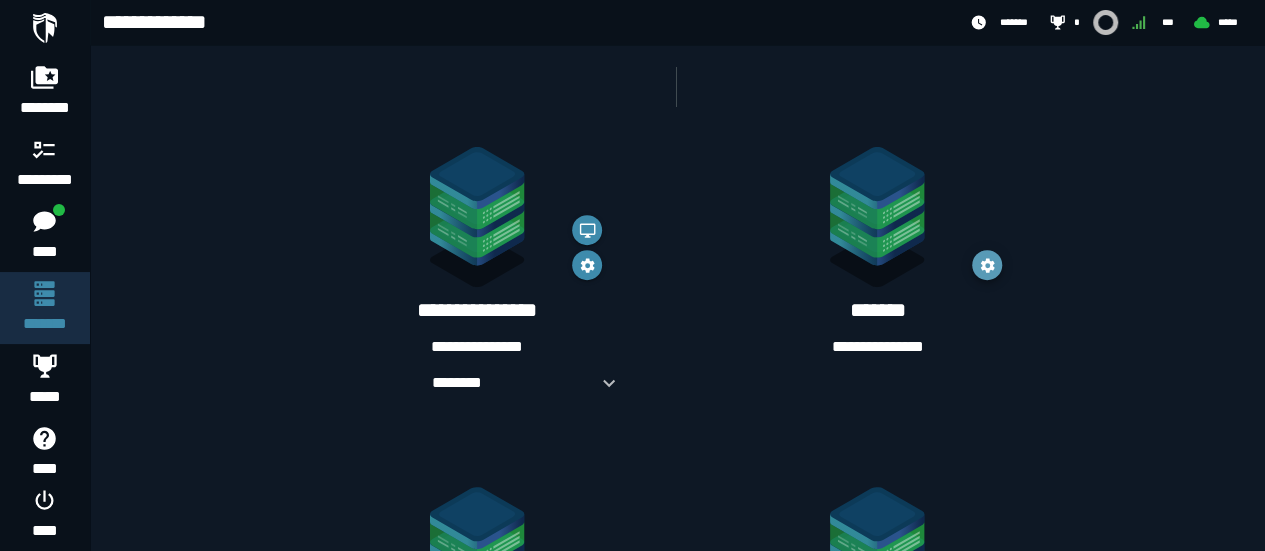 click 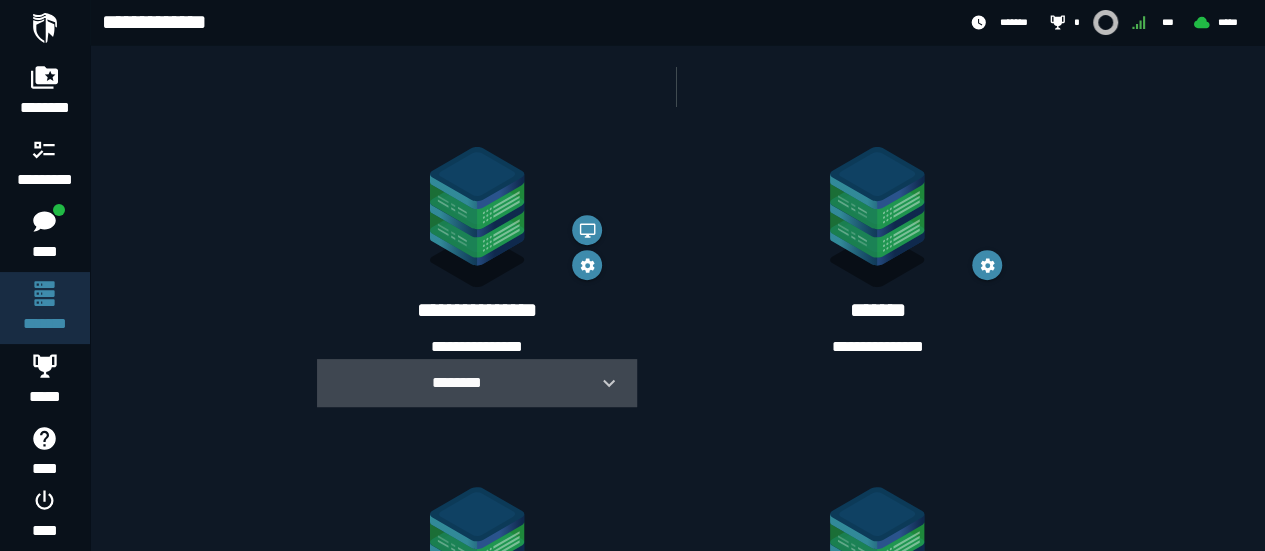 click 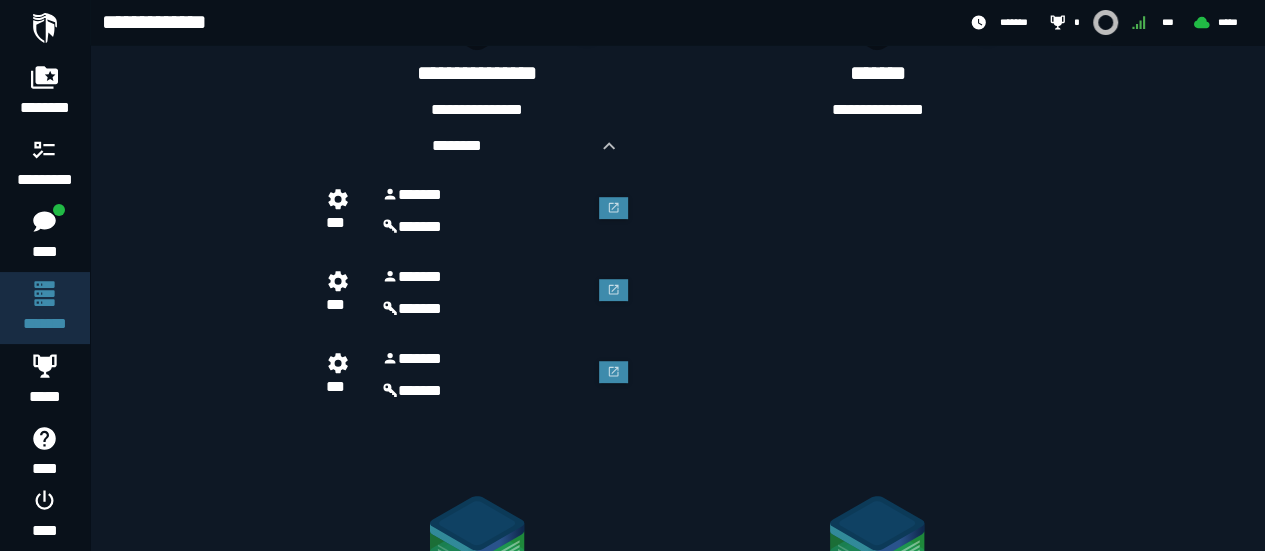 scroll, scrollTop: 529, scrollLeft: 0, axis: vertical 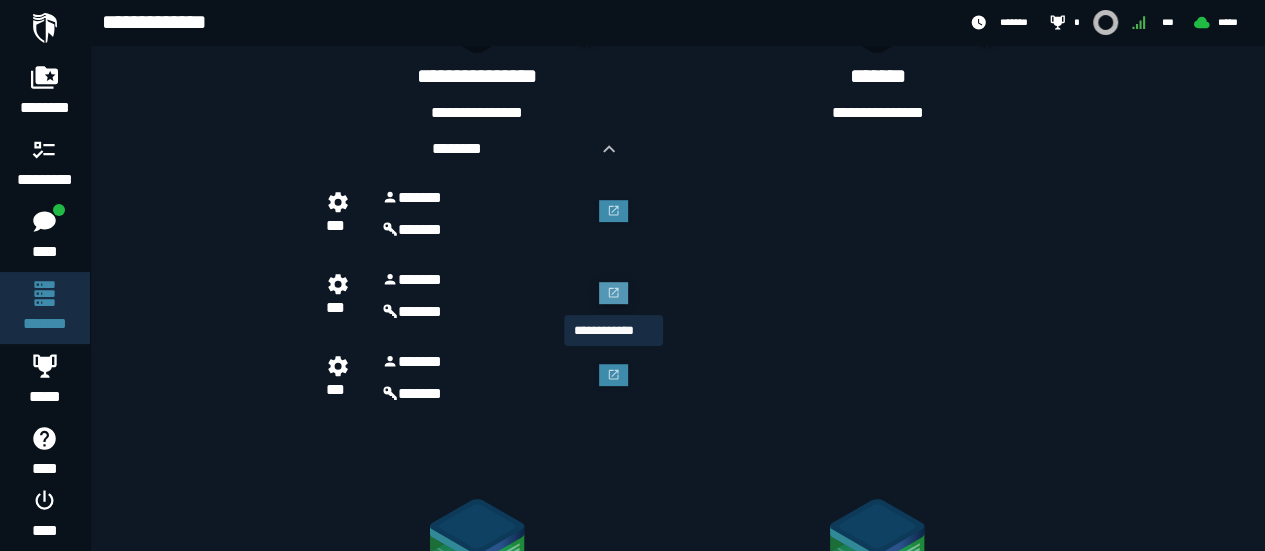 click 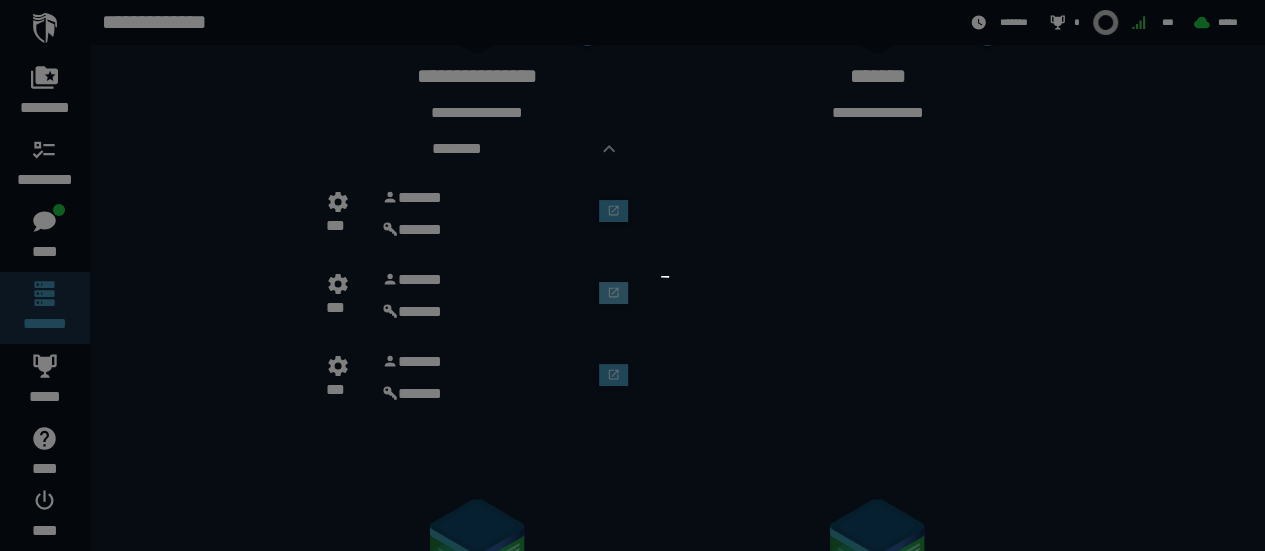scroll, scrollTop: 0, scrollLeft: 0, axis: both 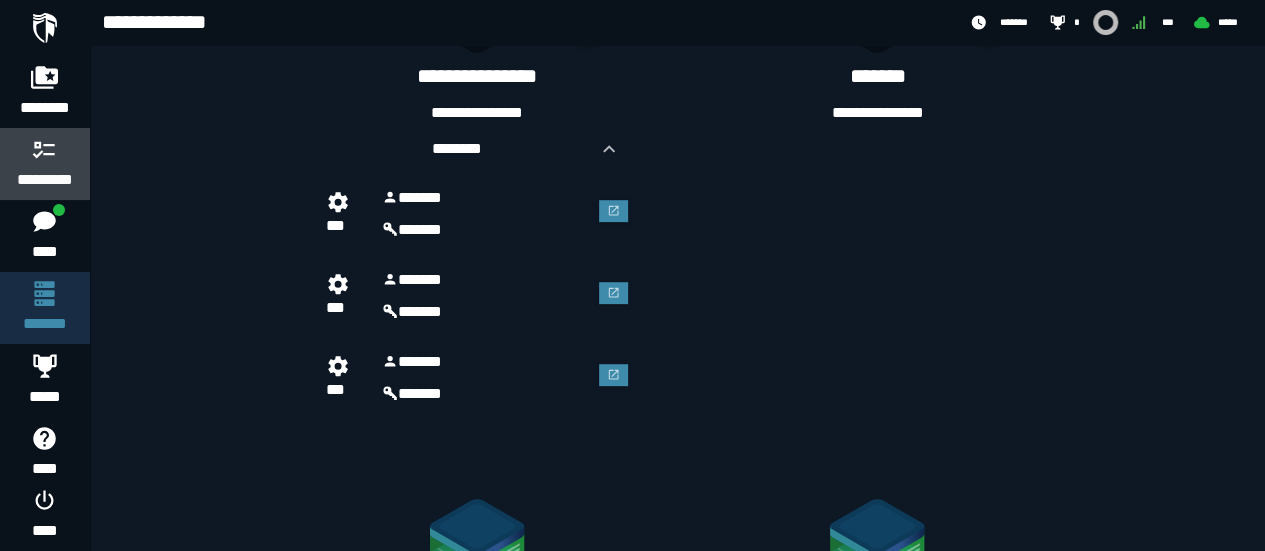 click on "*********" at bounding box center (45, 180) 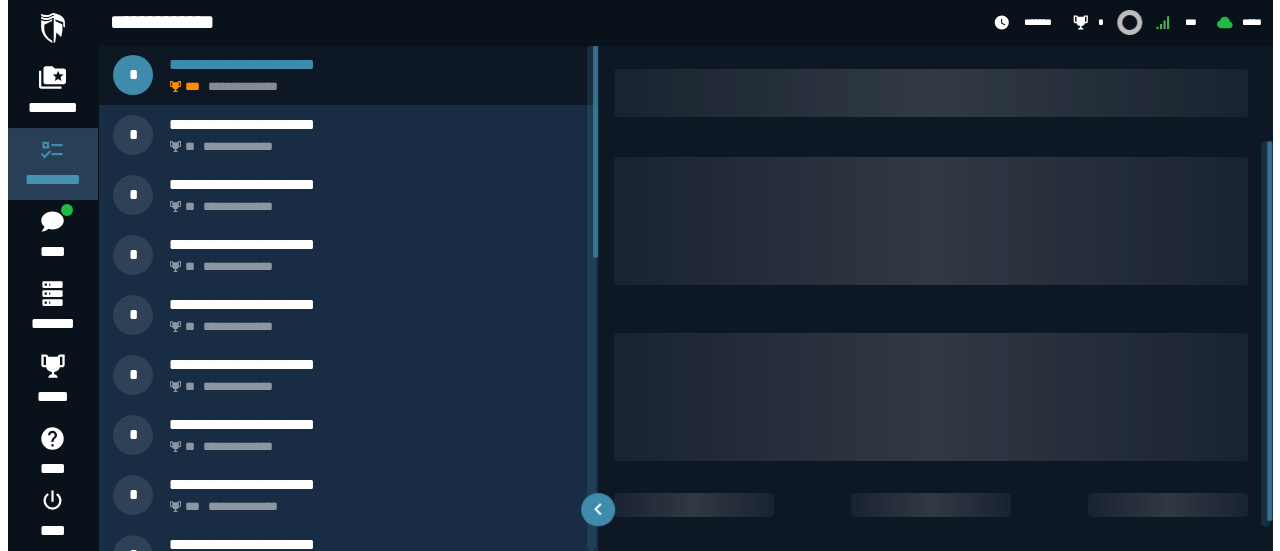 scroll, scrollTop: 0, scrollLeft: 0, axis: both 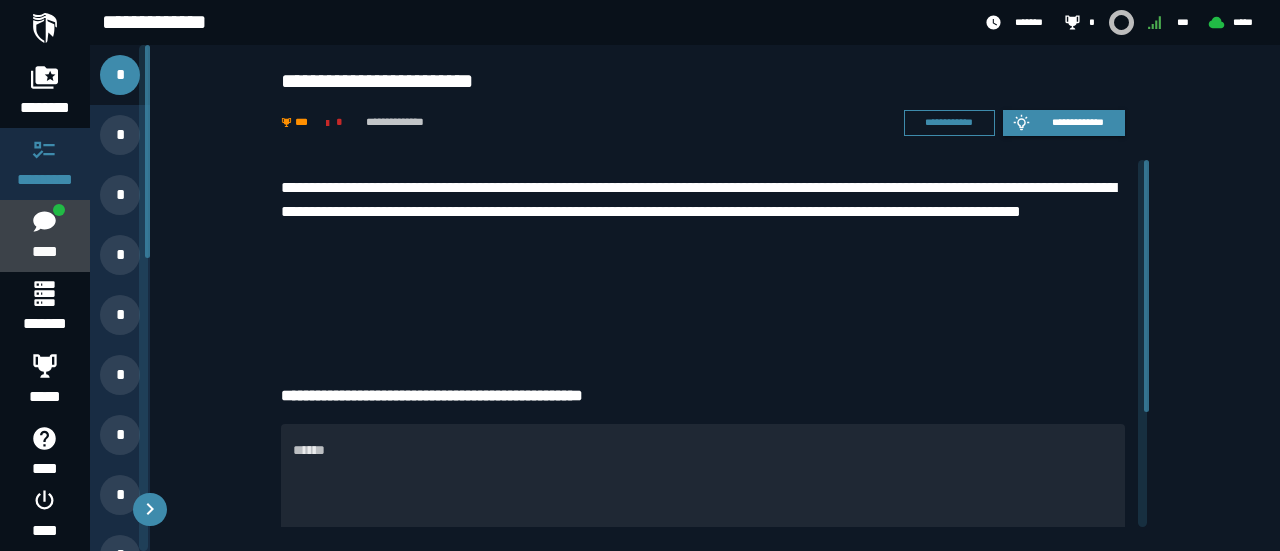 click on "****" 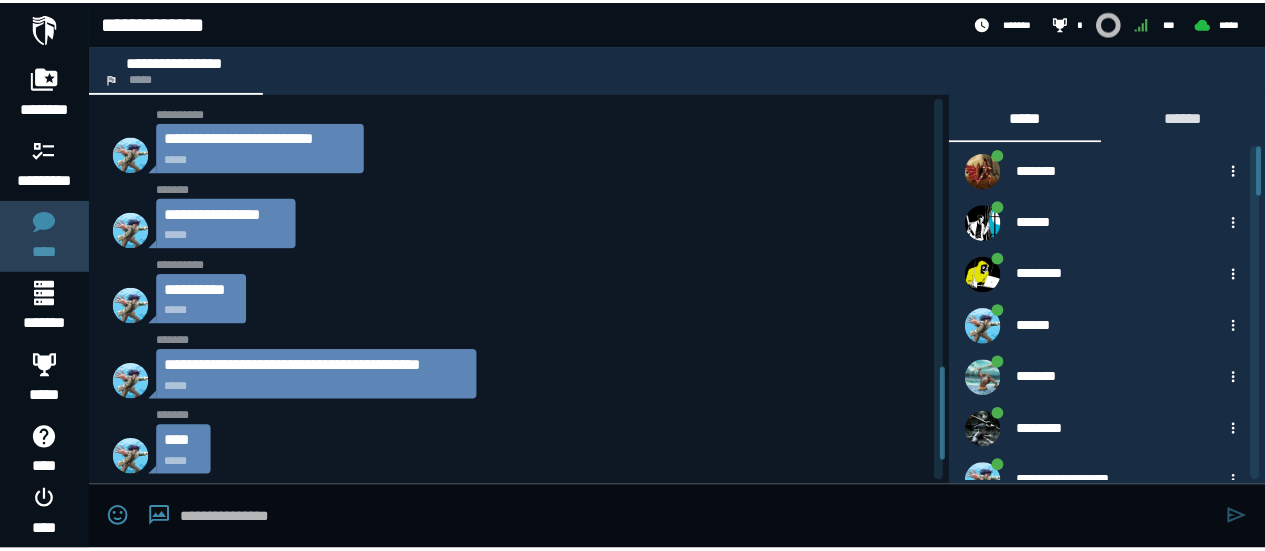 scroll, scrollTop: 1110, scrollLeft: 0, axis: vertical 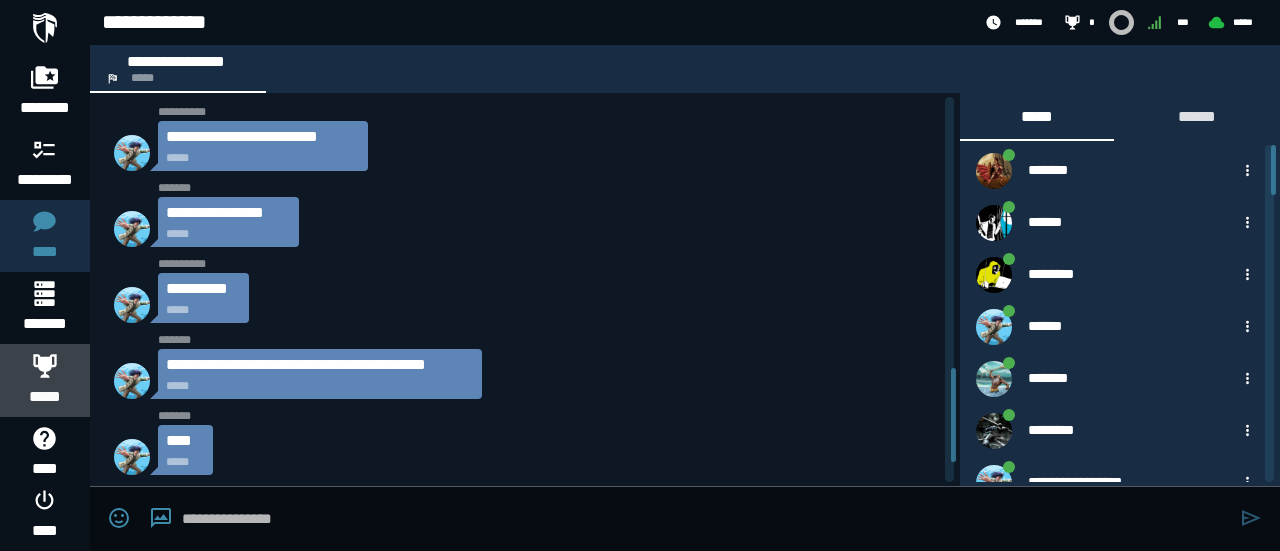 click 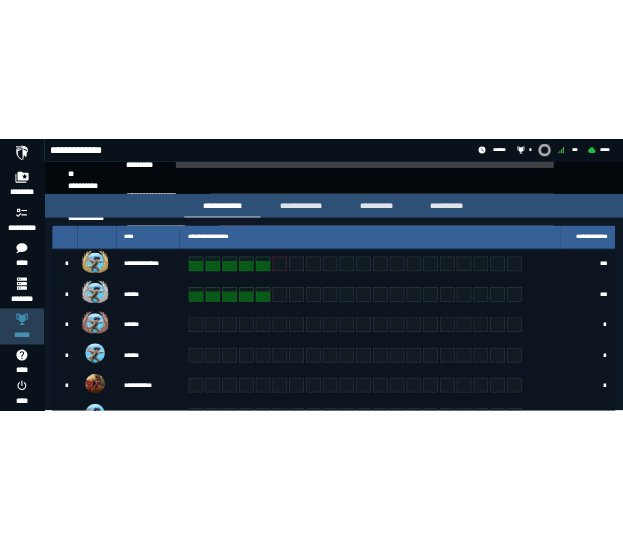 scroll, scrollTop: 294, scrollLeft: 0, axis: vertical 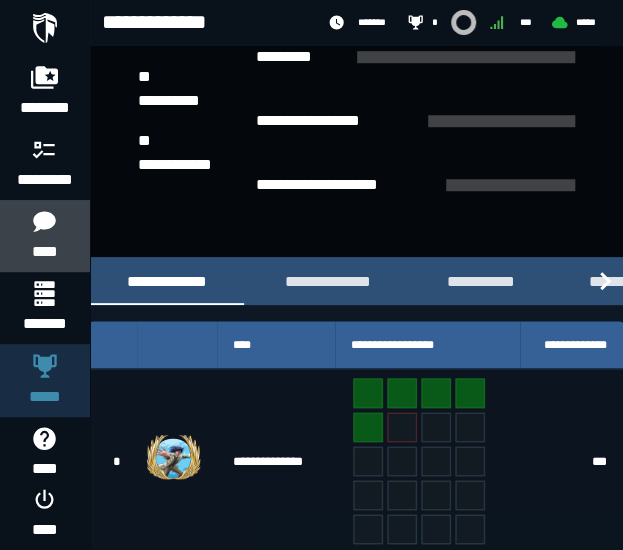 click on "****" at bounding box center (44, 252) 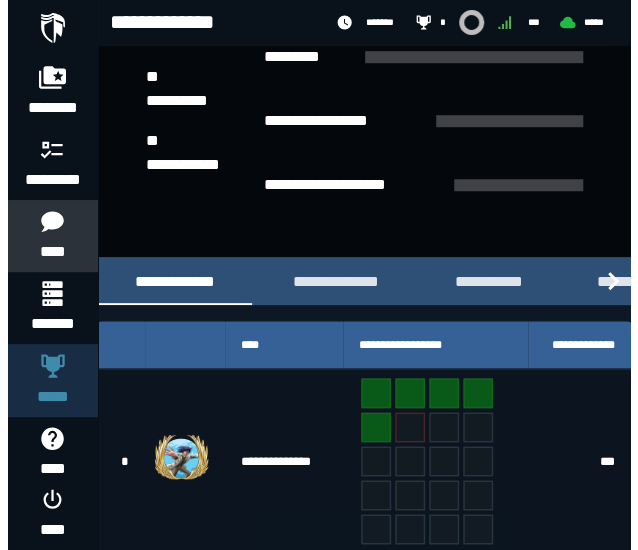 scroll, scrollTop: 0, scrollLeft: 0, axis: both 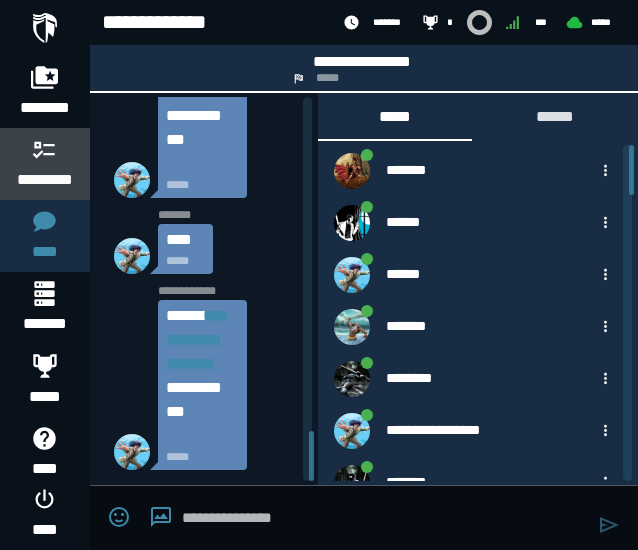 click on "*********" at bounding box center (45, 180) 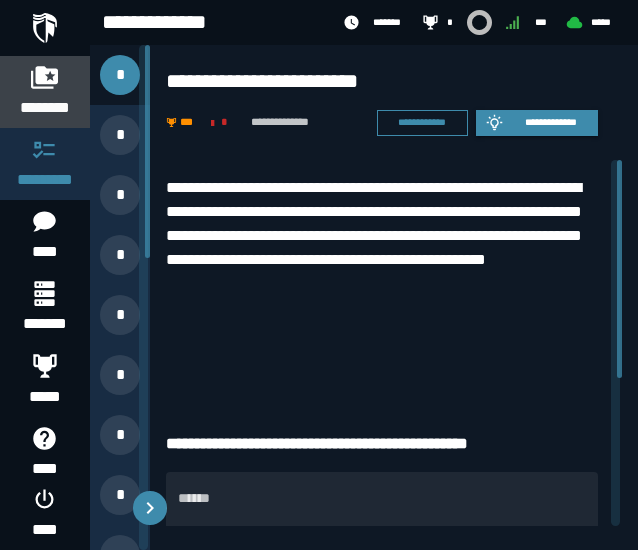 click on "********" at bounding box center [45, 108] 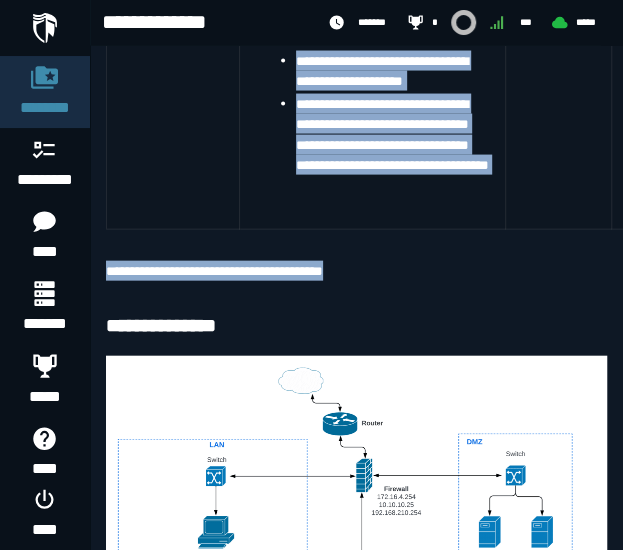 scroll, scrollTop: 1067, scrollLeft: 0, axis: vertical 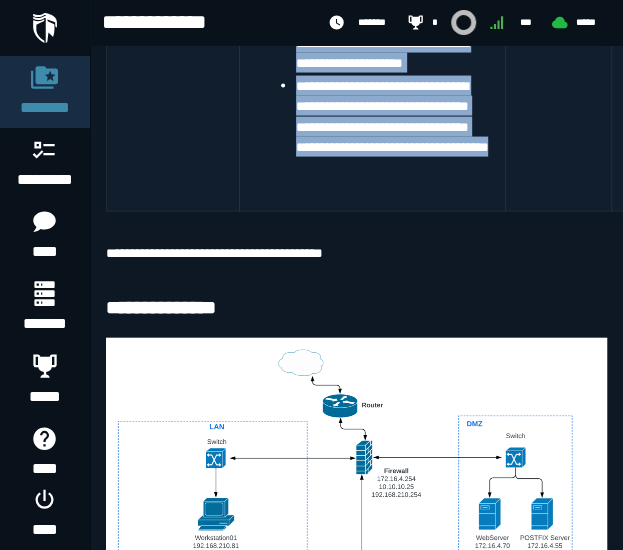 drag, startPoint x: 104, startPoint y: 141, endPoint x: 447, endPoint y: 161, distance: 343.58258 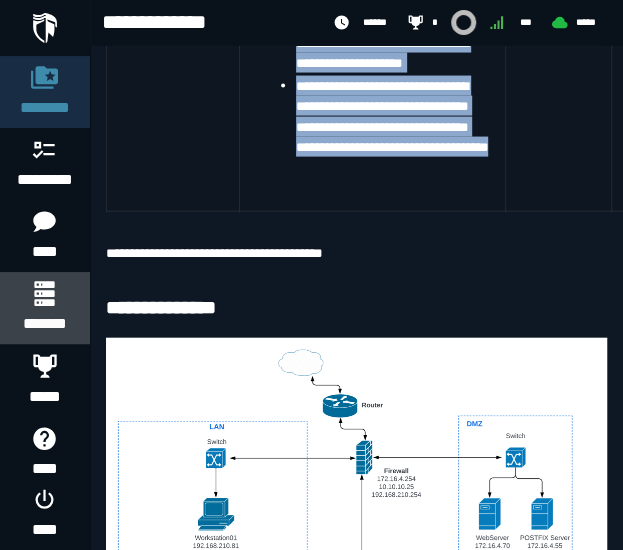 click on "*******" at bounding box center (44, 324) 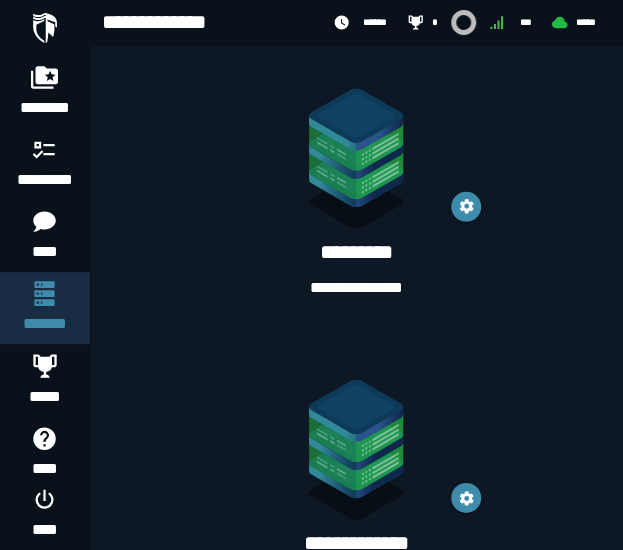 scroll, scrollTop: 1406, scrollLeft: 0, axis: vertical 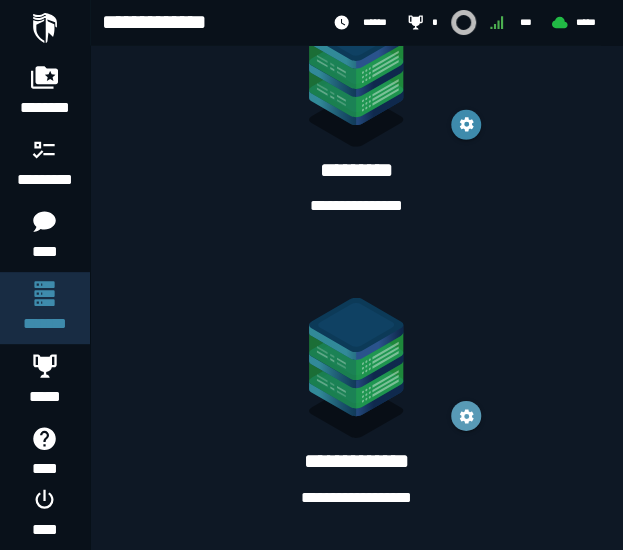 click 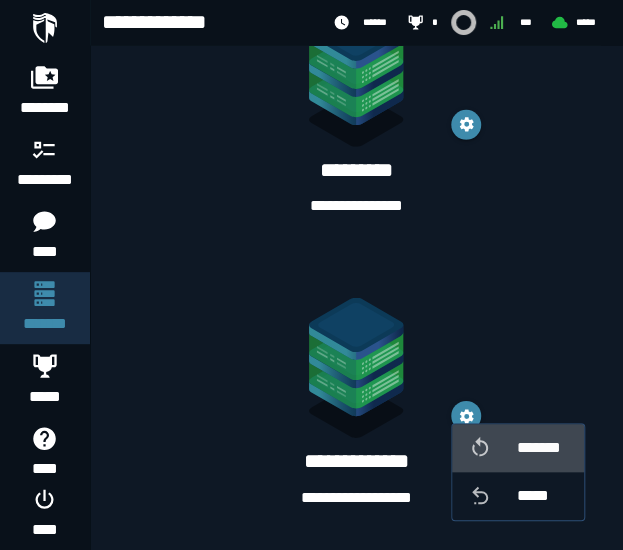 click at bounding box center [492, 448] 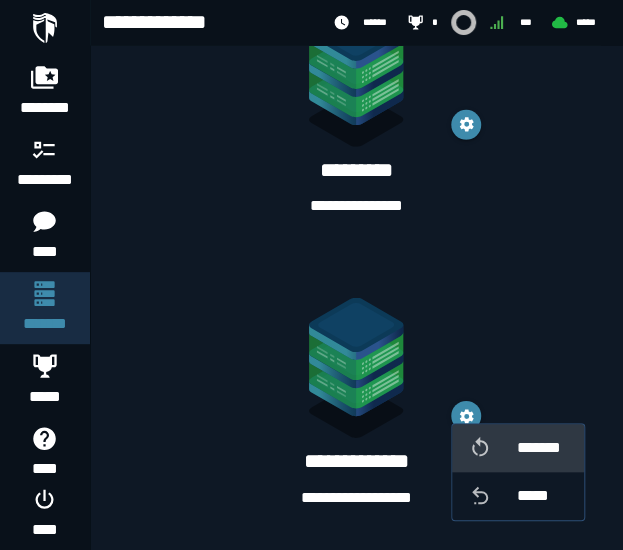 scroll, scrollTop: 0, scrollLeft: 0, axis: both 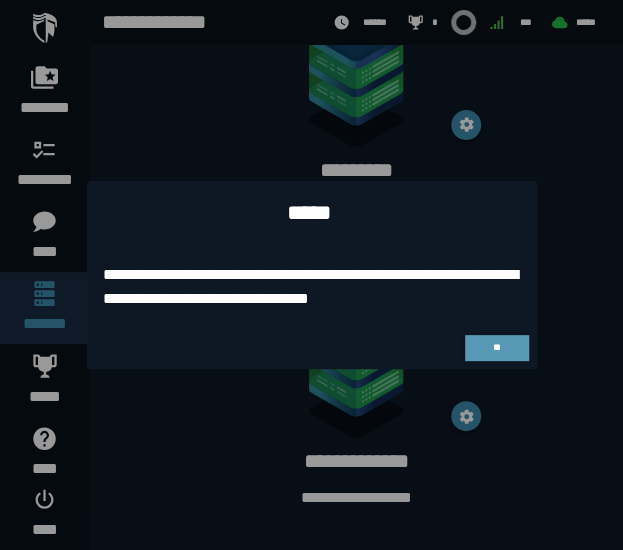 click on "**" at bounding box center [497, 348] 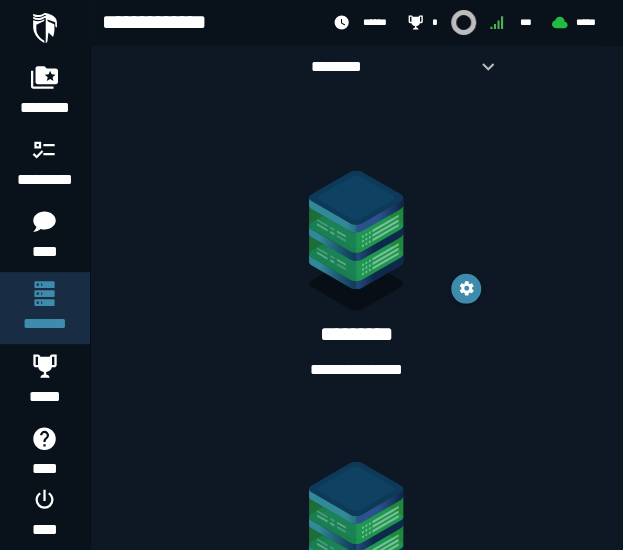 scroll, scrollTop: 1236, scrollLeft: 0, axis: vertical 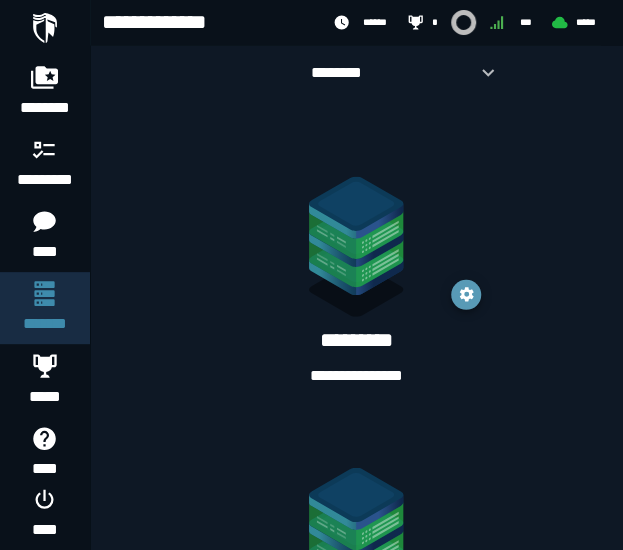 click 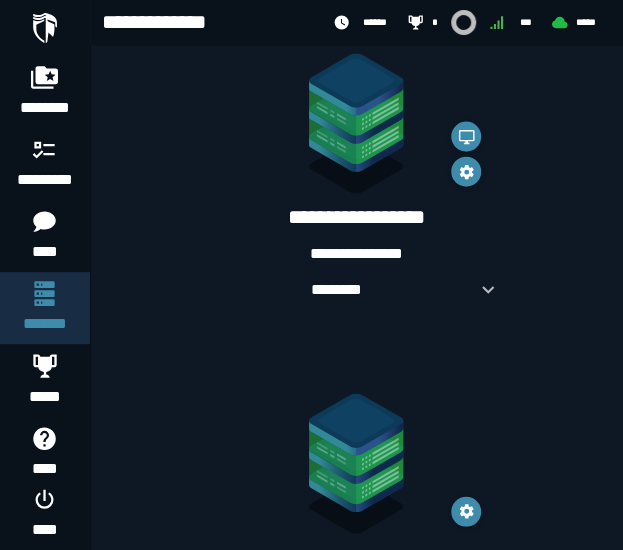 scroll, scrollTop: 1013, scrollLeft: 0, axis: vertical 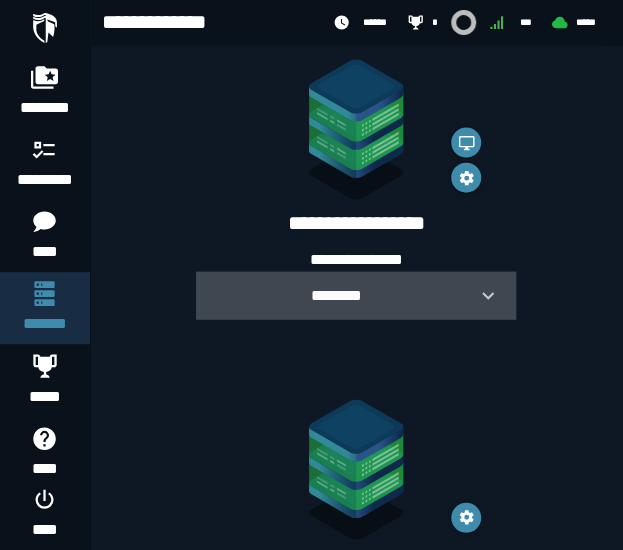 click 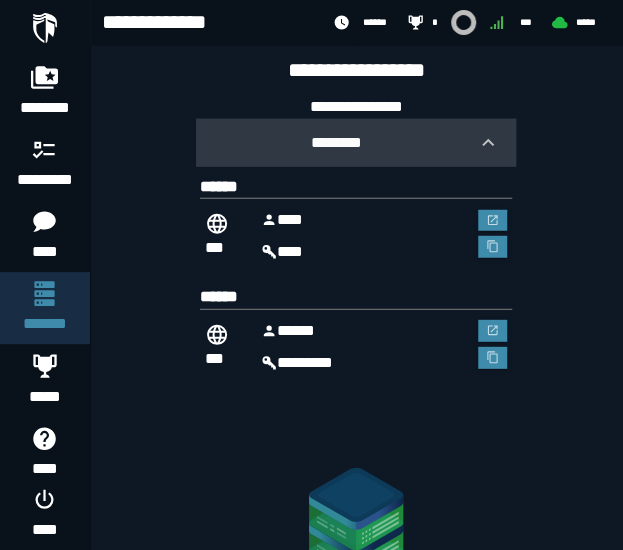 scroll, scrollTop: 1169, scrollLeft: 0, axis: vertical 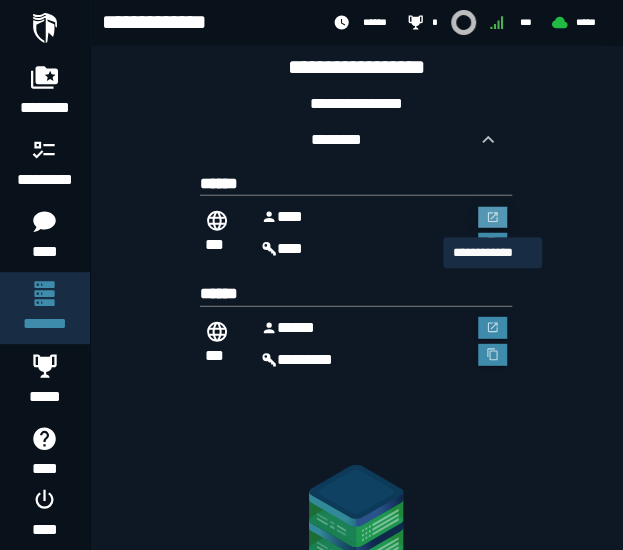 click 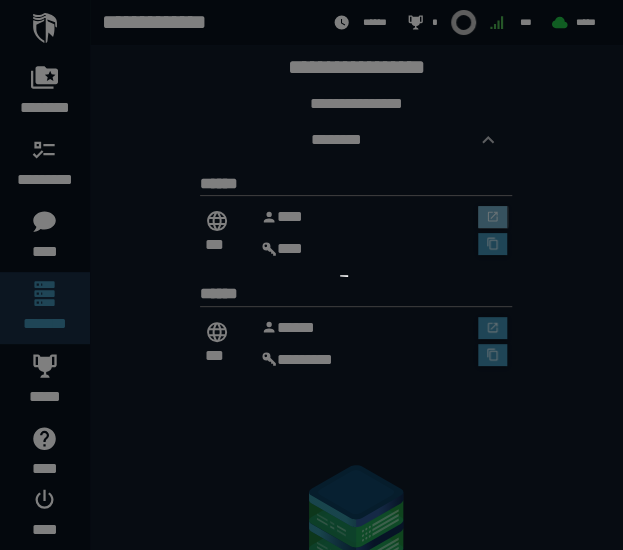 scroll, scrollTop: 0, scrollLeft: 0, axis: both 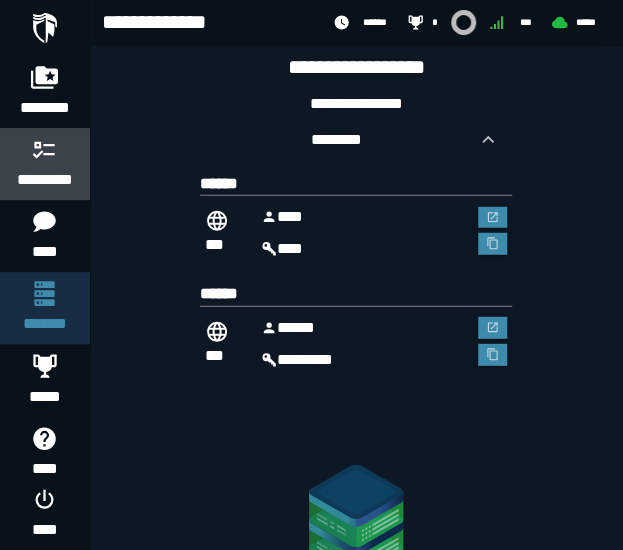 click 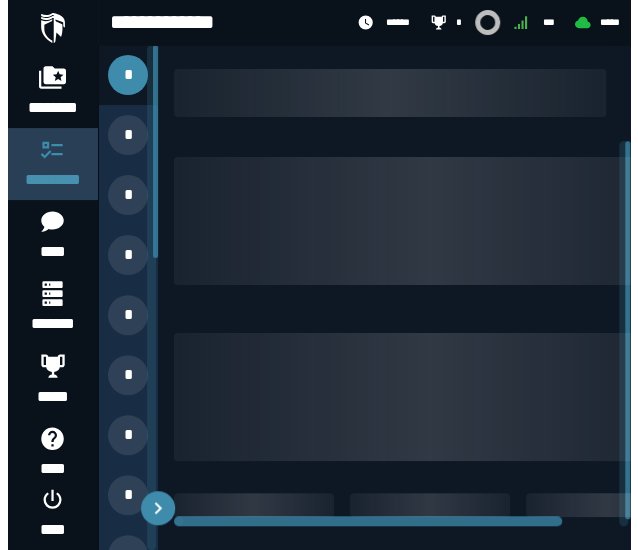 scroll, scrollTop: 0, scrollLeft: 0, axis: both 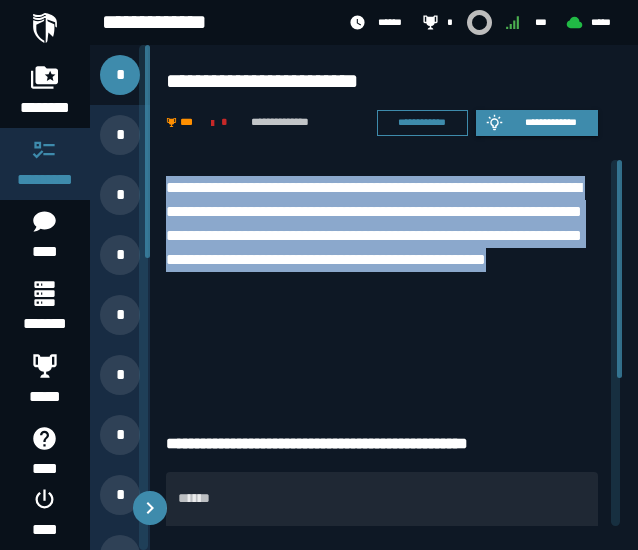 drag, startPoint x: 359, startPoint y: 302, endPoint x: 166, endPoint y: 186, distance: 225.1777 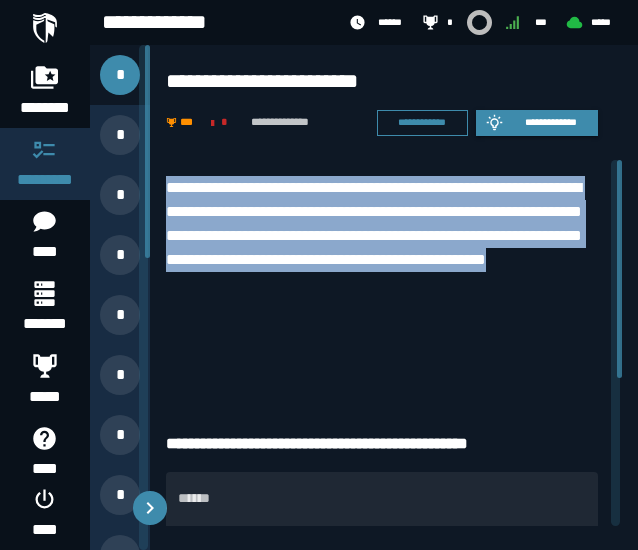 copy on "**********" 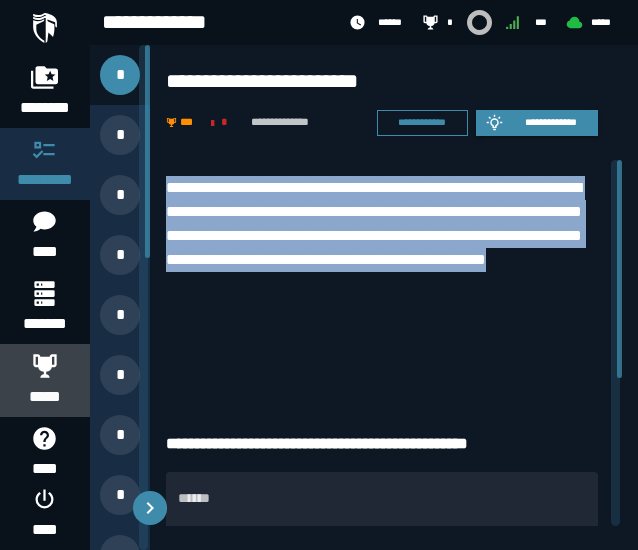 click 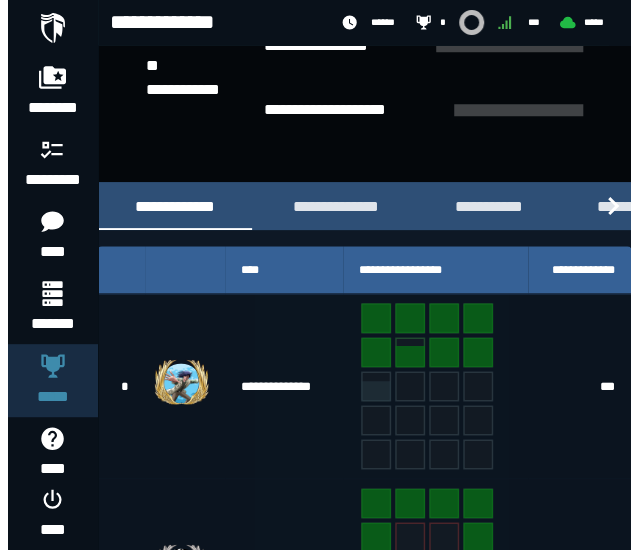 scroll, scrollTop: 0, scrollLeft: 0, axis: both 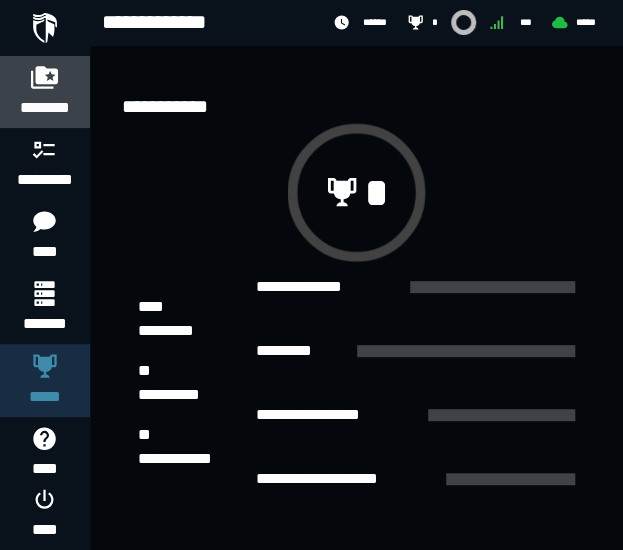click 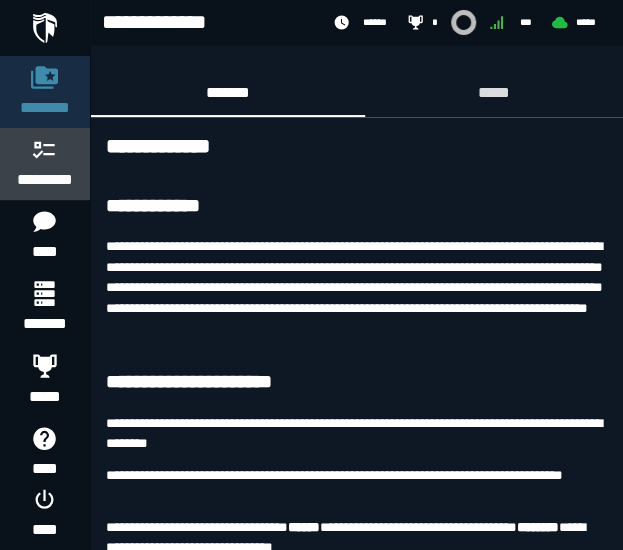 click on "*********" at bounding box center [45, 164] 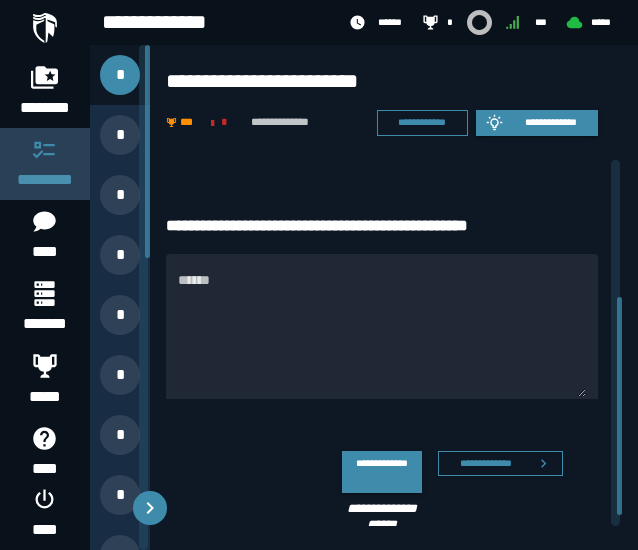 scroll, scrollTop: 248, scrollLeft: 0, axis: vertical 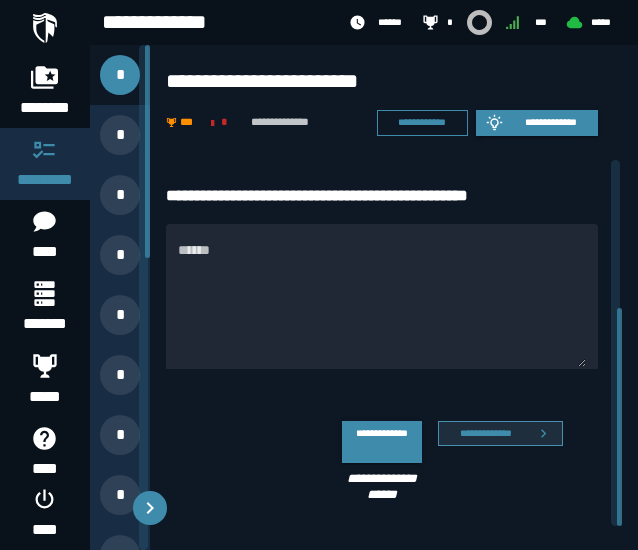 click on "**********" at bounding box center [485, 433] 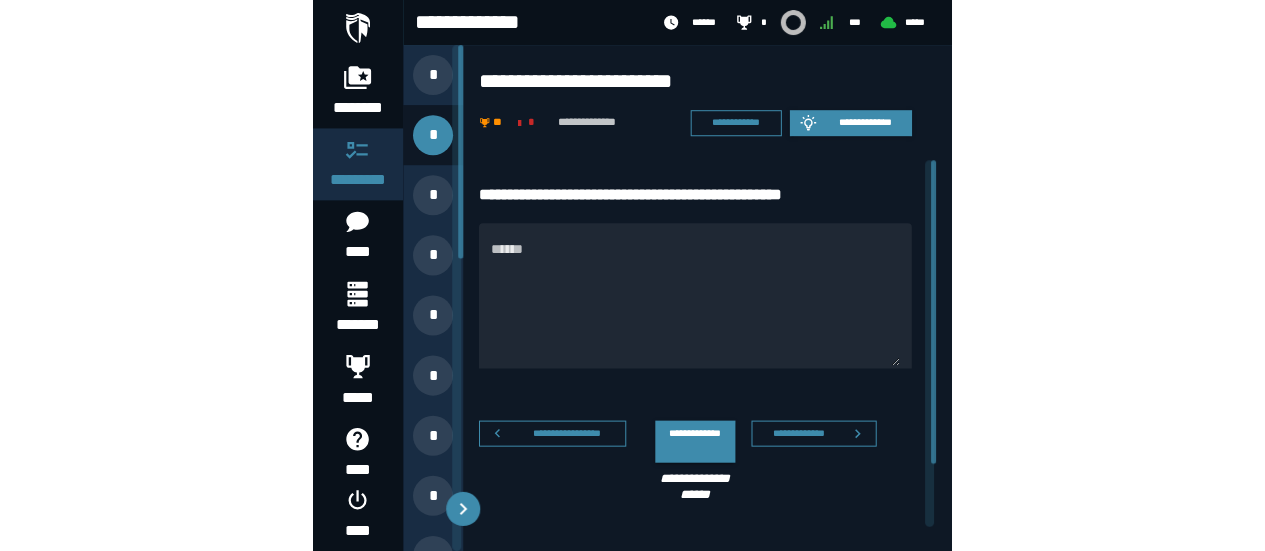 scroll, scrollTop: 0, scrollLeft: 0, axis: both 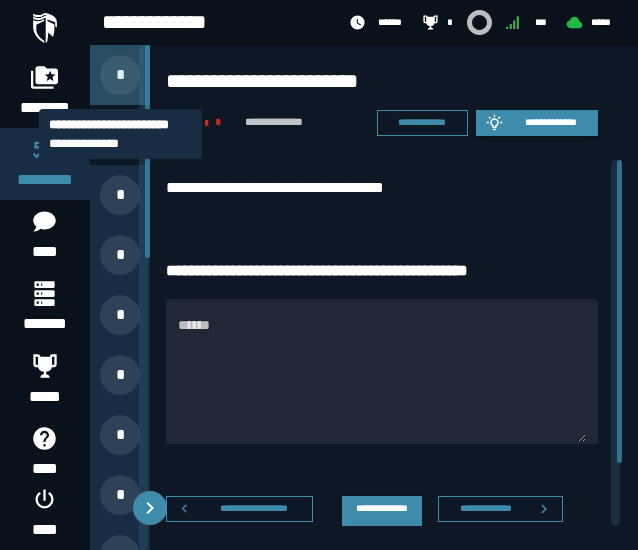 click on "*" at bounding box center (120, 75) 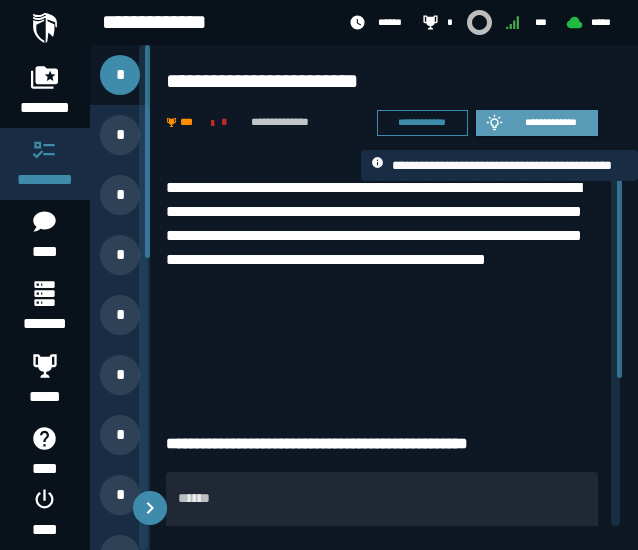 click on "**********" at bounding box center [551, 122] 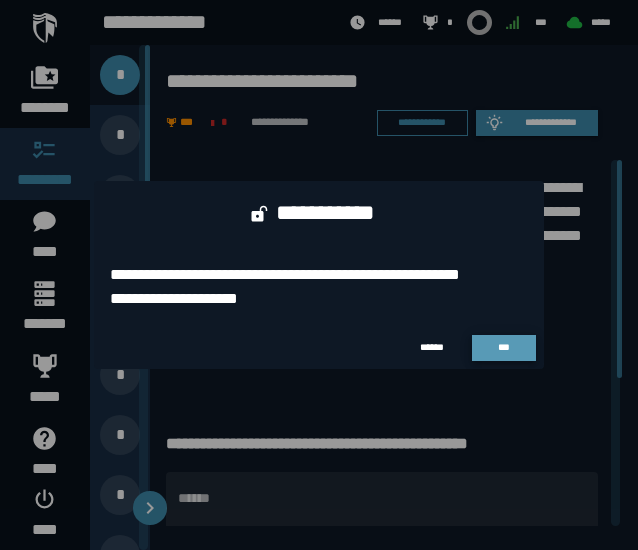 click on "***" at bounding box center (504, 347) 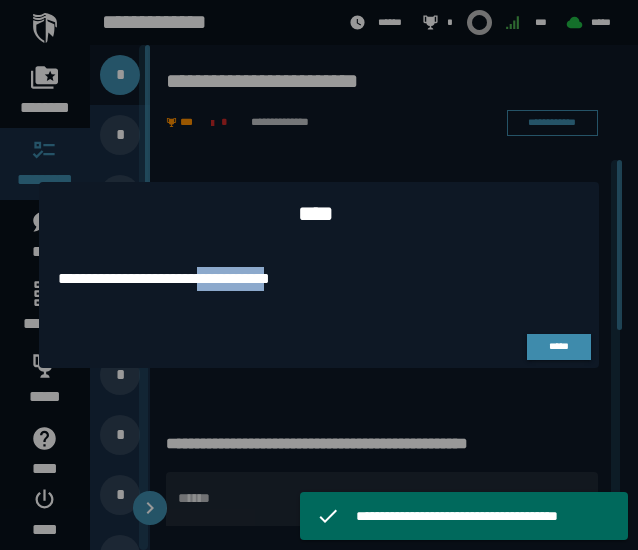 drag, startPoint x: 293, startPoint y: 292, endPoint x: 207, endPoint y: 276, distance: 87.47571 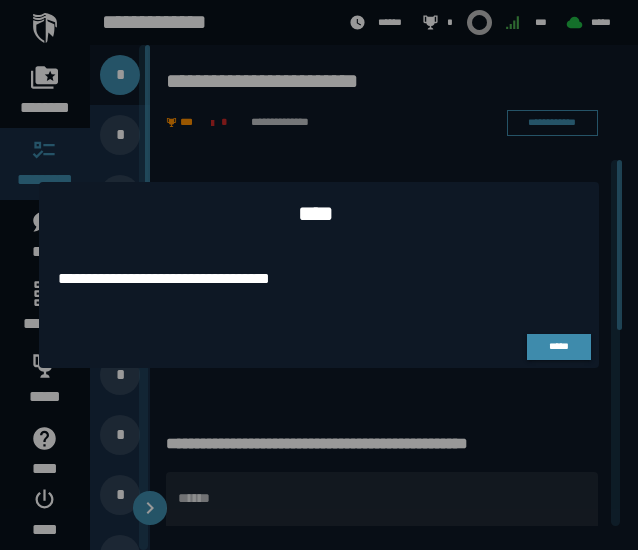 click on "**********" at bounding box center (178, 287) 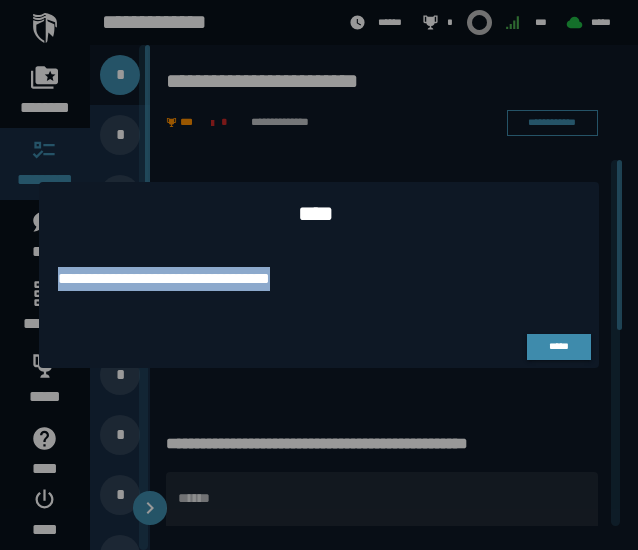 drag, startPoint x: 300, startPoint y: 281, endPoint x: 57, endPoint y: 285, distance: 243.03291 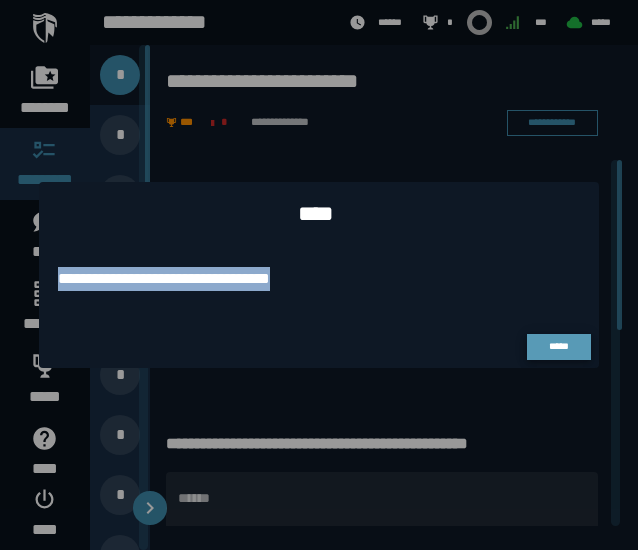 click on "*****" at bounding box center (559, 346) 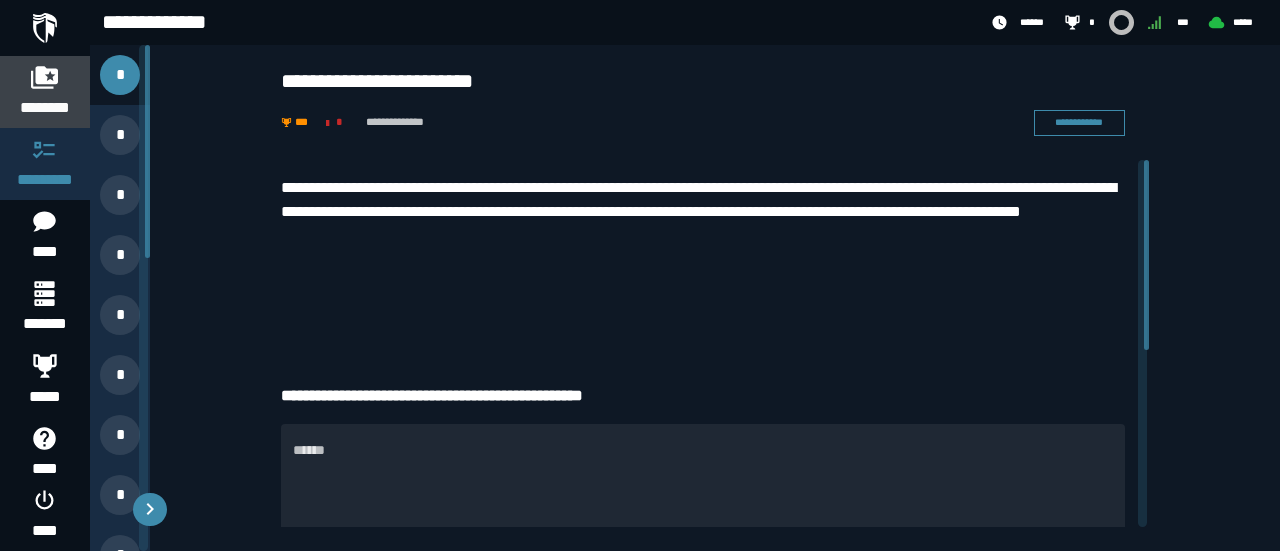 click on "********" at bounding box center (45, 108) 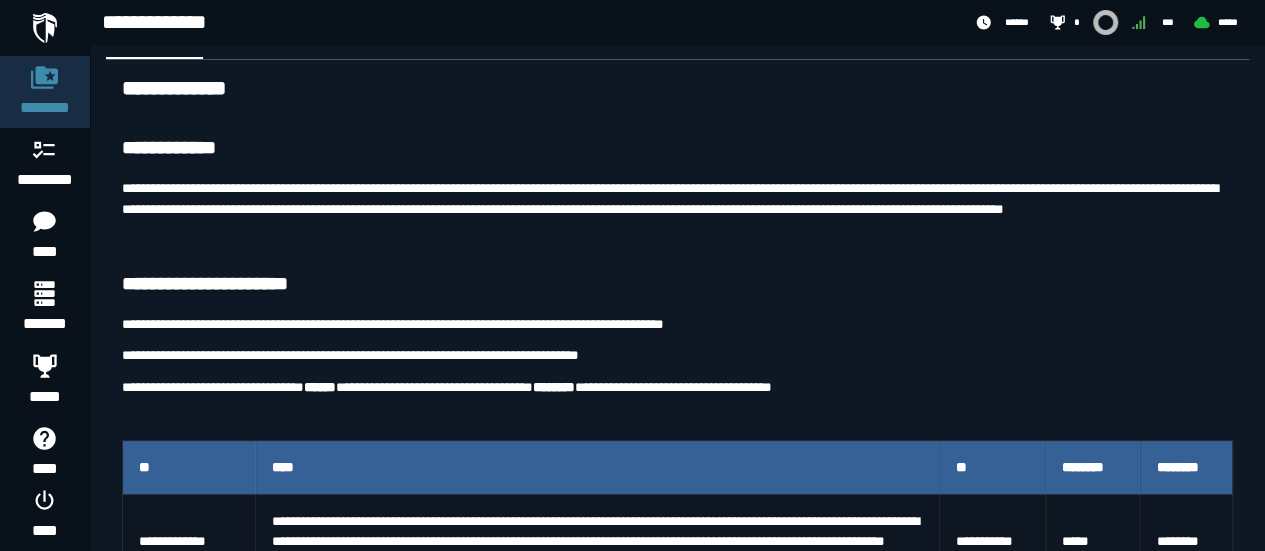 scroll, scrollTop: 52, scrollLeft: 0, axis: vertical 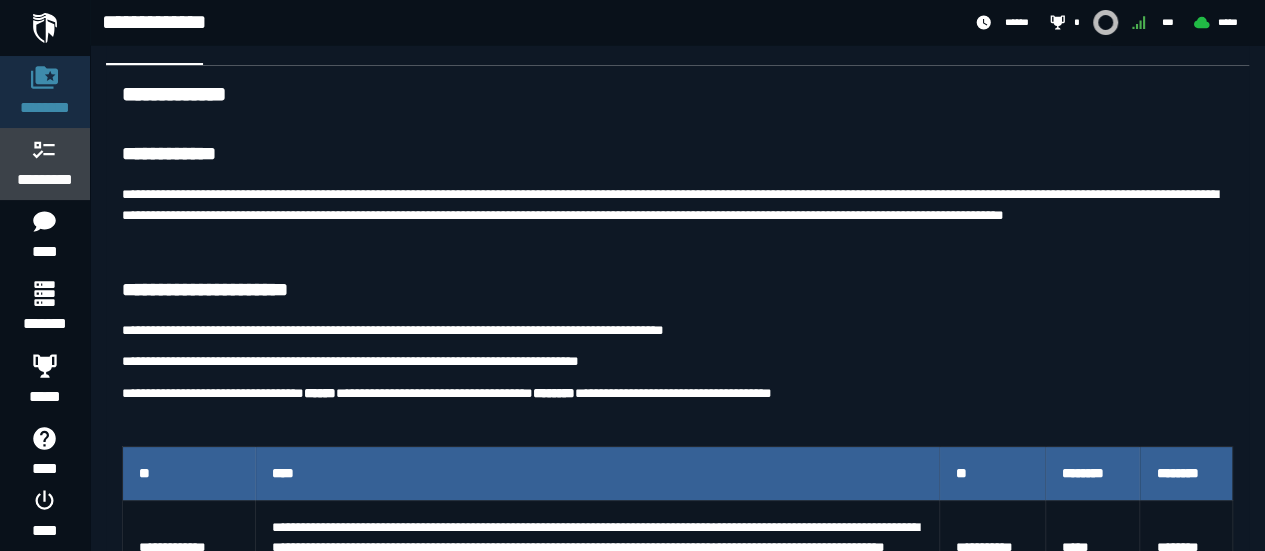 click 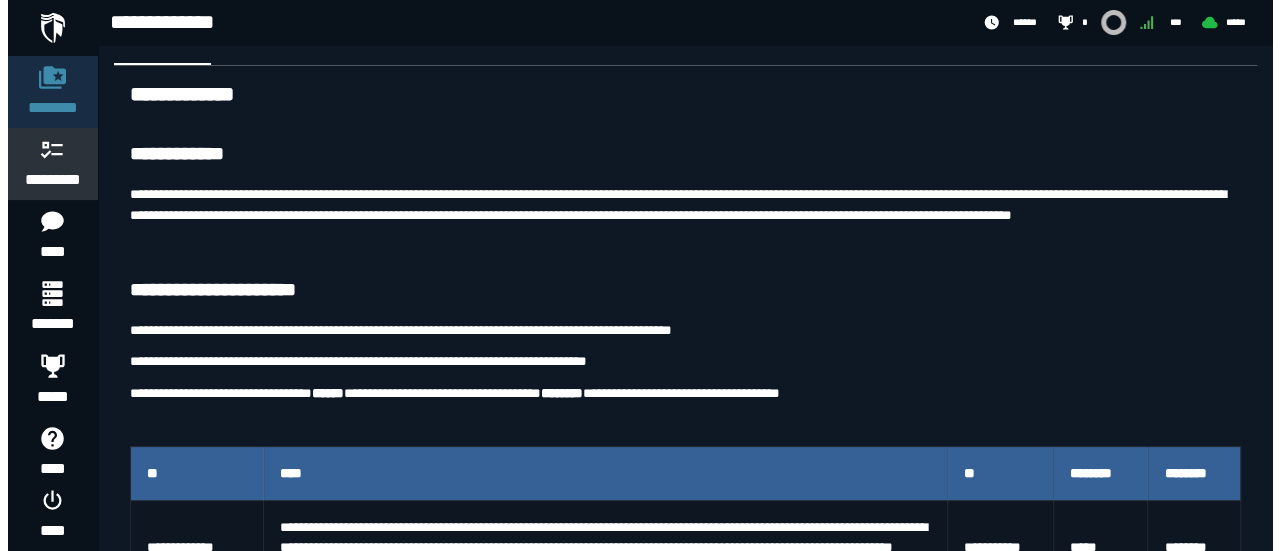 scroll, scrollTop: 0, scrollLeft: 0, axis: both 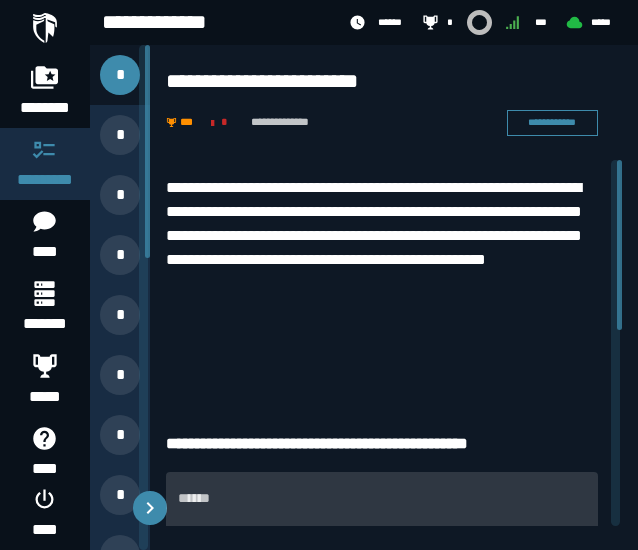 click on "******" at bounding box center [382, 543] 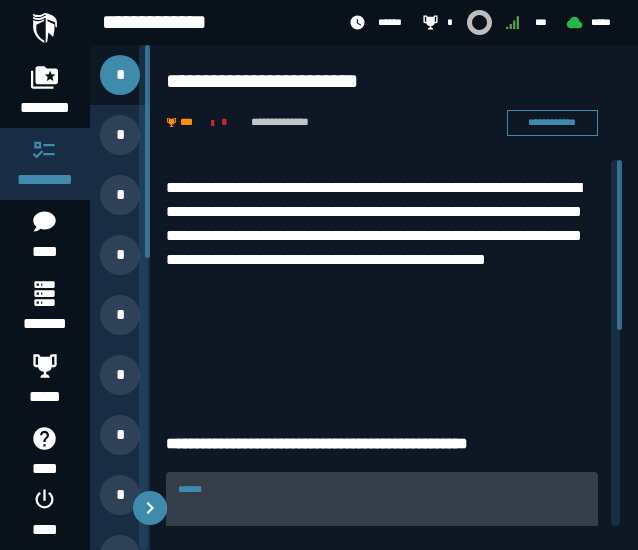 paste on "**********" 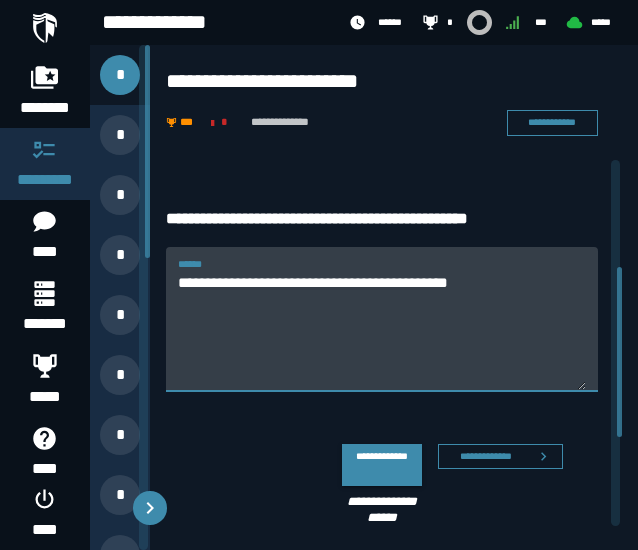 scroll, scrollTop: 229, scrollLeft: 0, axis: vertical 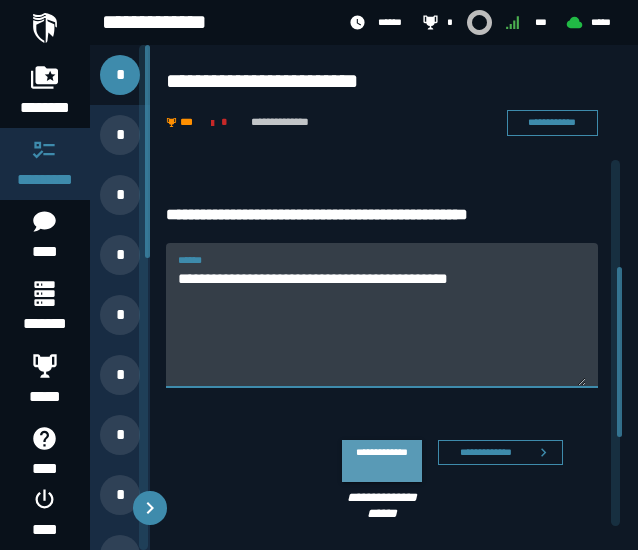 click on "**********" at bounding box center (382, 460) 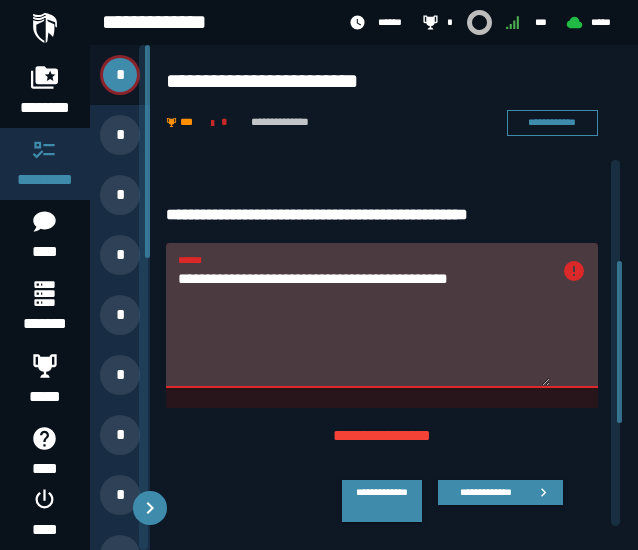 click on "**********" at bounding box center [364, 314] 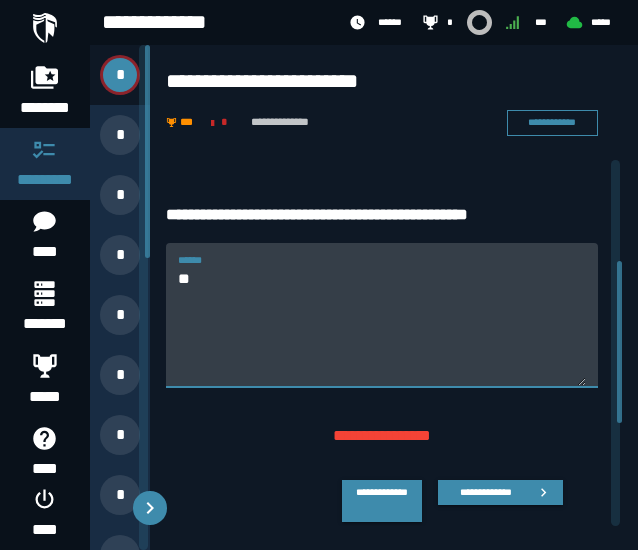 type on "*" 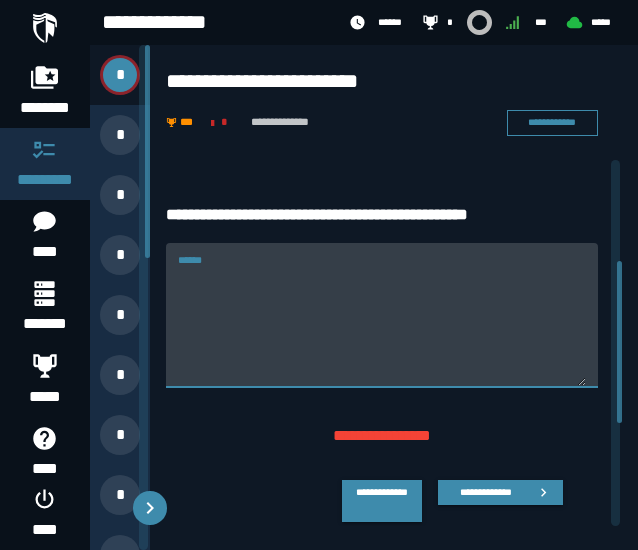 paste on "**********" 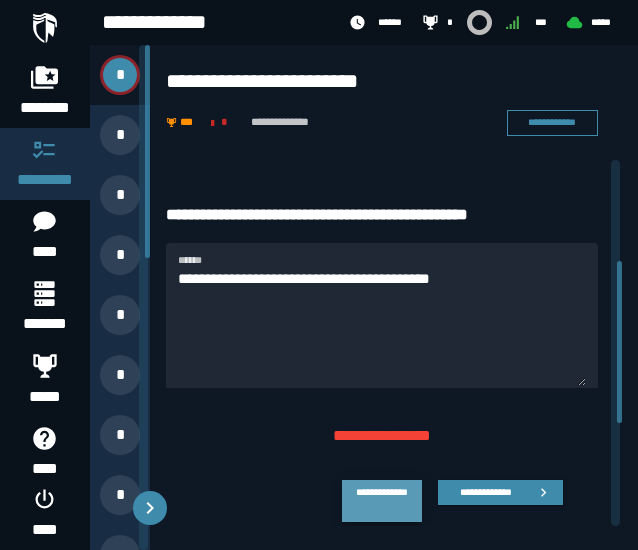 click on "**********" at bounding box center (382, 500) 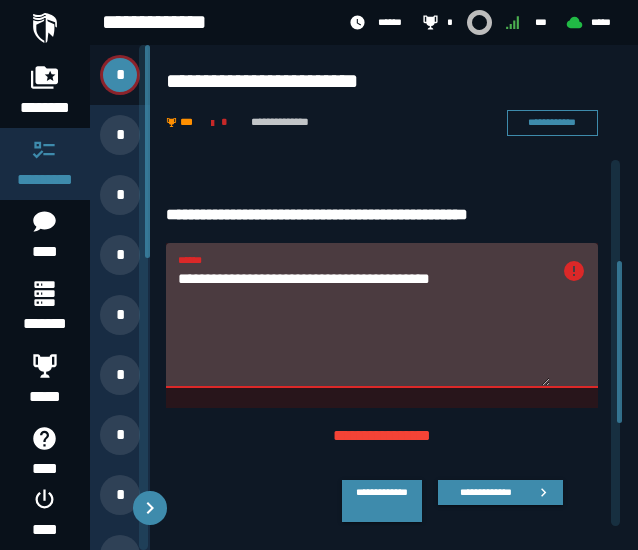 drag, startPoint x: 484, startPoint y: 286, endPoint x: 156, endPoint y: 289, distance: 328.01373 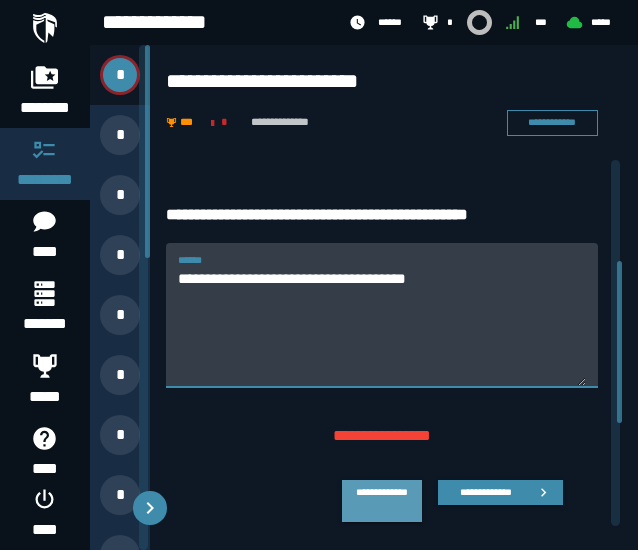 click on "**********" at bounding box center (382, 500) 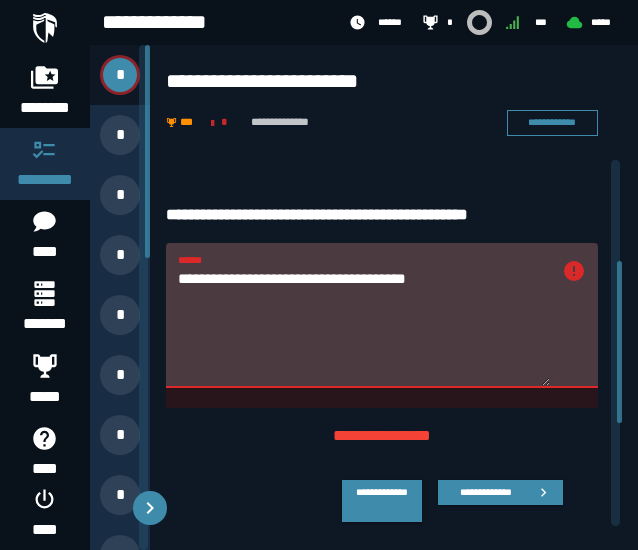 drag, startPoint x: 490, startPoint y: 311, endPoint x: 168, endPoint y: 282, distance: 323.30325 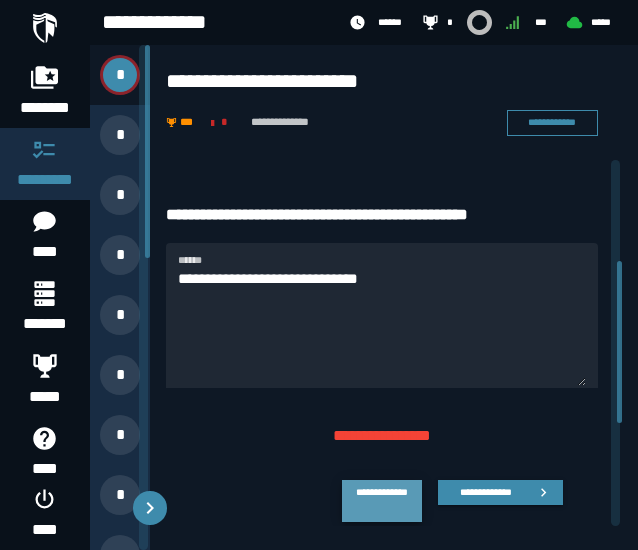 click on "**********" at bounding box center (382, 500) 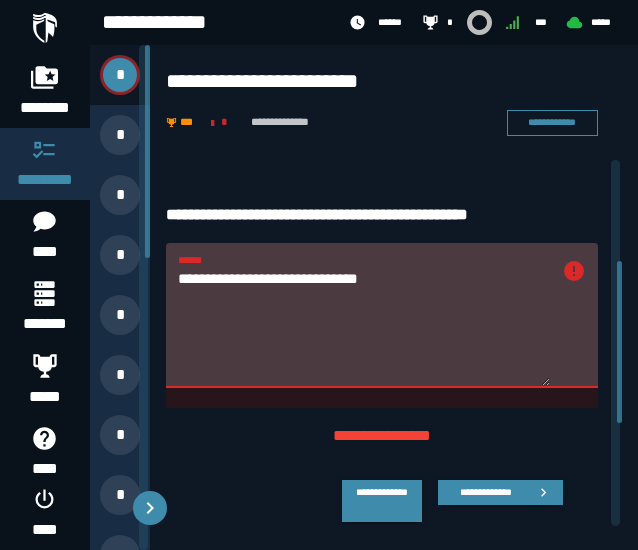 drag, startPoint x: 441, startPoint y: 282, endPoint x: 171, endPoint y: 285, distance: 270.01666 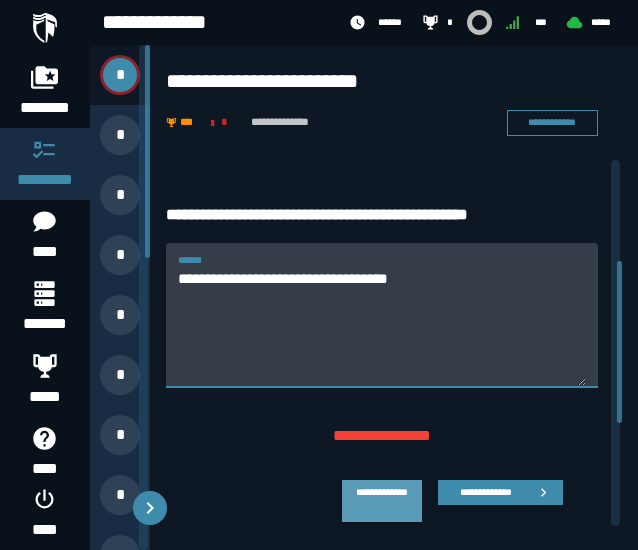 type on "**********" 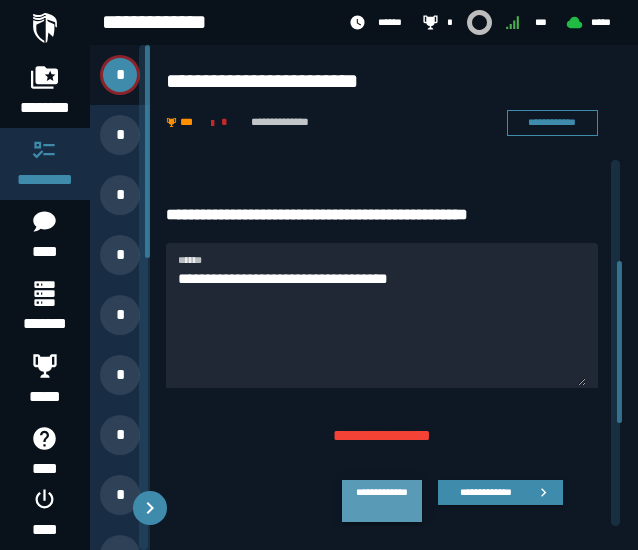 click on "**********" at bounding box center (382, 500) 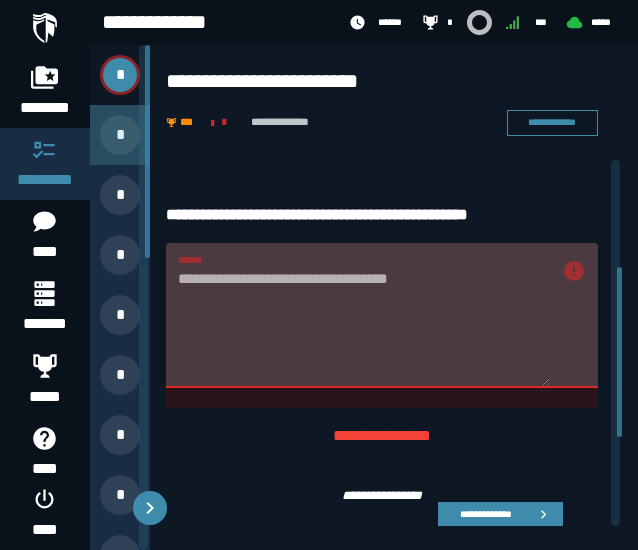 click on "*" at bounding box center [120, 135] 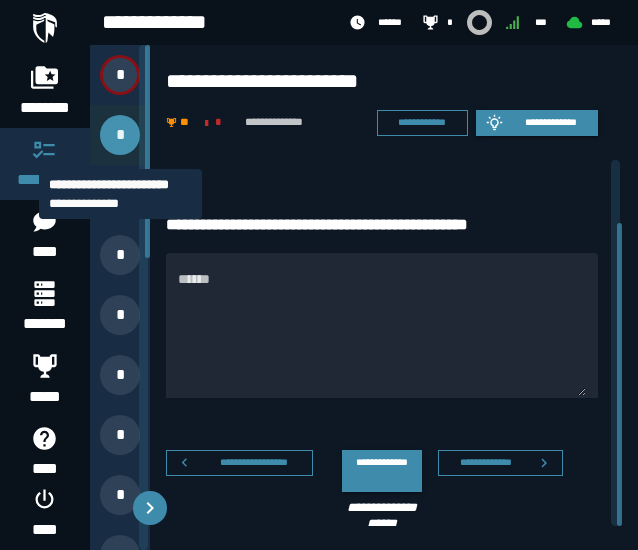 scroll, scrollTop: 76, scrollLeft: 0, axis: vertical 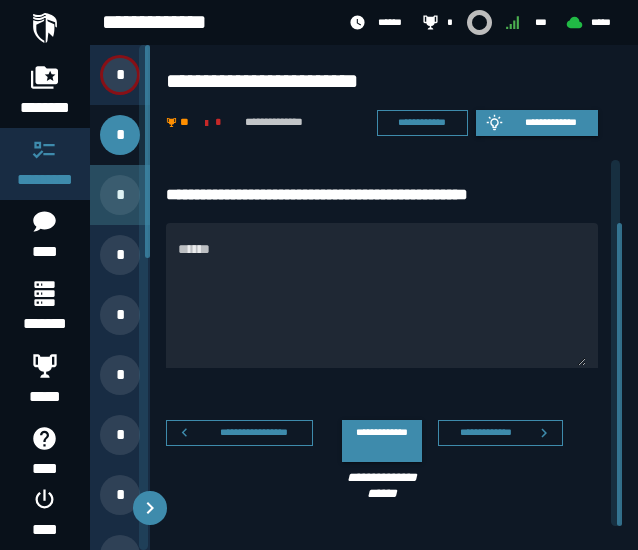 click on "*" at bounding box center (120, 195) 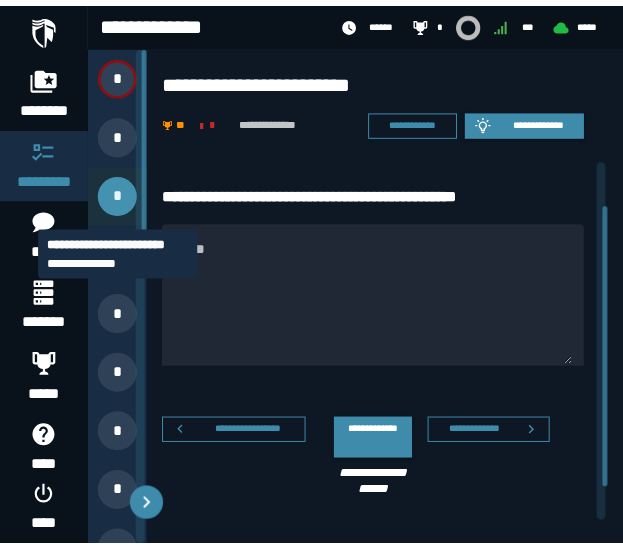 scroll, scrollTop: 0, scrollLeft: 0, axis: both 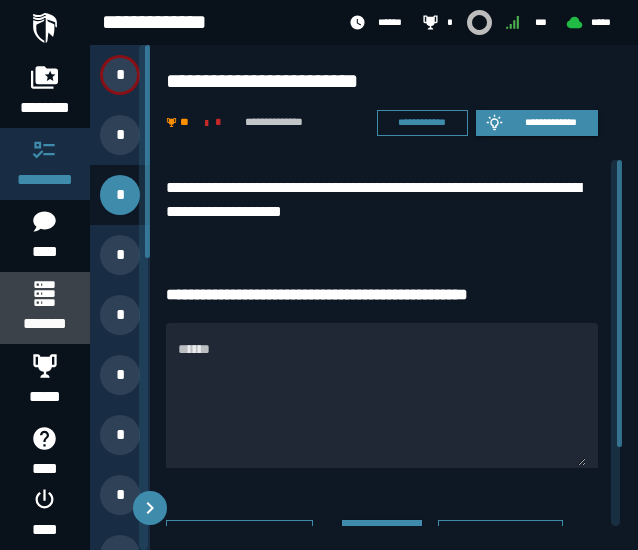 click 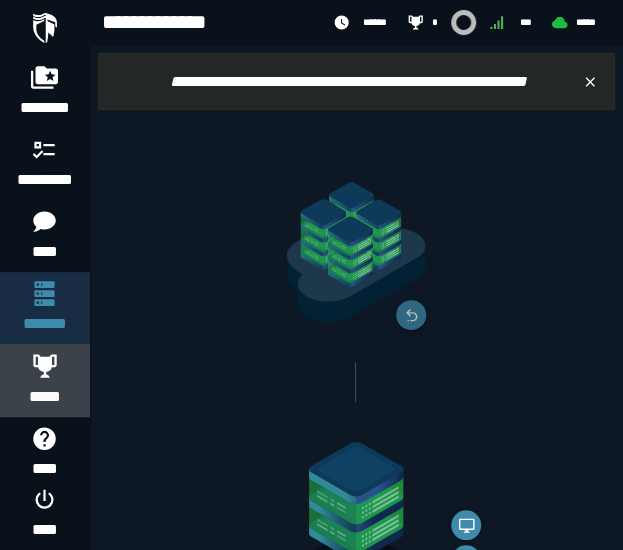 click on "*****" at bounding box center (45, 397) 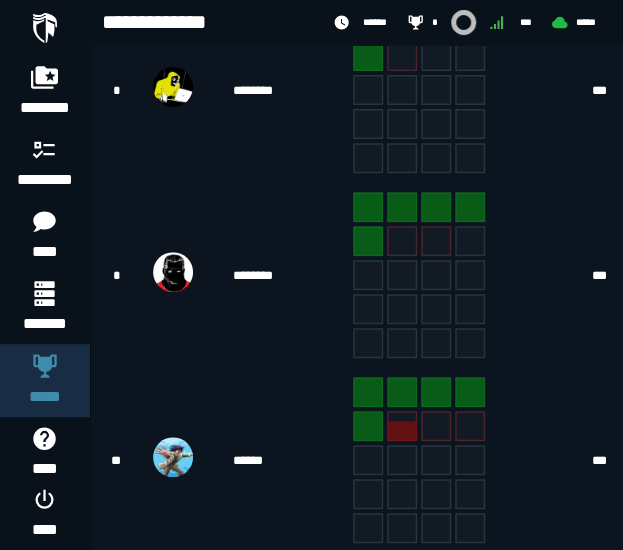 scroll, scrollTop: 2071, scrollLeft: 0, axis: vertical 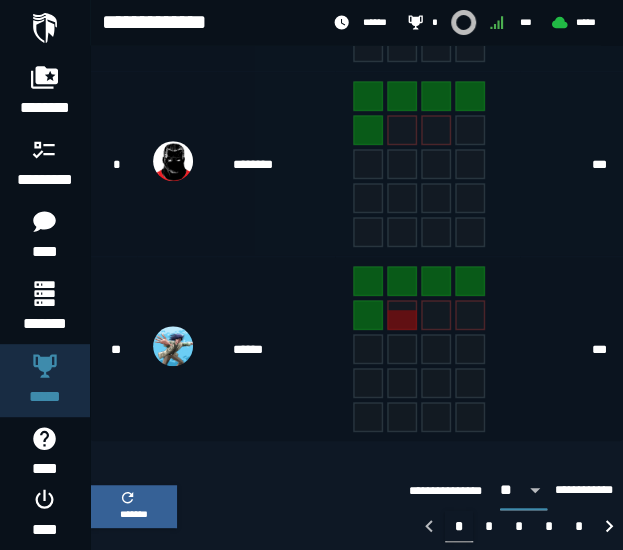 click 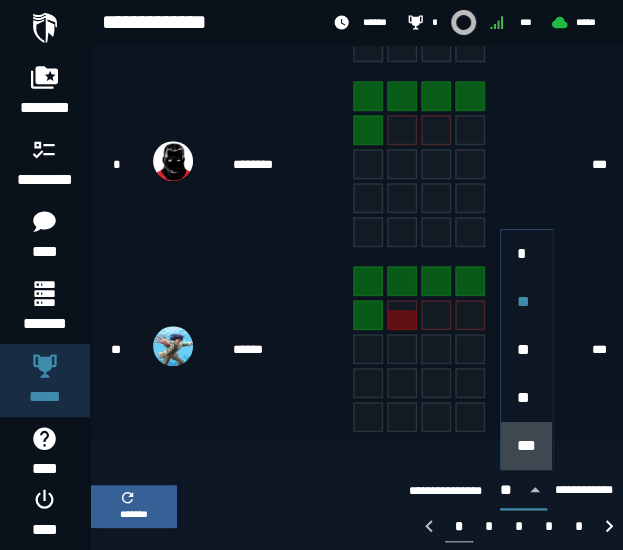 click on "***" at bounding box center (526, 446) 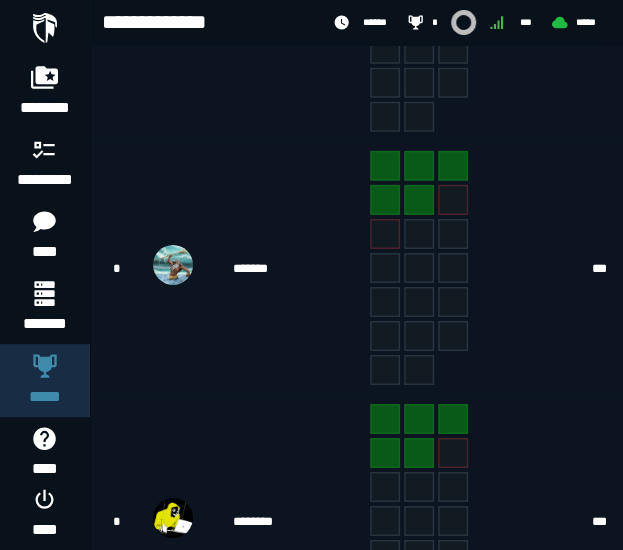 scroll, scrollTop: 2547, scrollLeft: 0, axis: vertical 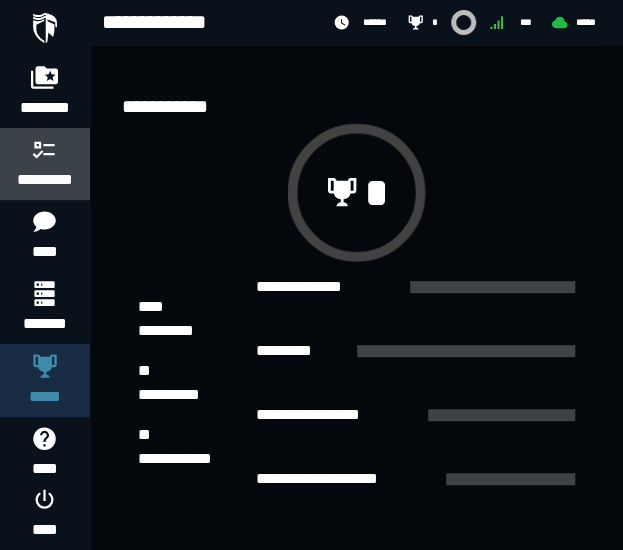 click on "*********" at bounding box center [45, 180] 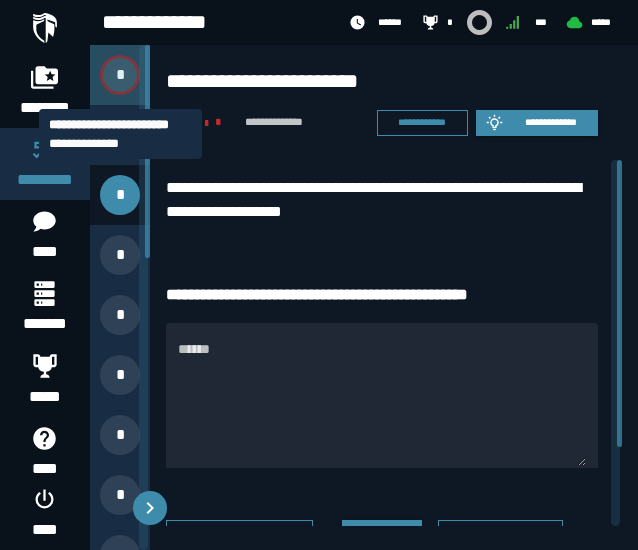 click on "*" at bounding box center (120, 75) 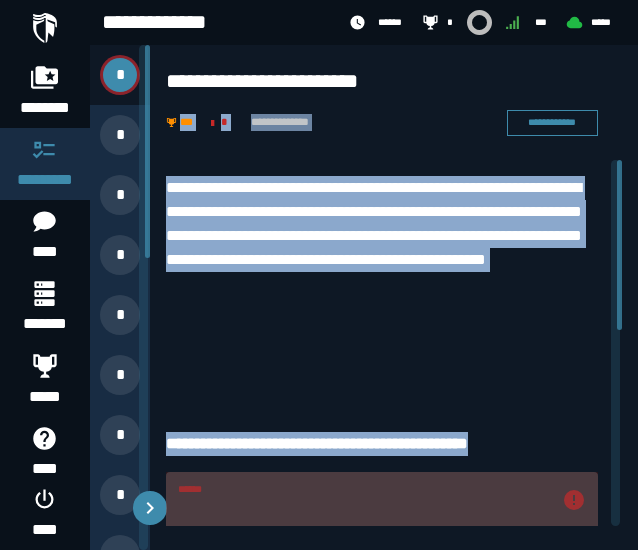 drag, startPoint x: 164, startPoint y: 148, endPoint x: 556, endPoint y: 437, distance: 487.01642 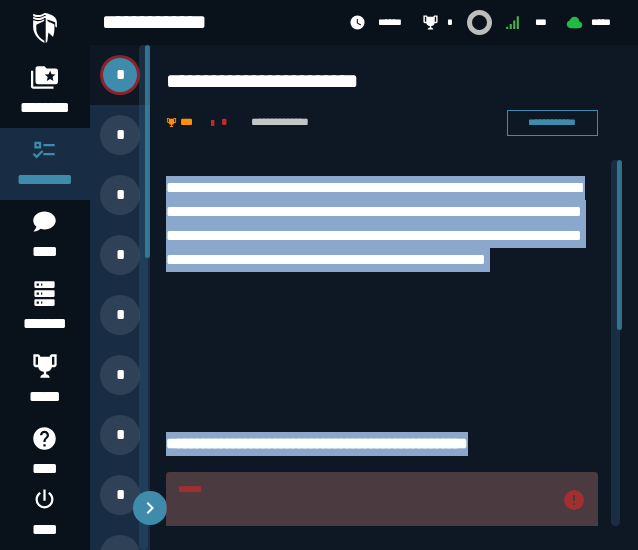 drag, startPoint x: 553, startPoint y: 437, endPoint x: 183, endPoint y: 192, distance: 443.76233 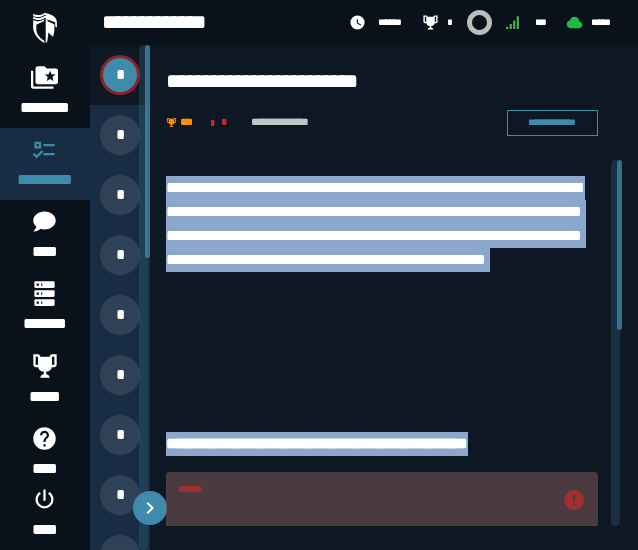 click on "**********" at bounding box center (382, 236) 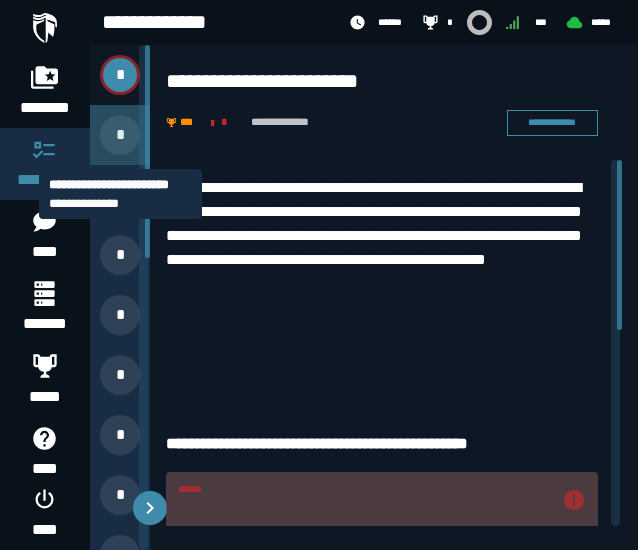 click on "*" at bounding box center [120, 135] 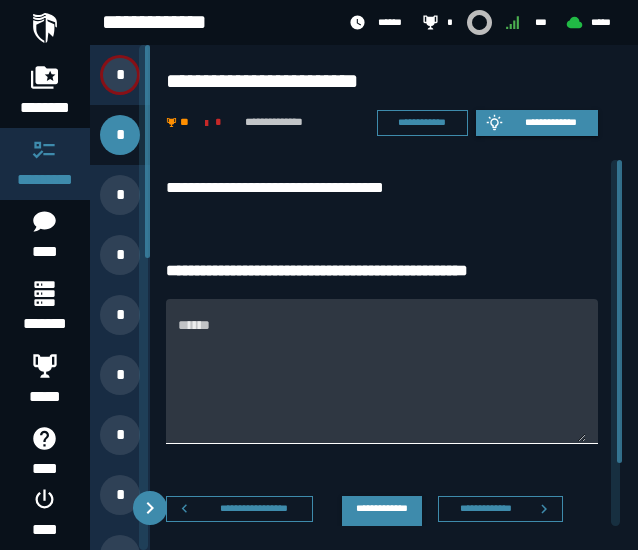 drag, startPoint x: 180, startPoint y: 165, endPoint x: 246, endPoint y: 311, distance: 160.22484 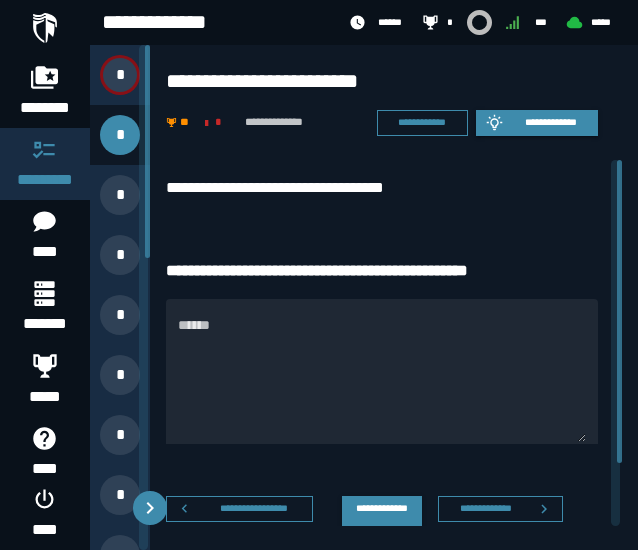 drag, startPoint x: 246, startPoint y: 311, endPoint x: 158, endPoint y: 167, distance: 168.76018 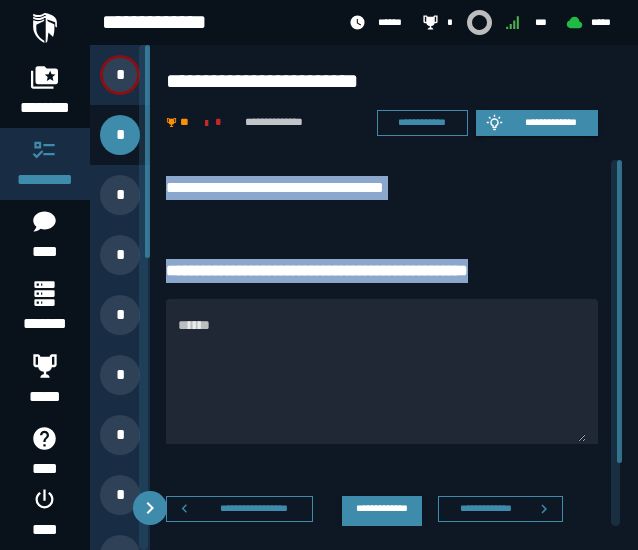 drag, startPoint x: 158, startPoint y: 167, endPoint x: 534, endPoint y: 257, distance: 386.62128 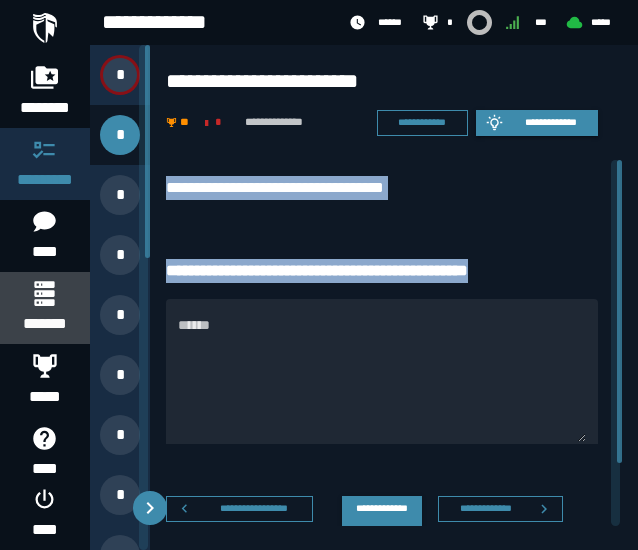 click on "*******" 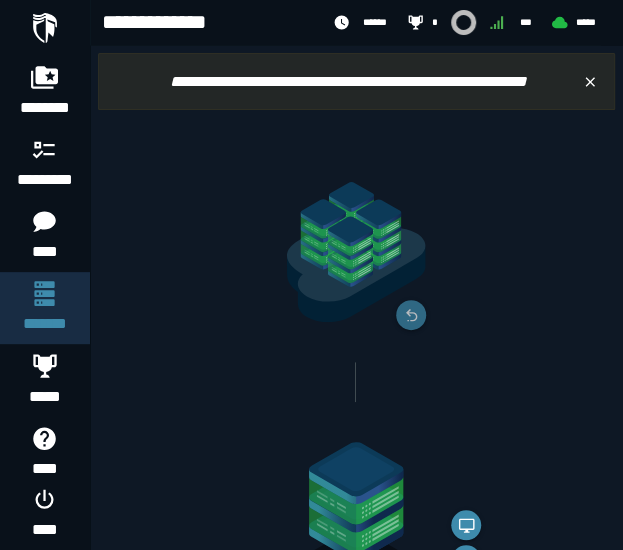 click on "**********" 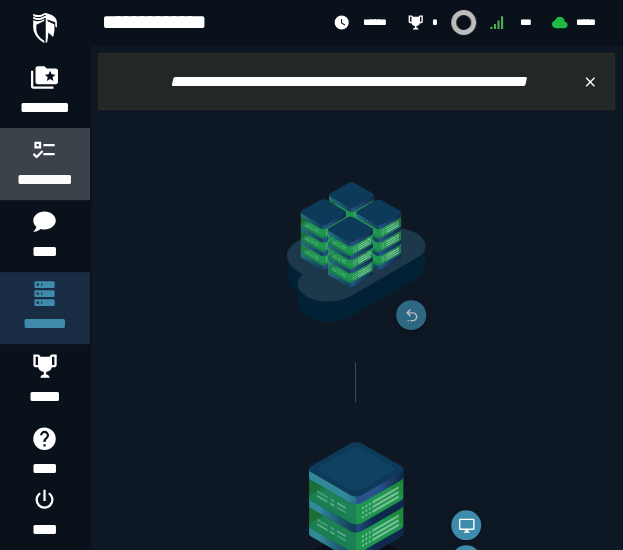 click on "*********" at bounding box center (45, 180) 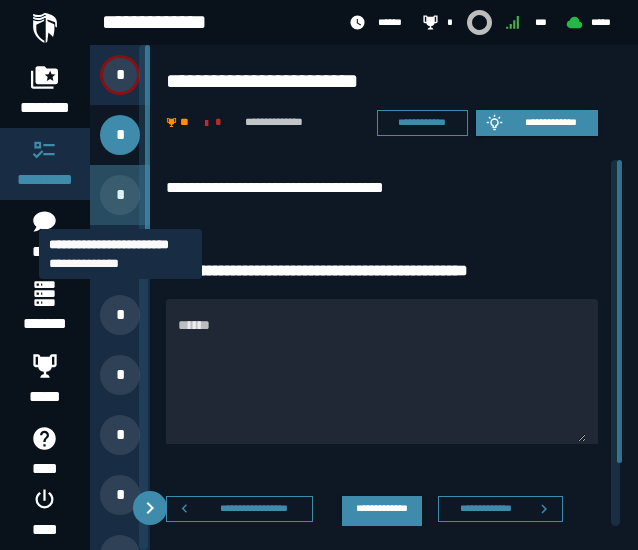 click on "*" at bounding box center [120, 195] 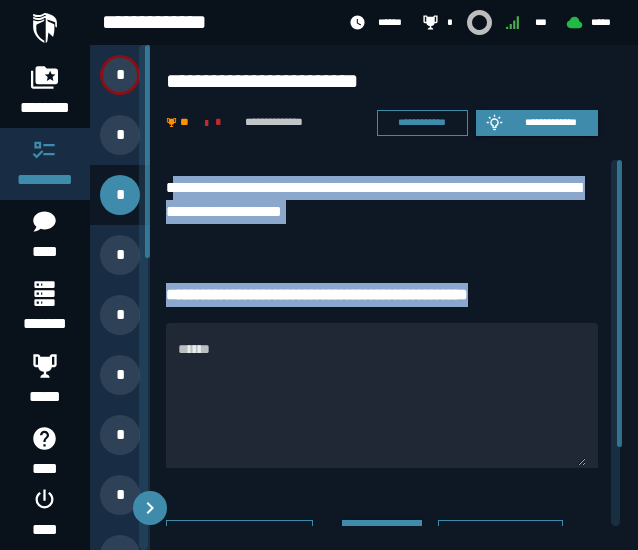 drag, startPoint x: 178, startPoint y: 161, endPoint x: 528, endPoint y: 290, distance: 373.01608 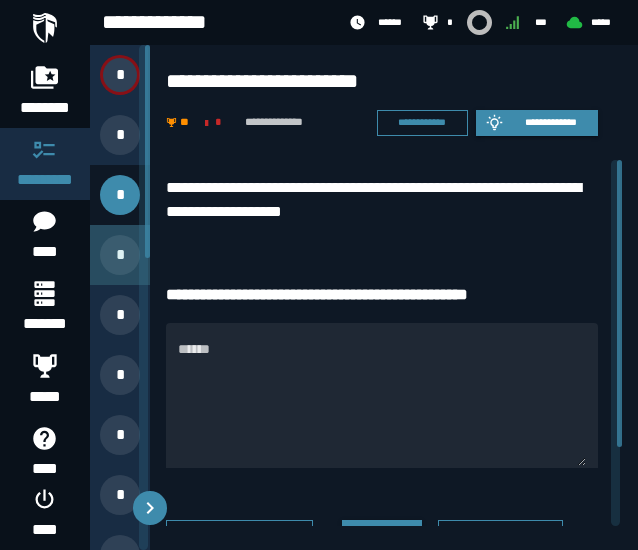 click on "*" at bounding box center (120, 255) 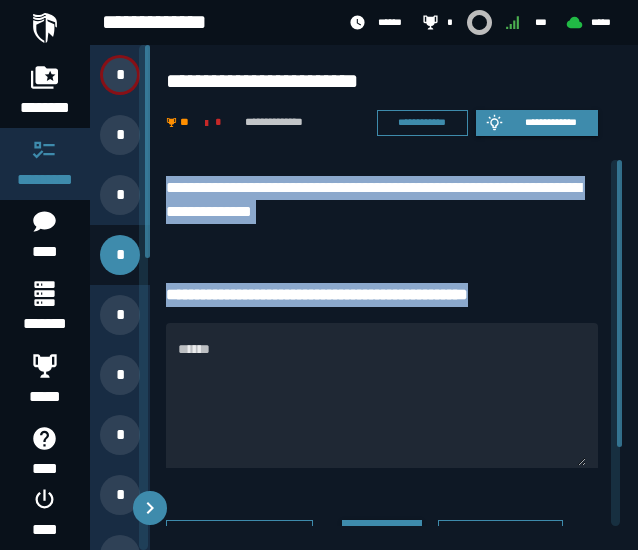 drag, startPoint x: 167, startPoint y: 174, endPoint x: 538, endPoint y: 295, distance: 390.23328 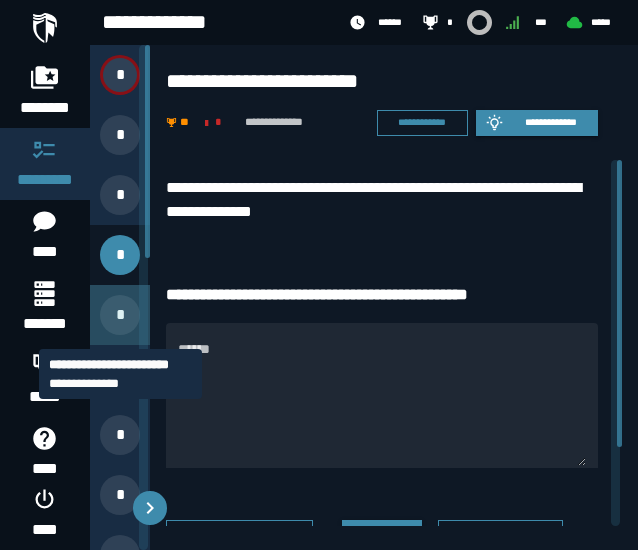 click on "*" at bounding box center [120, 315] 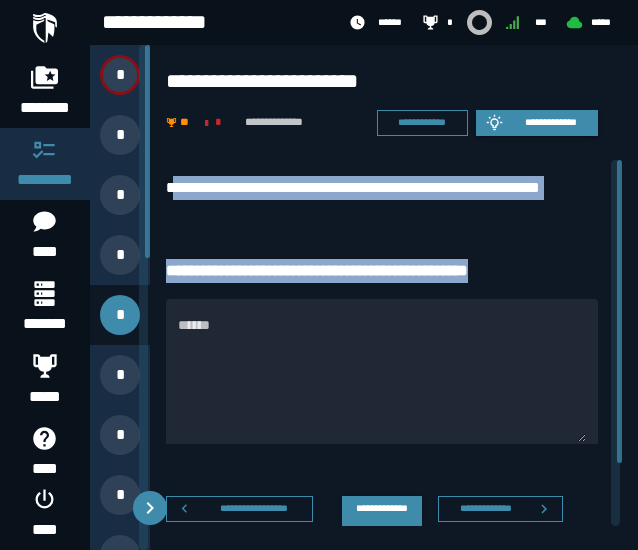 drag, startPoint x: 168, startPoint y: 169, endPoint x: 576, endPoint y: 277, distance: 422.05212 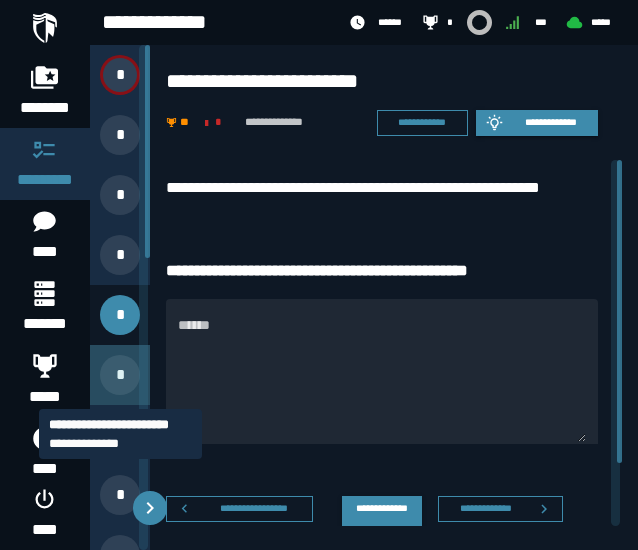 click on "*" at bounding box center [120, 375] 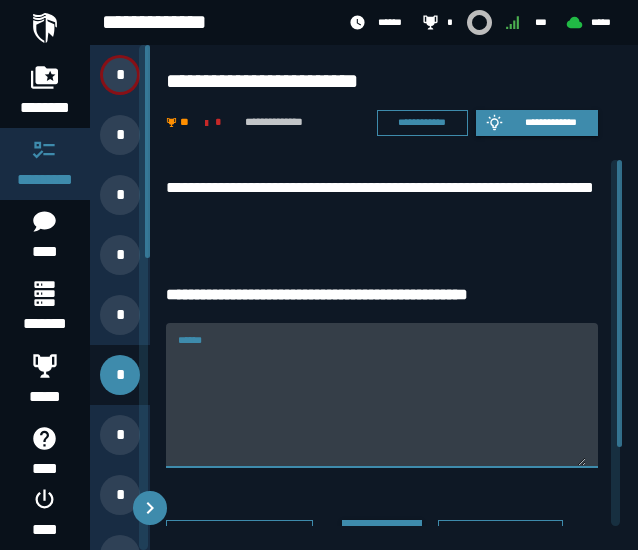 click on "******" at bounding box center (382, 407) 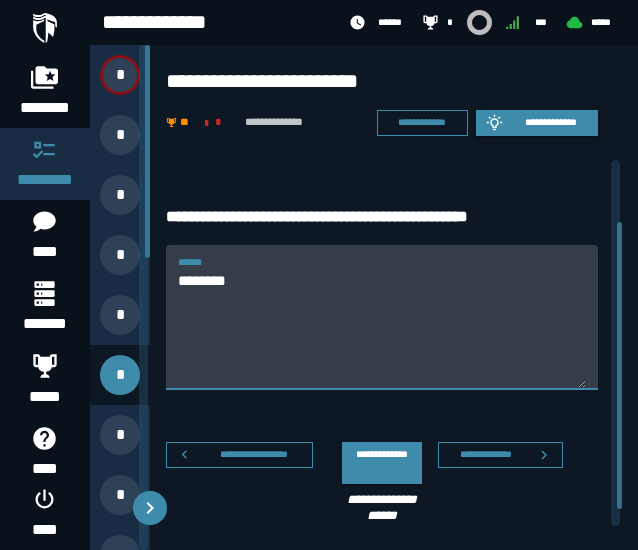 scroll, scrollTop: 100, scrollLeft: 0, axis: vertical 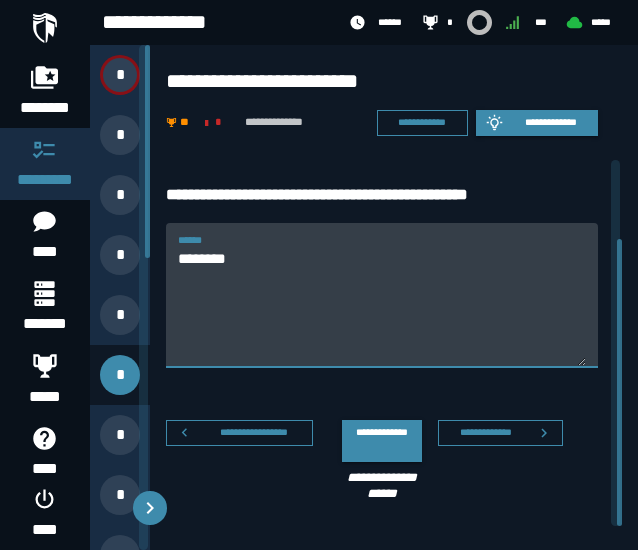 type on "********" 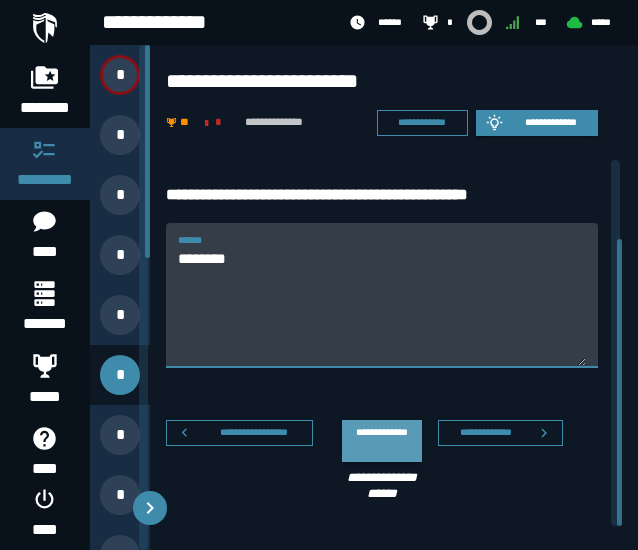 click on "**********" at bounding box center [382, 441] 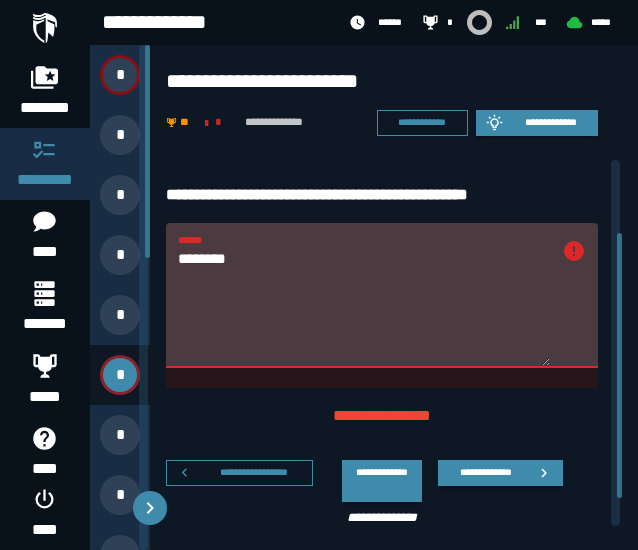 scroll, scrollTop: 140, scrollLeft: 0, axis: vertical 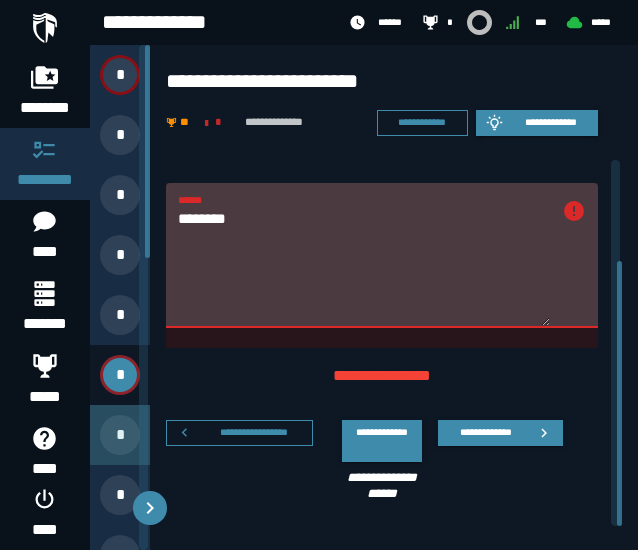 click on "*" at bounding box center (120, 435) 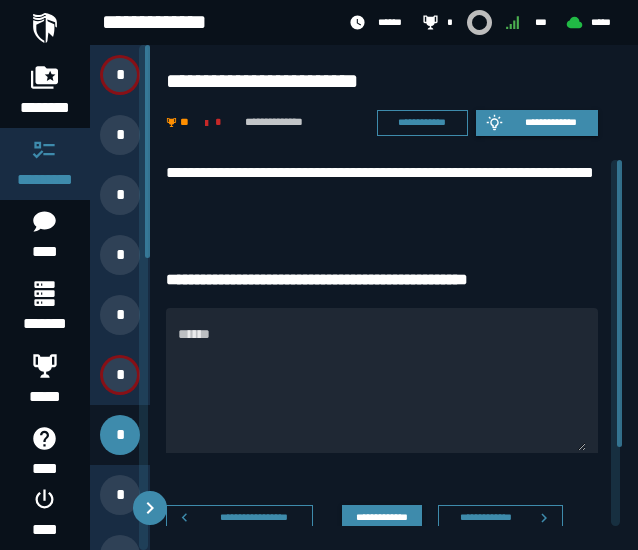 scroll, scrollTop: 0, scrollLeft: 0, axis: both 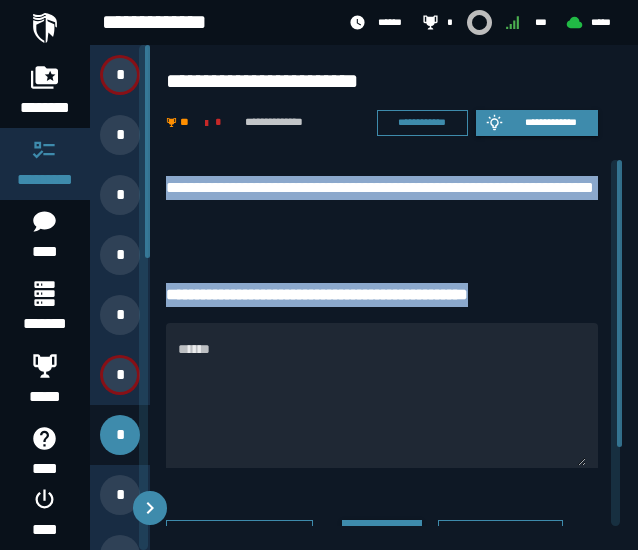 drag, startPoint x: 171, startPoint y: 178, endPoint x: 588, endPoint y: 278, distance: 428.8228 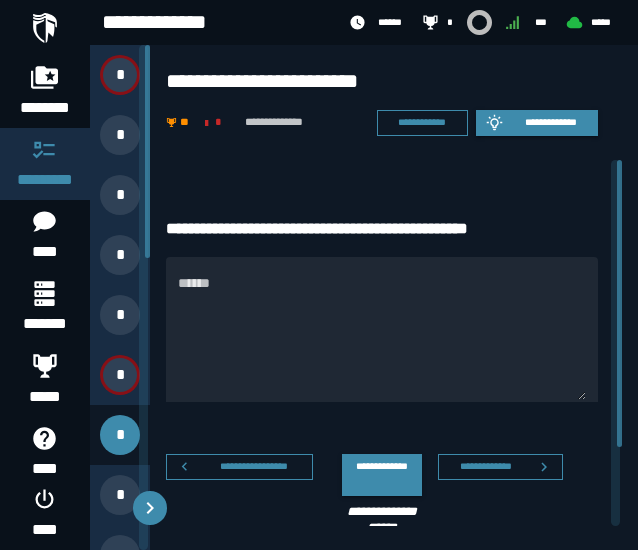 scroll, scrollTop: 100, scrollLeft: 0, axis: vertical 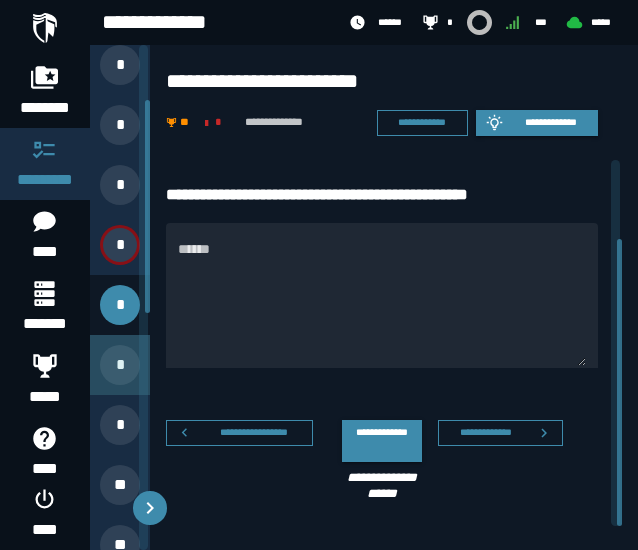 click on "*" at bounding box center (120, 365) 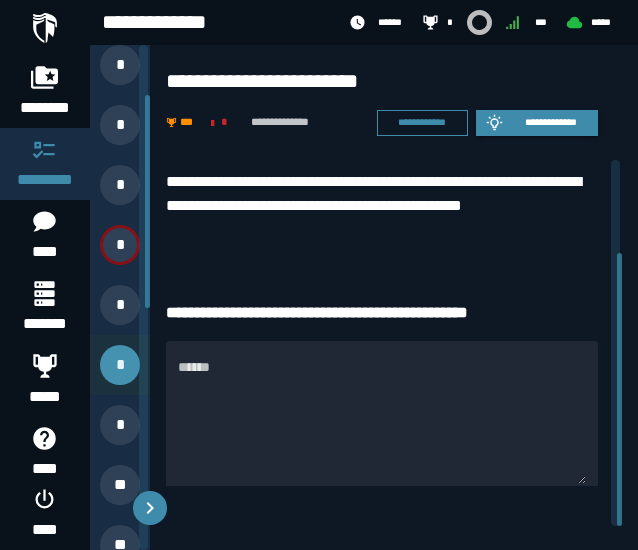 scroll, scrollTop: 124, scrollLeft: 0, axis: vertical 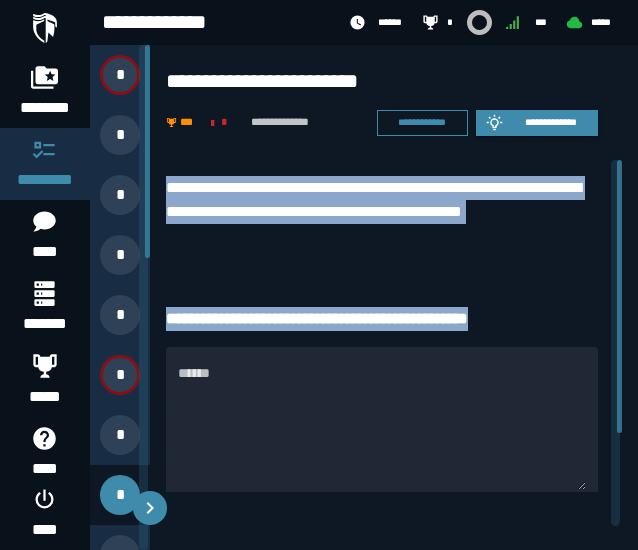 drag, startPoint x: 166, startPoint y: 178, endPoint x: 564, endPoint y: 305, distance: 417.77145 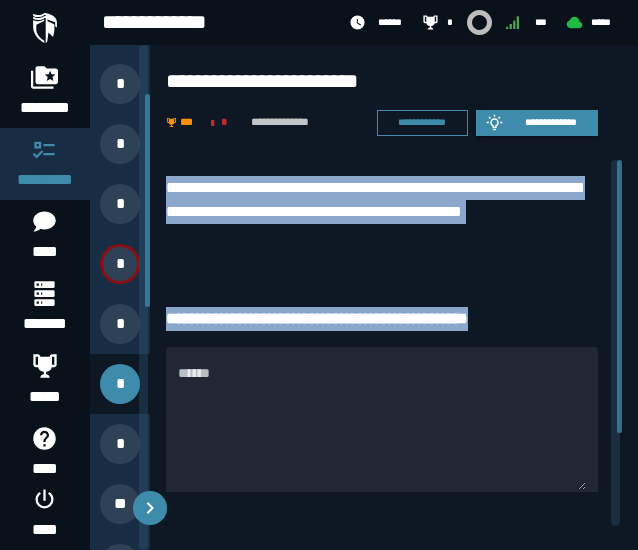 scroll, scrollTop: 119, scrollLeft: 0, axis: vertical 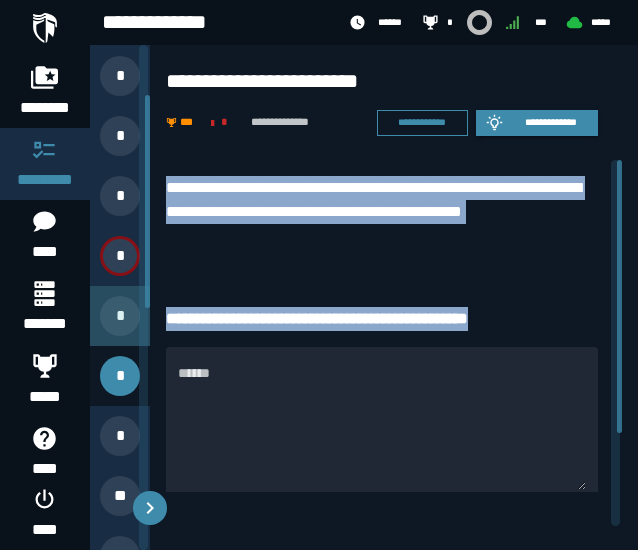 click on "*" at bounding box center (120, 316) 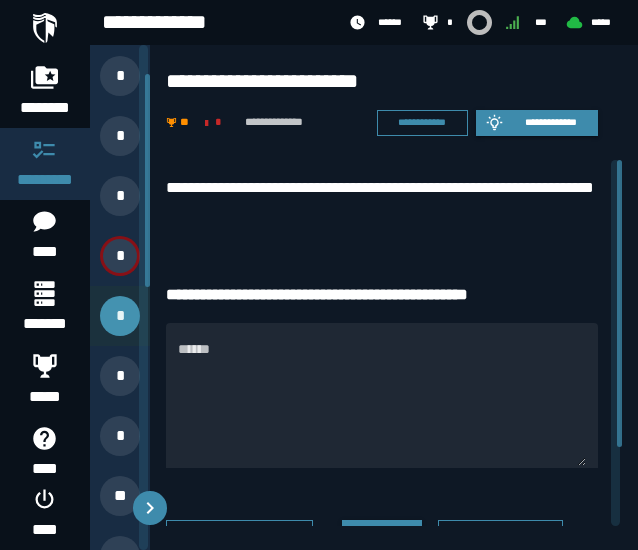 scroll, scrollTop: 0, scrollLeft: 0, axis: both 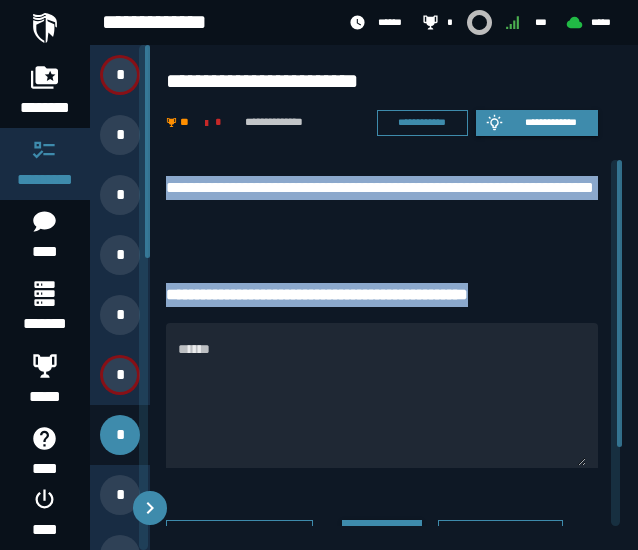 drag, startPoint x: 158, startPoint y: 171, endPoint x: 542, endPoint y: 289, distance: 401.72128 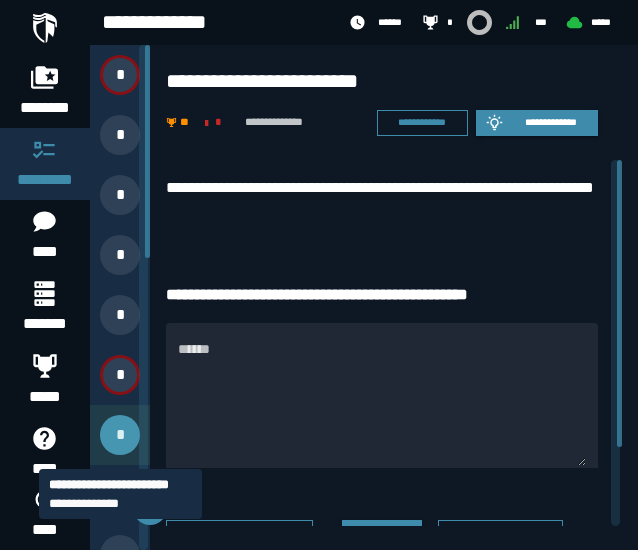 click on "*" at bounding box center [120, 435] 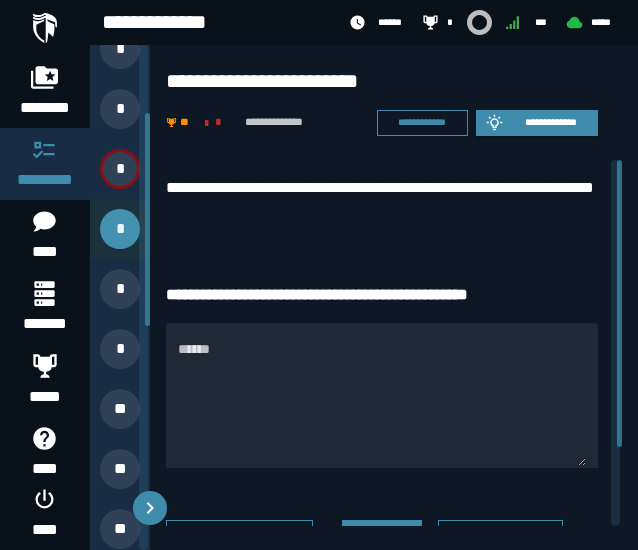 scroll, scrollTop: 227, scrollLeft: 0, axis: vertical 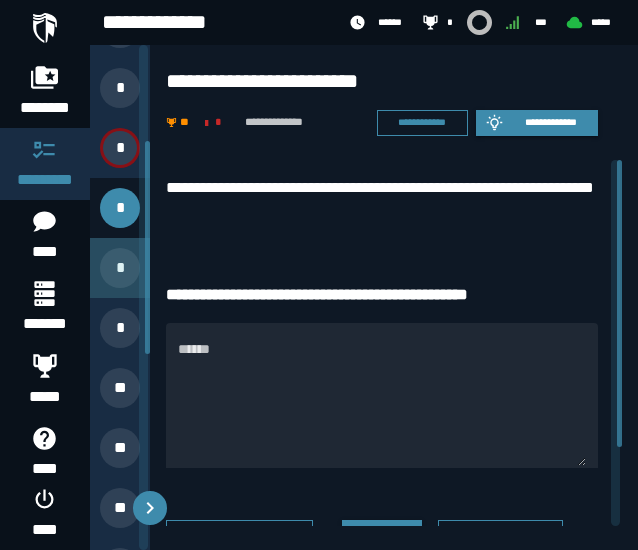 click on "*" at bounding box center [120, 268] 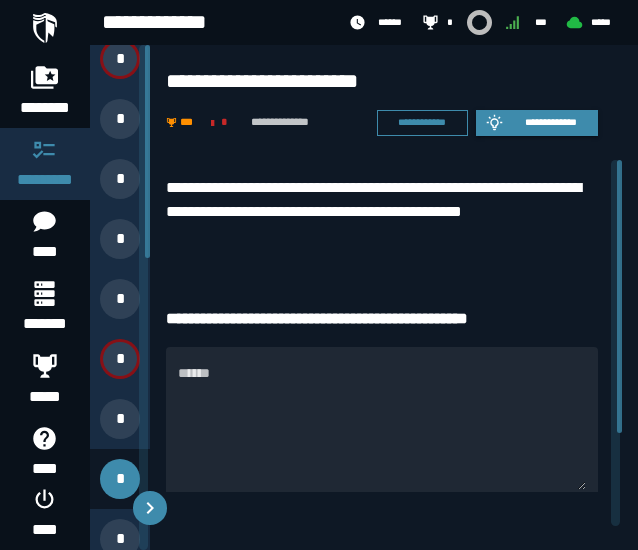 scroll, scrollTop: 0, scrollLeft: 0, axis: both 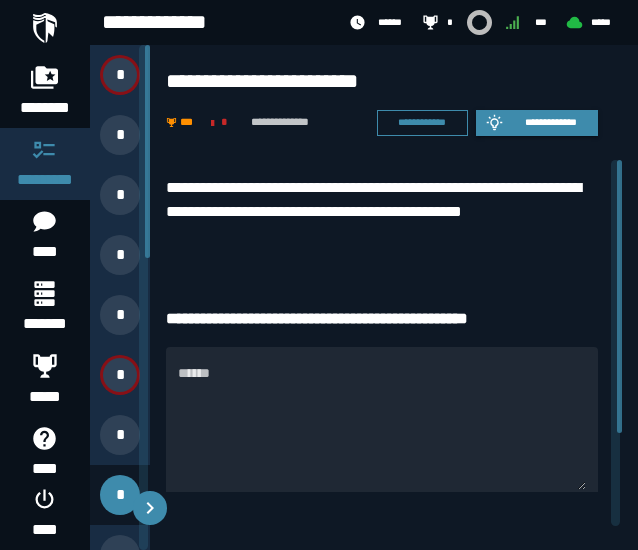 drag, startPoint x: 160, startPoint y: 179, endPoint x: 249, endPoint y: 327, distance: 172.69916 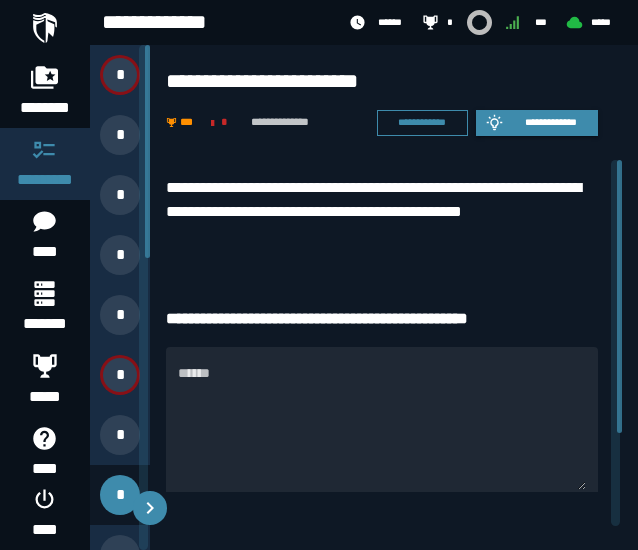 drag, startPoint x: 249, startPoint y: 327, endPoint x: 161, endPoint y: 184, distance: 167.90771 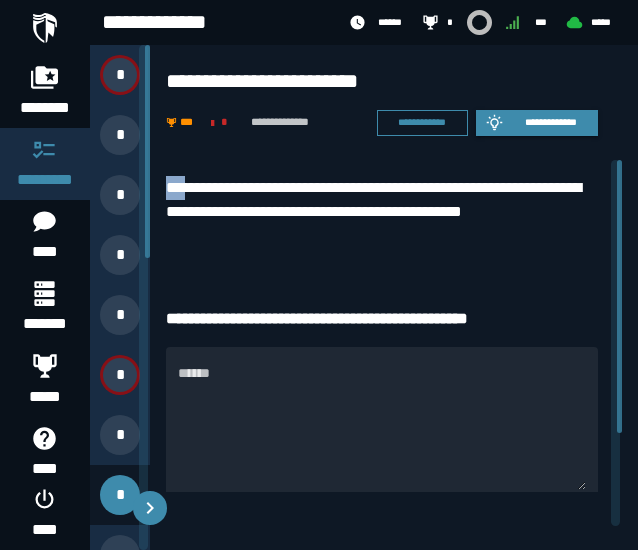 click on "**********" at bounding box center [394, 297] 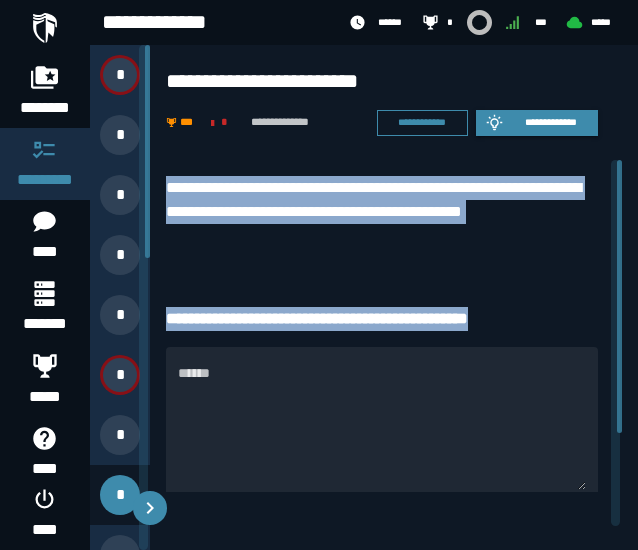 drag, startPoint x: 161, startPoint y: 184, endPoint x: 567, endPoint y: 322, distance: 428.81232 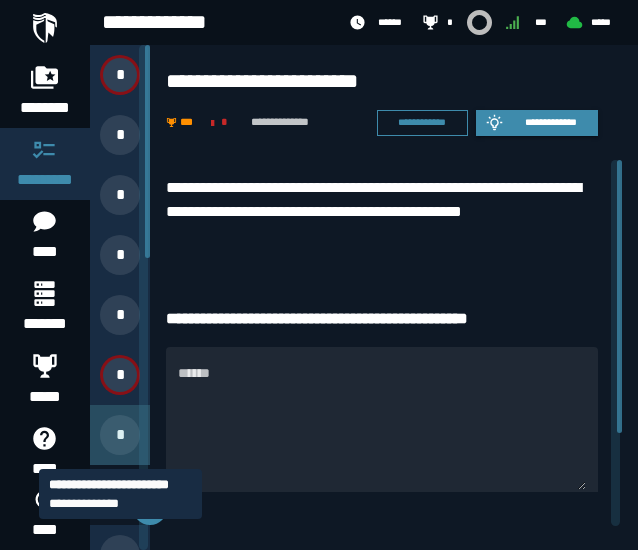 click on "*" at bounding box center [120, 435] 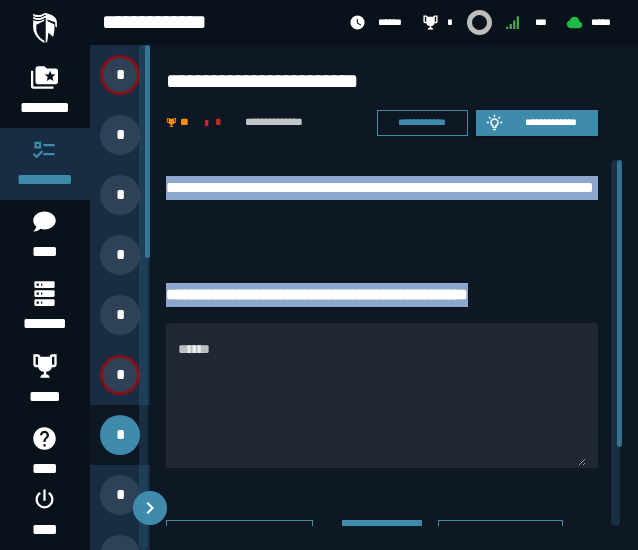 drag, startPoint x: 162, startPoint y: 177, endPoint x: 569, endPoint y: 295, distance: 423.76056 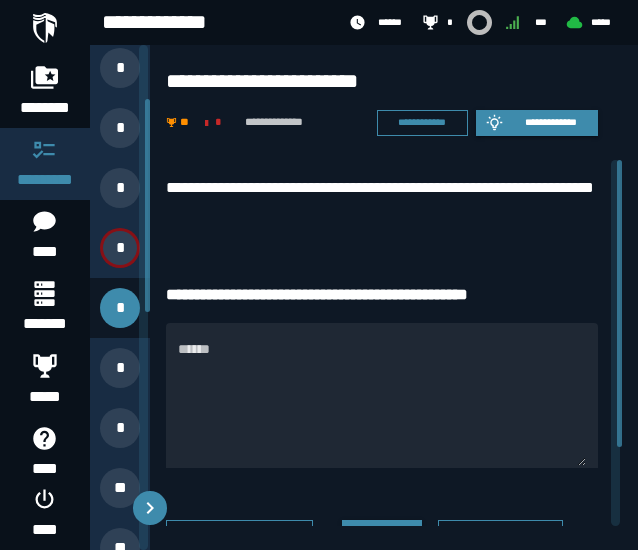 scroll, scrollTop: 130, scrollLeft: 0, axis: vertical 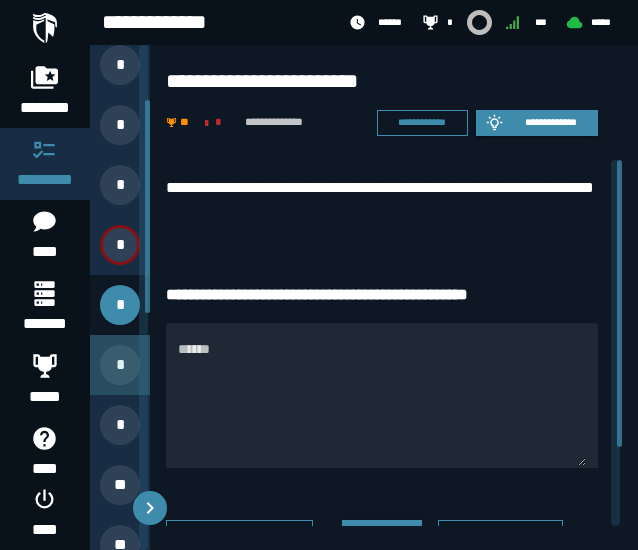 click on "*" at bounding box center [120, 365] 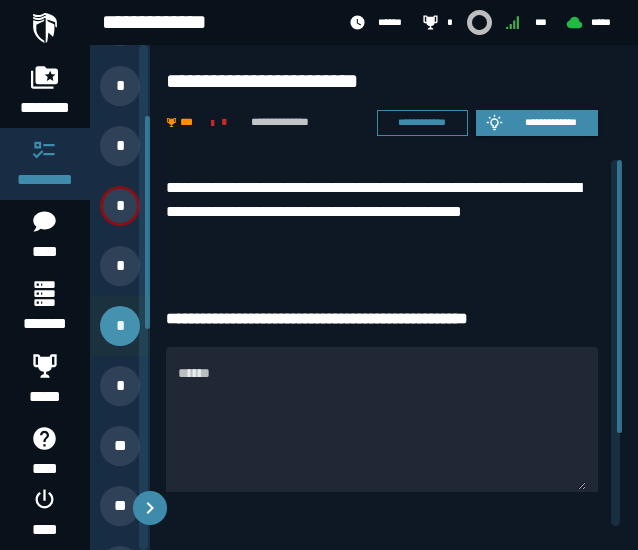 scroll, scrollTop: 170, scrollLeft: 0, axis: vertical 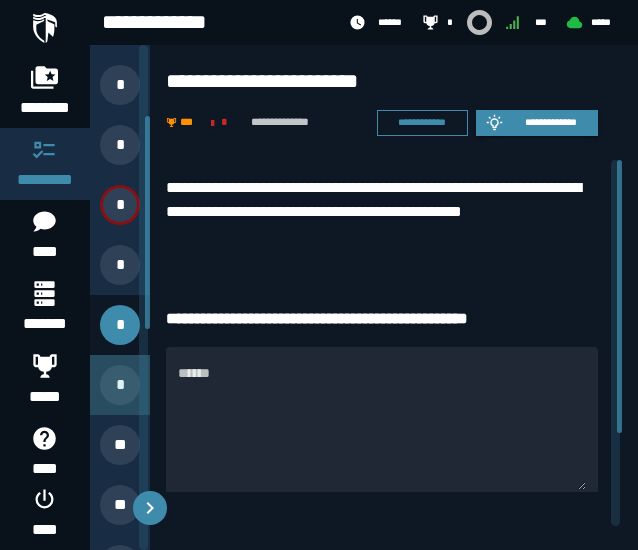 click on "*" at bounding box center (120, 385) 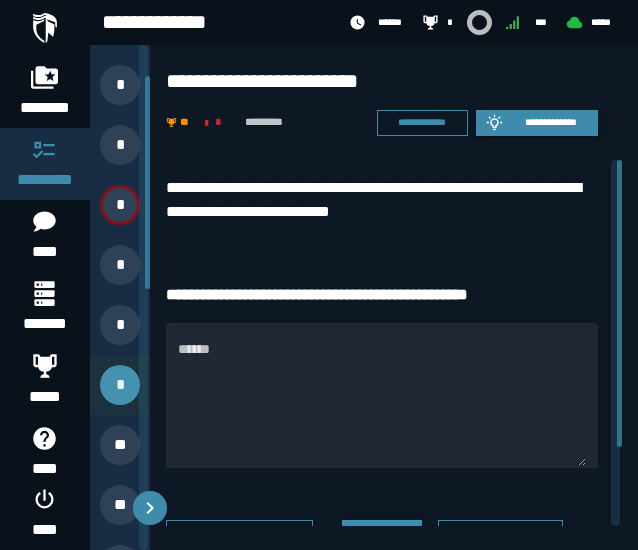 scroll, scrollTop: 35, scrollLeft: 0, axis: vertical 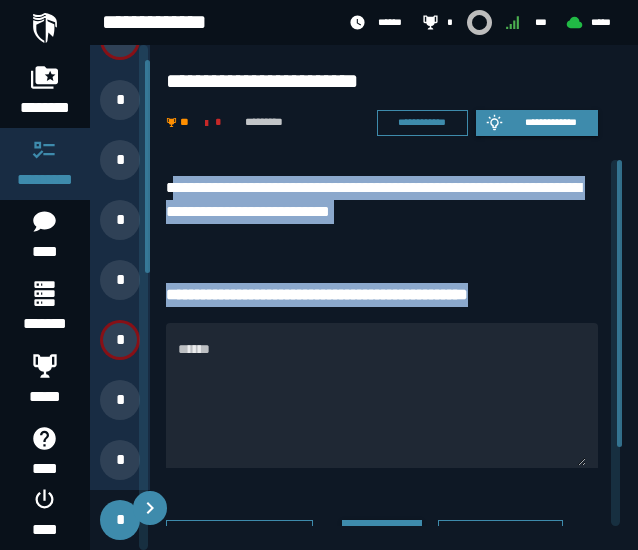 drag, startPoint x: 172, startPoint y: 162, endPoint x: 568, endPoint y: 303, distance: 420.35342 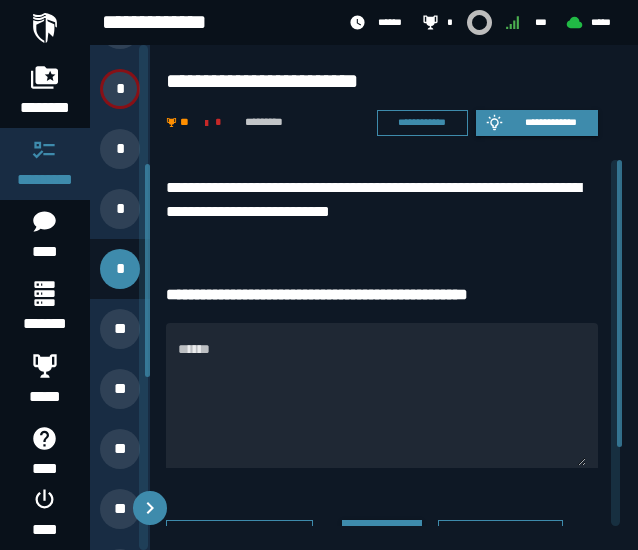 scroll, scrollTop: 289, scrollLeft: 0, axis: vertical 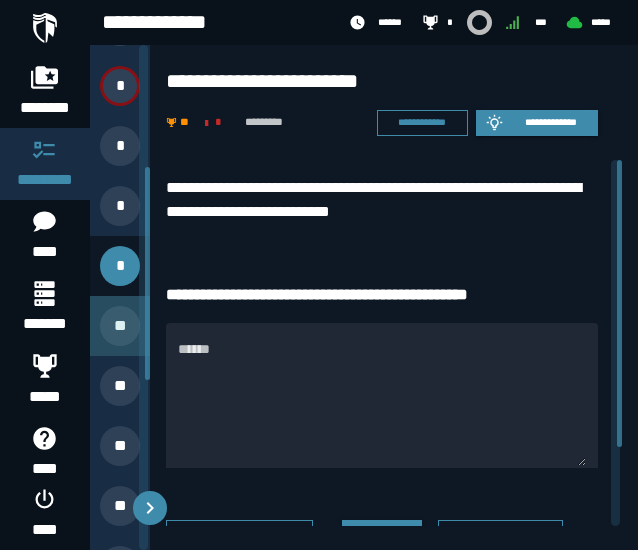 click on "**" at bounding box center [120, 326] 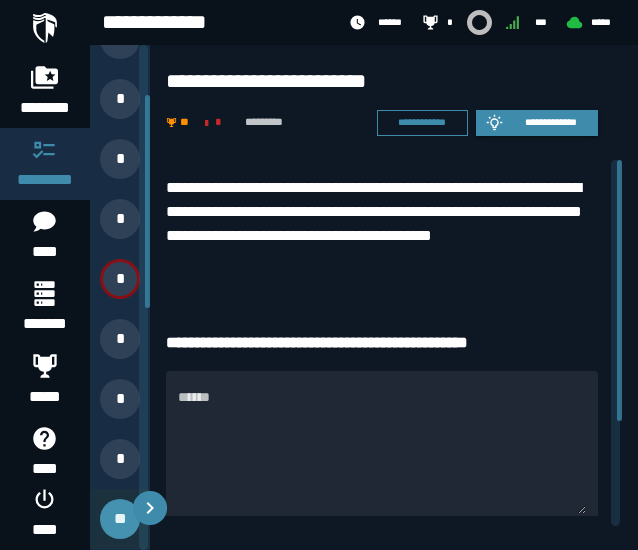 scroll, scrollTop: 95, scrollLeft: 0, axis: vertical 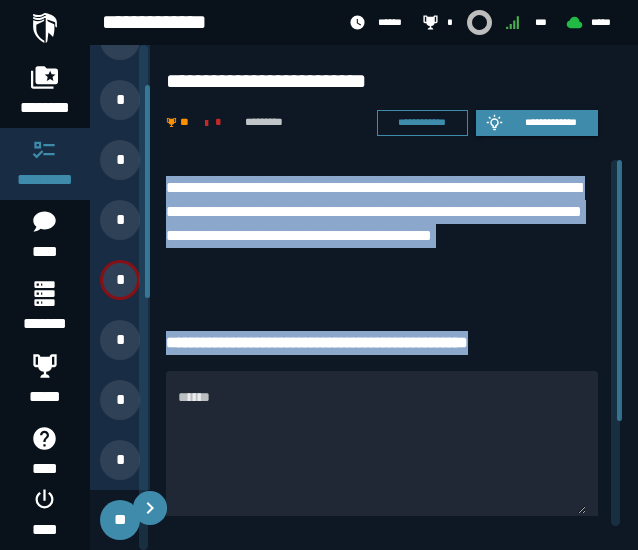 drag, startPoint x: 168, startPoint y: 167, endPoint x: 549, endPoint y: 339, distance: 418.02512 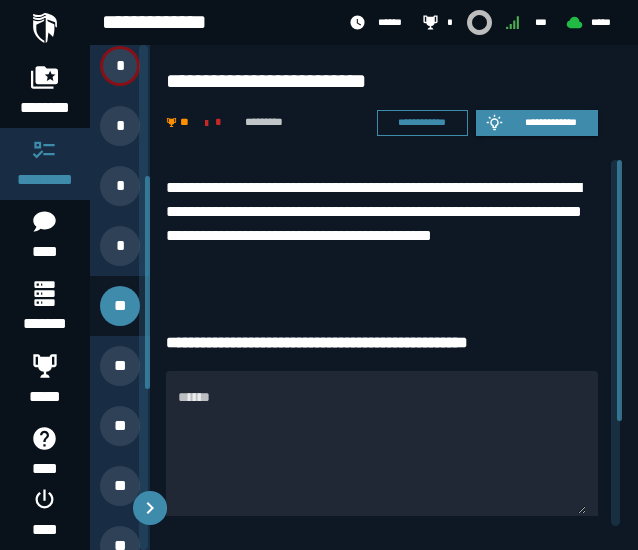 scroll, scrollTop: 312, scrollLeft: 0, axis: vertical 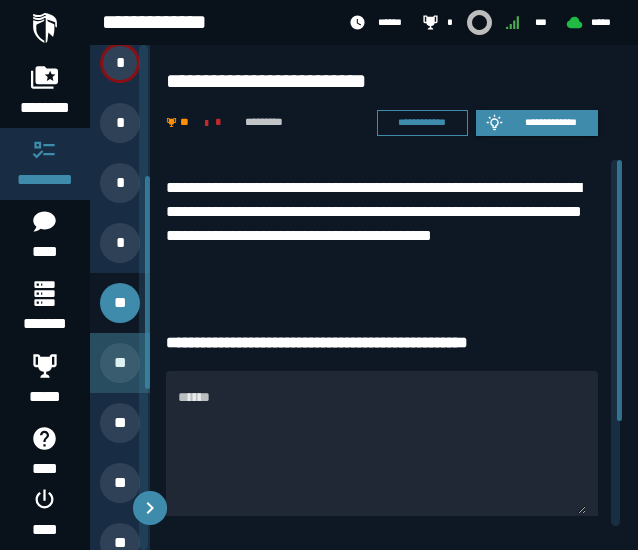 click on "**" at bounding box center [120, 363] 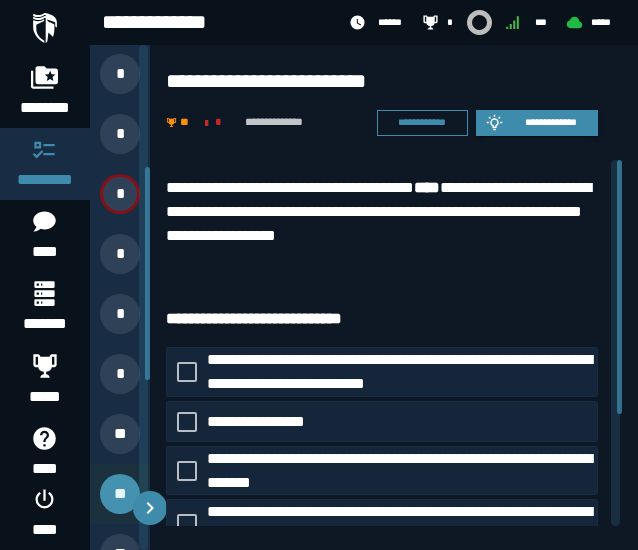 scroll, scrollTop: 155, scrollLeft: 0, axis: vertical 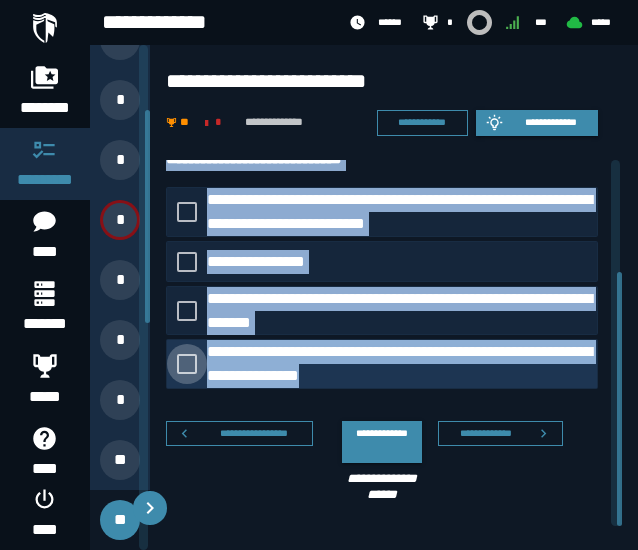 drag, startPoint x: 164, startPoint y: 168, endPoint x: 567, endPoint y: 382, distance: 456.29486 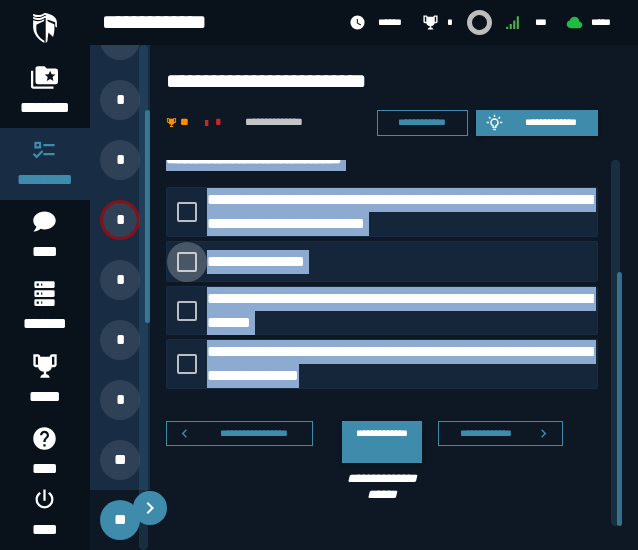 click on "**********" 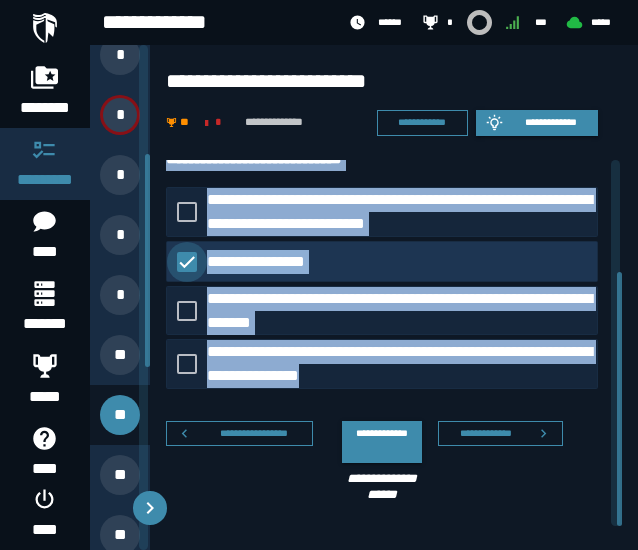 scroll, scrollTop: 267, scrollLeft: 0, axis: vertical 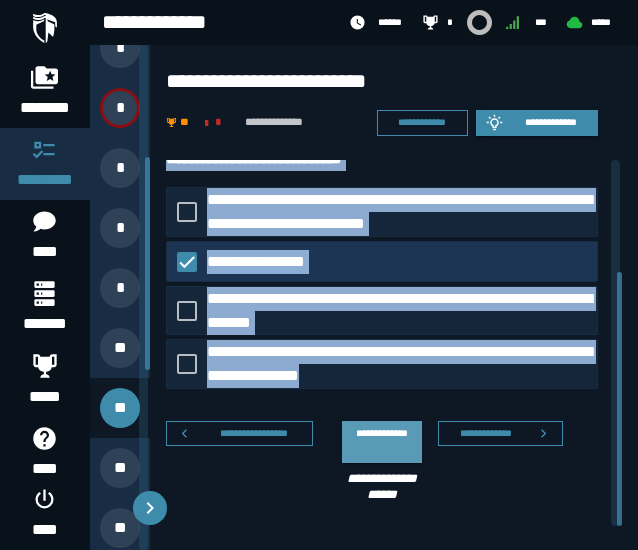 click on "**********" at bounding box center [382, 441] 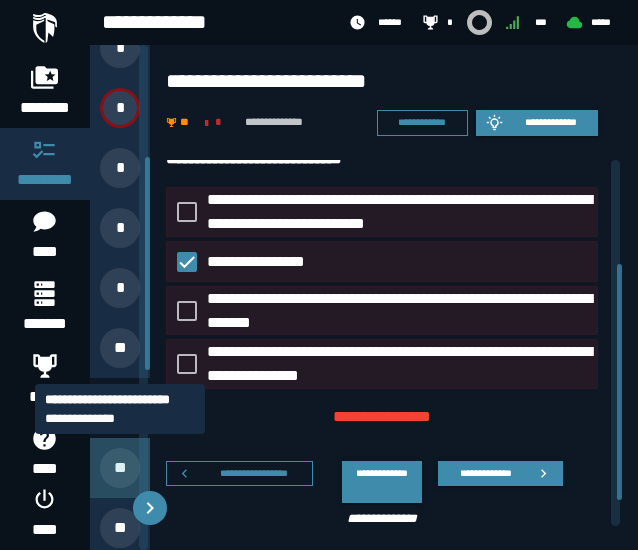click on "**" at bounding box center (120, 468) 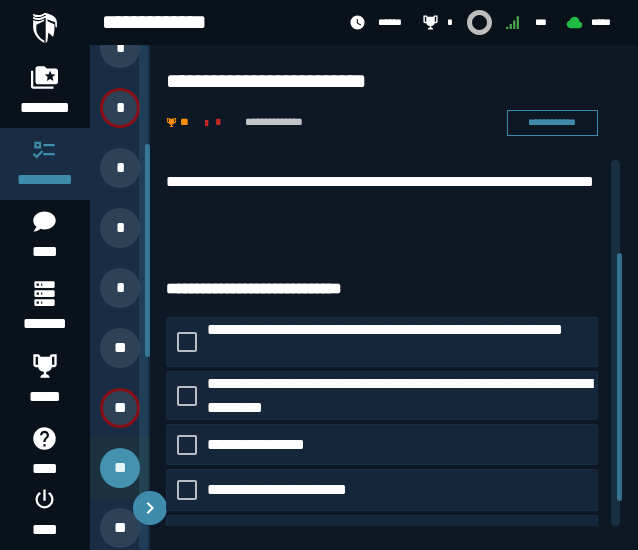 scroll, scrollTop: 136, scrollLeft: 0, axis: vertical 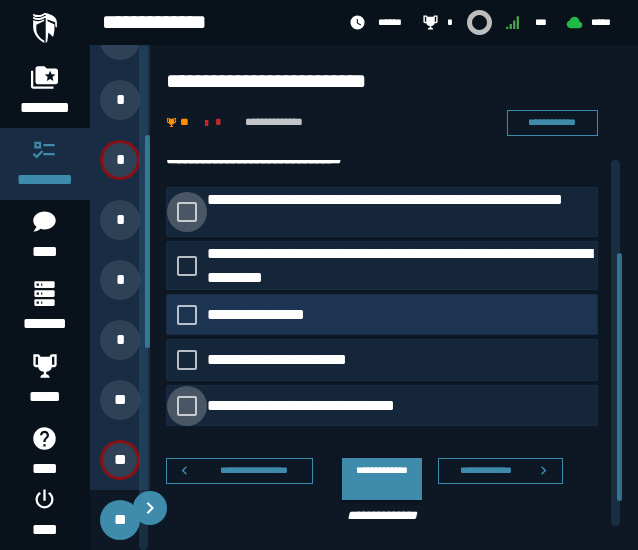 drag, startPoint x: 466, startPoint y: 415, endPoint x: 314, endPoint y: 208, distance: 256.81317 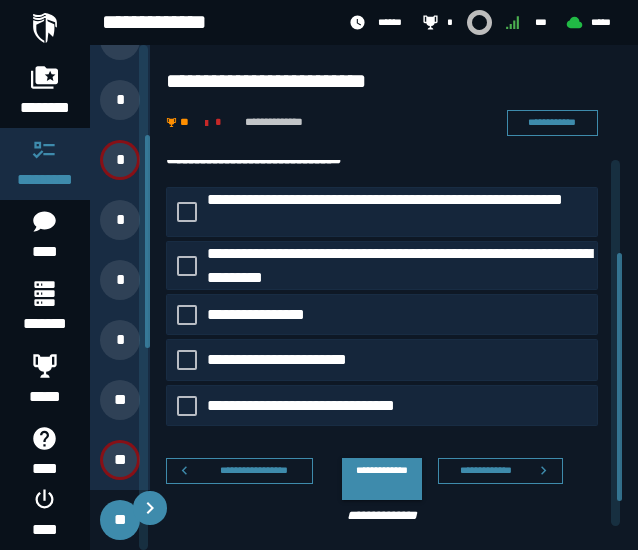 drag, startPoint x: 314, startPoint y: 208, endPoint x: 233, endPoint y: 452, distance: 257.09335 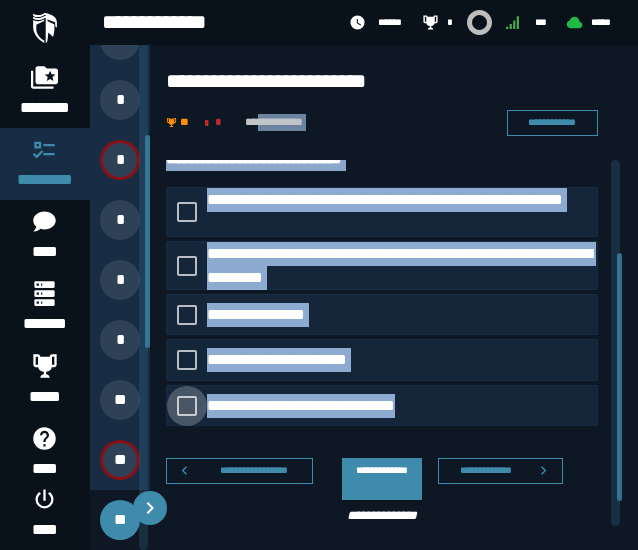 scroll, scrollTop: 0, scrollLeft: 0, axis: both 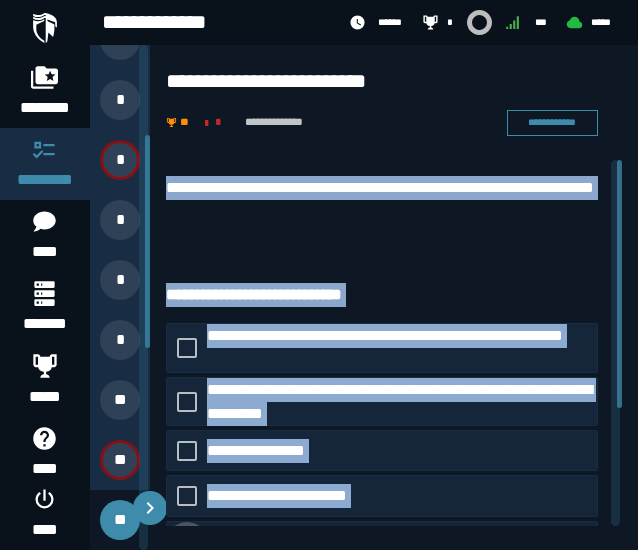 drag, startPoint x: 453, startPoint y: 410, endPoint x: 157, endPoint y: 172, distance: 379.81573 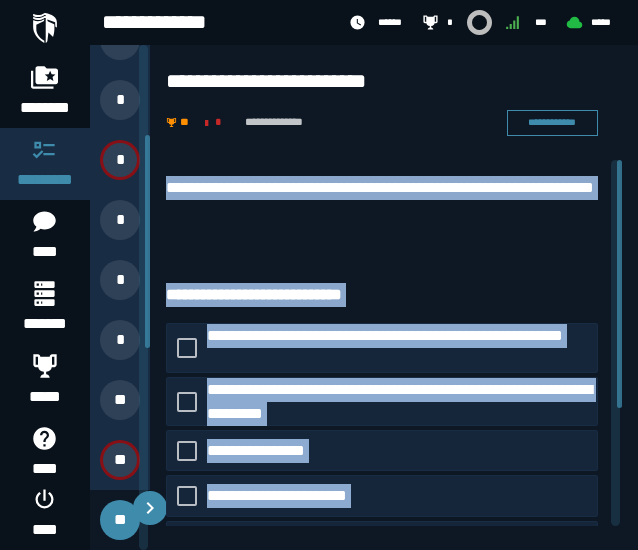 click on "**********" at bounding box center (394, 430) 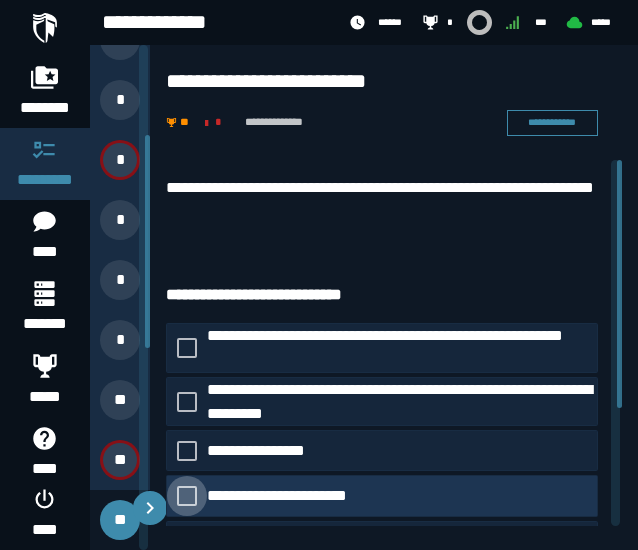 click on "**********" at bounding box center (293, 496) 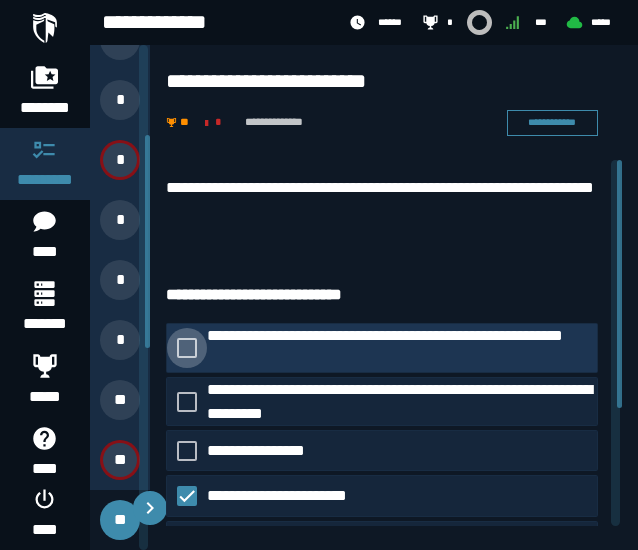 click on "**********" at bounding box center (402, 348) 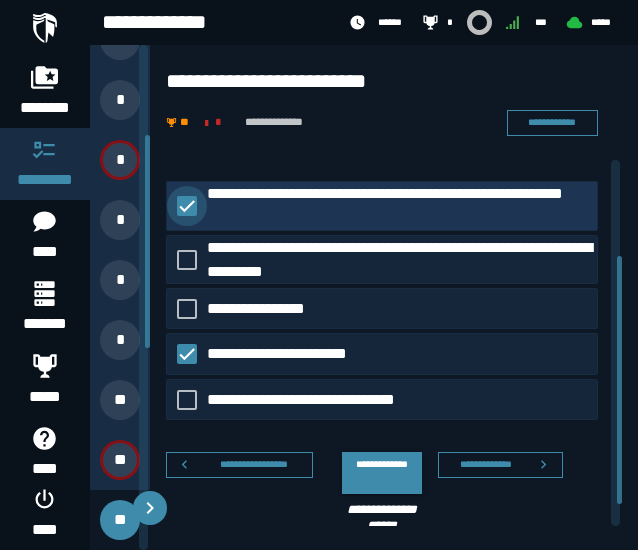 scroll, scrollTop: 174, scrollLeft: 0, axis: vertical 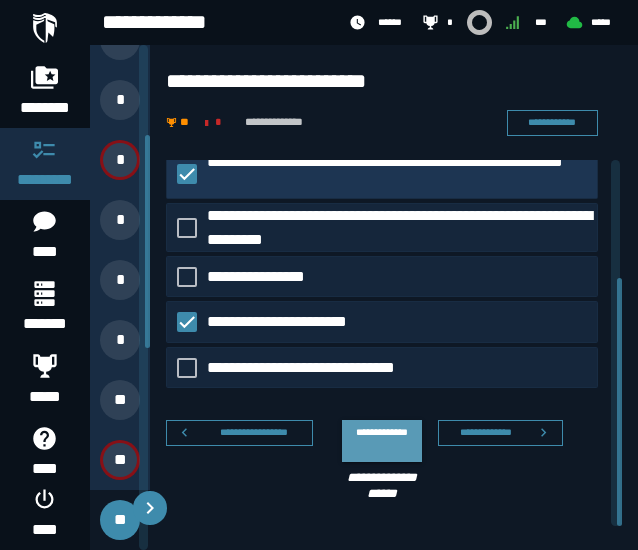 click on "**********" at bounding box center (382, 441) 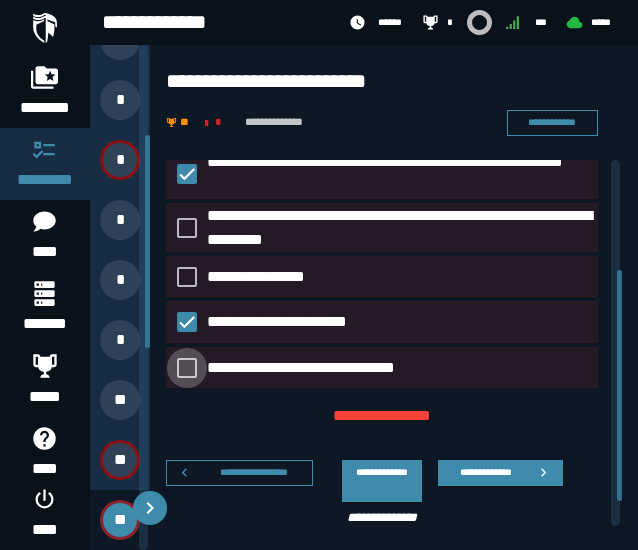 click on "**********" at bounding box center (321, 367) 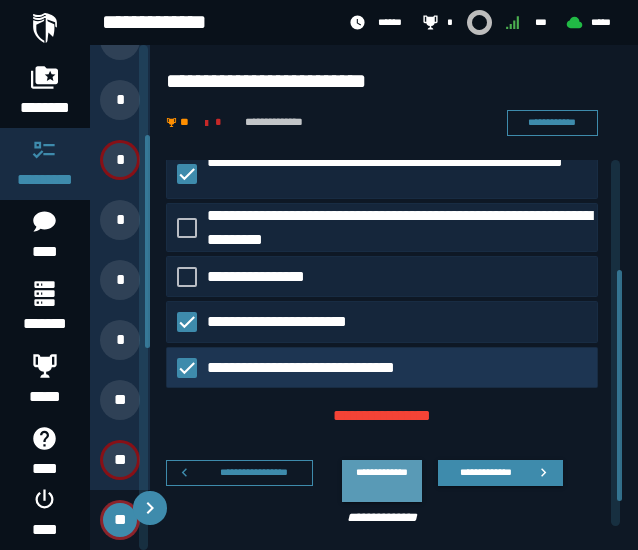 click on "**********" at bounding box center (382, 481) 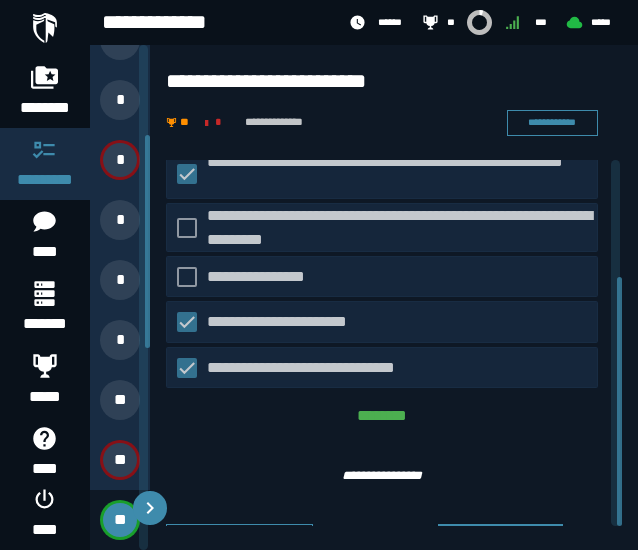 scroll, scrollTop: 172, scrollLeft: 0, axis: vertical 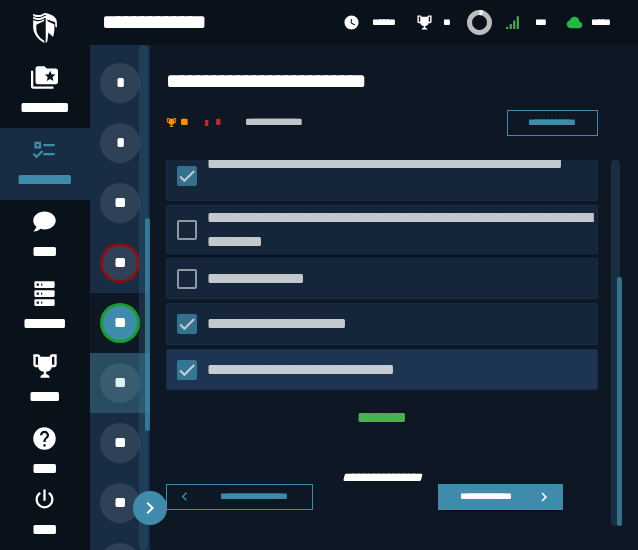 click on "**" at bounding box center [120, 383] 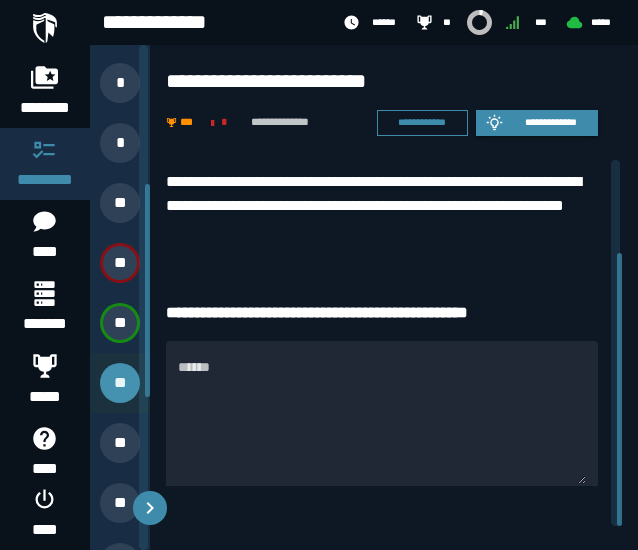 scroll, scrollTop: 124, scrollLeft: 0, axis: vertical 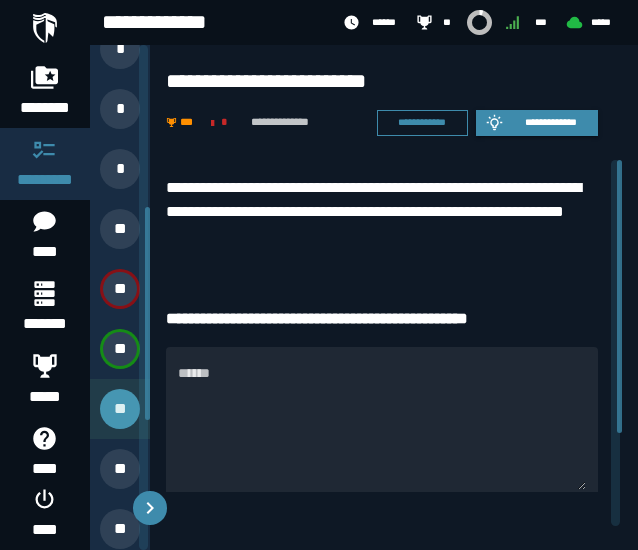 click on "**" at bounding box center (120, 409) 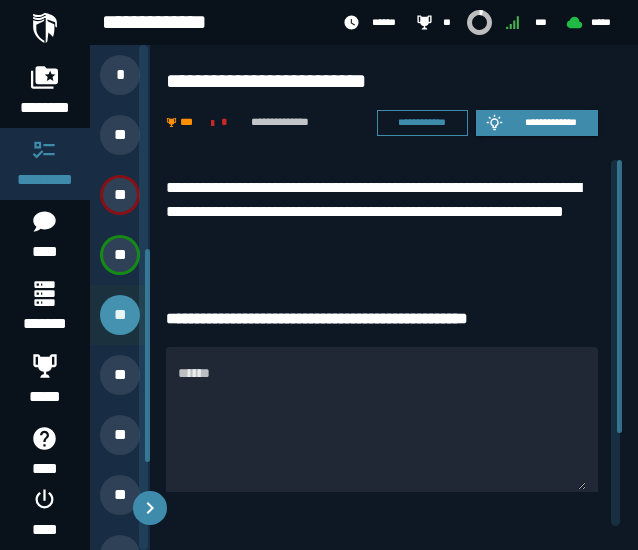 scroll, scrollTop: 486, scrollLeft: 0, axis: vertical 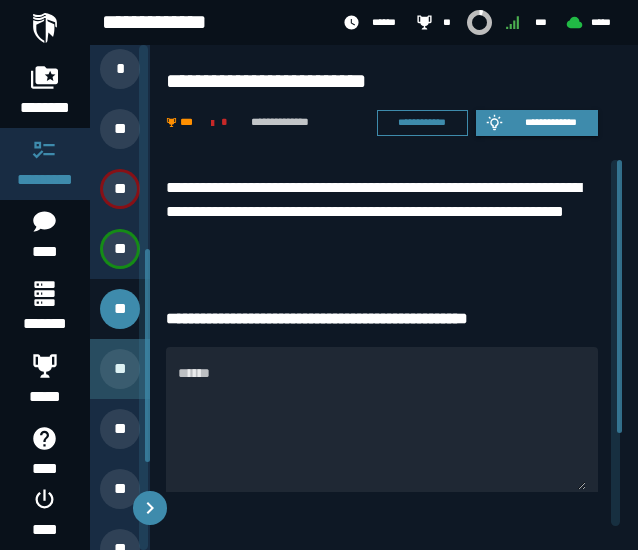 click on "**" at bounding box center [120, 369] 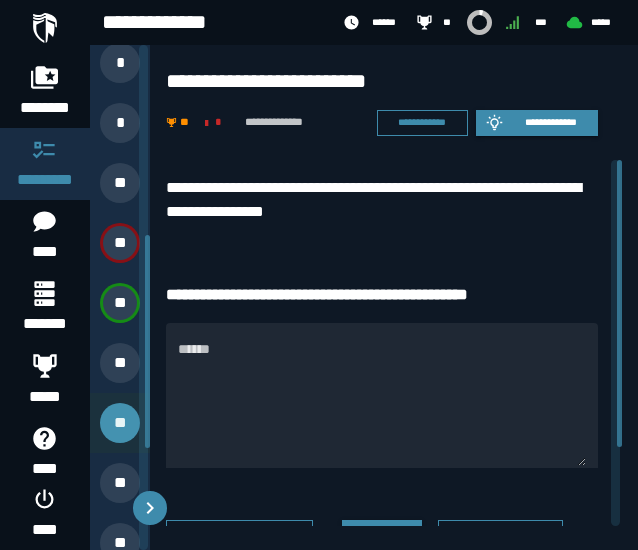 scroll, scrollTop: 459, scrollLeft: 0, axis: vertical 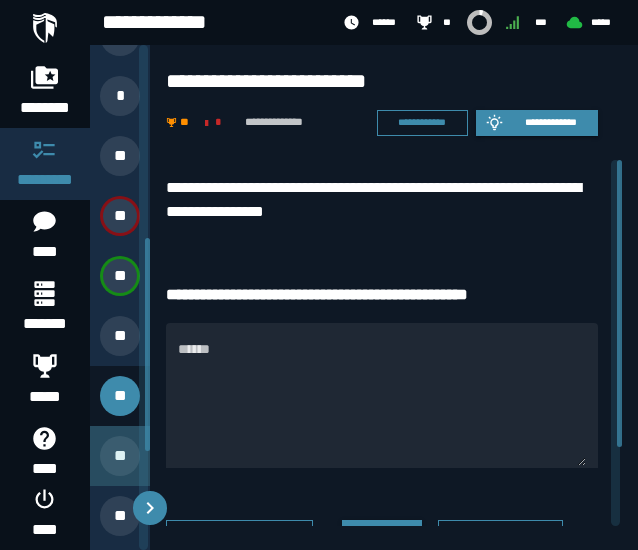 click on "**" at bounding box center [120, 456] 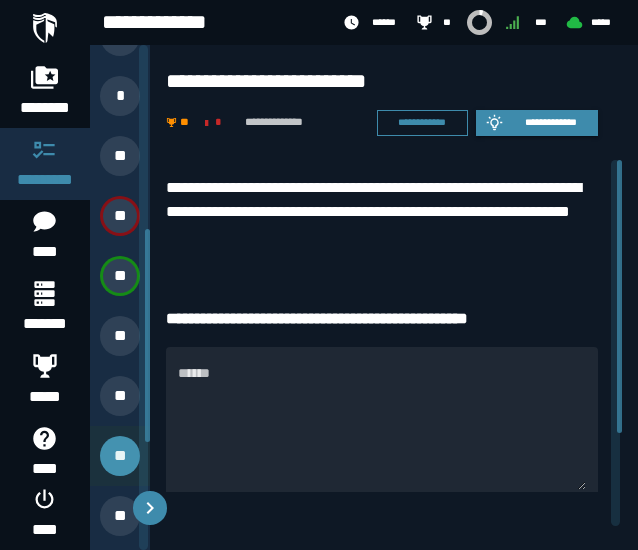 scroll, scrollTop: 395, scrollLeft: 0, axis: vertical 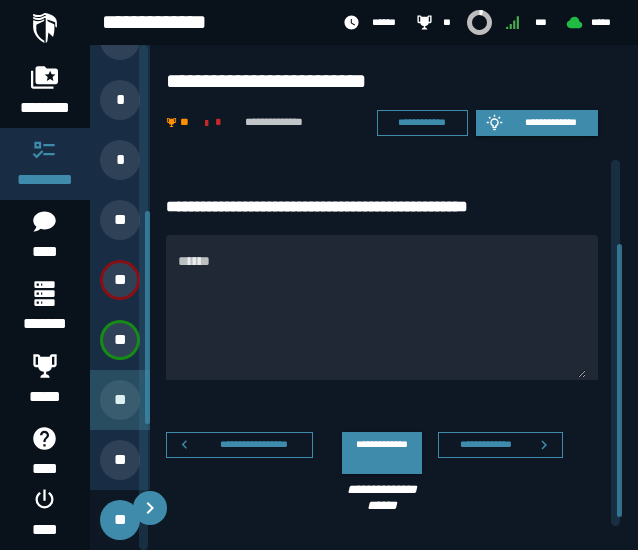 click on "**" at bounding box center (120, 400) 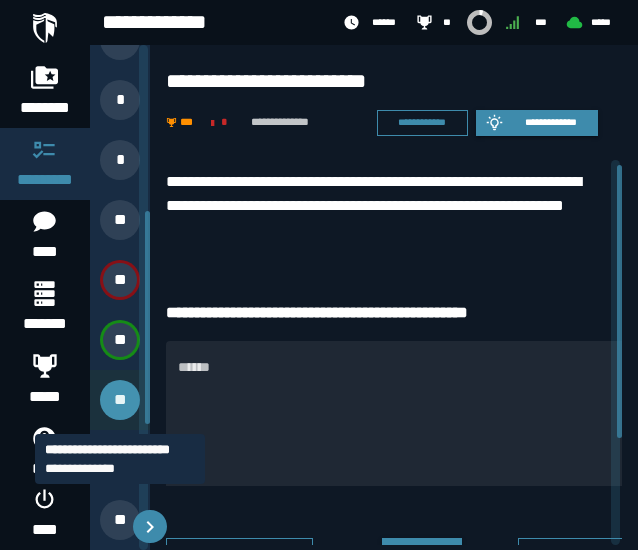 scroll, scrollTop: 112, scrollLeft: 0, axis: vertical 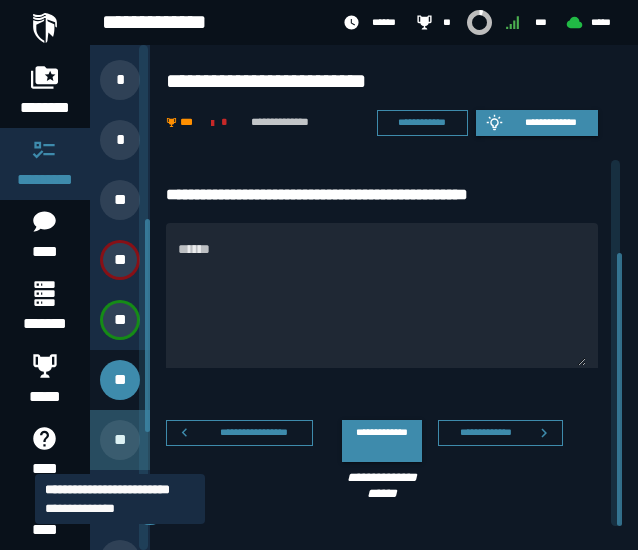 click on "**" at bounding box center [120, 440] 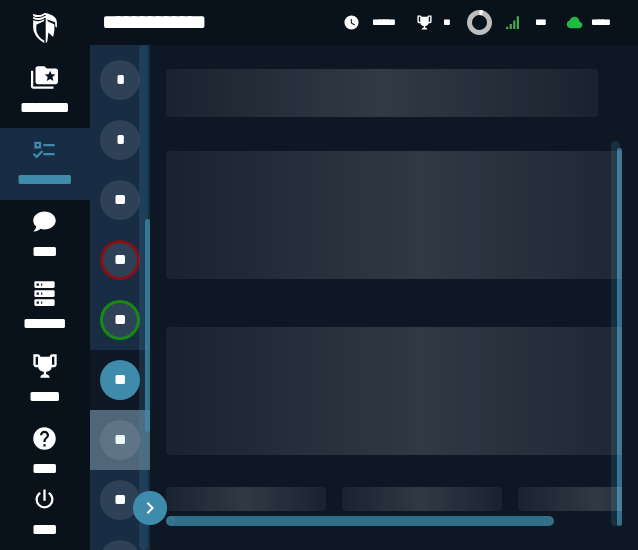 scroll, scrollTop: 100, scrollLeft: 0, axis: vertical 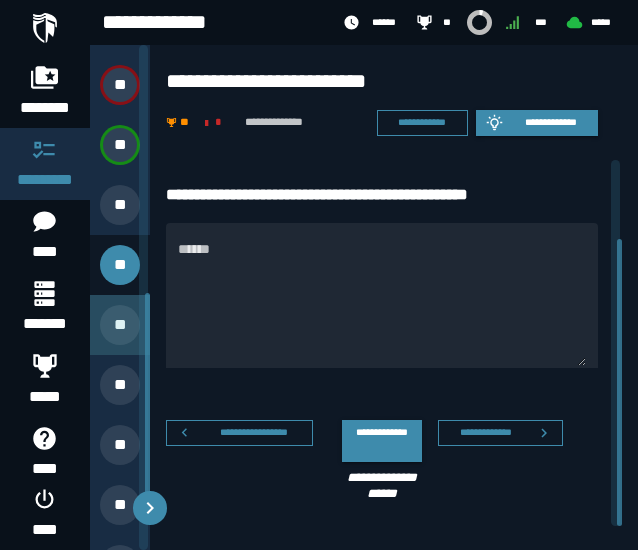 click on "**" at bounding box center [120, 325] 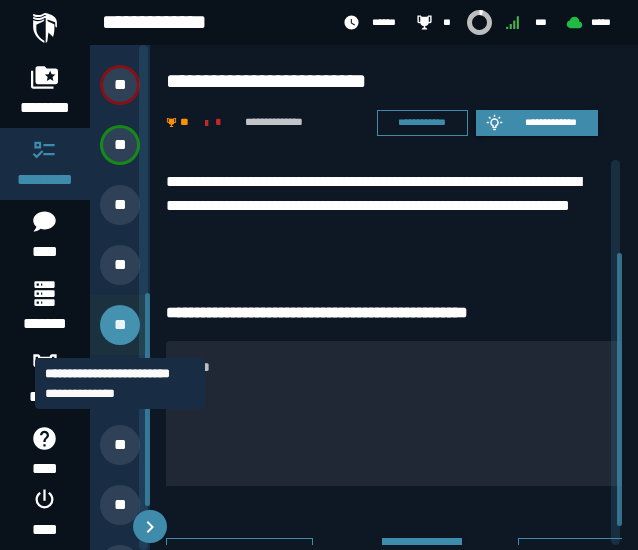 scroll, scrollTop: 124, scrollLeft: 0, axis: vertical 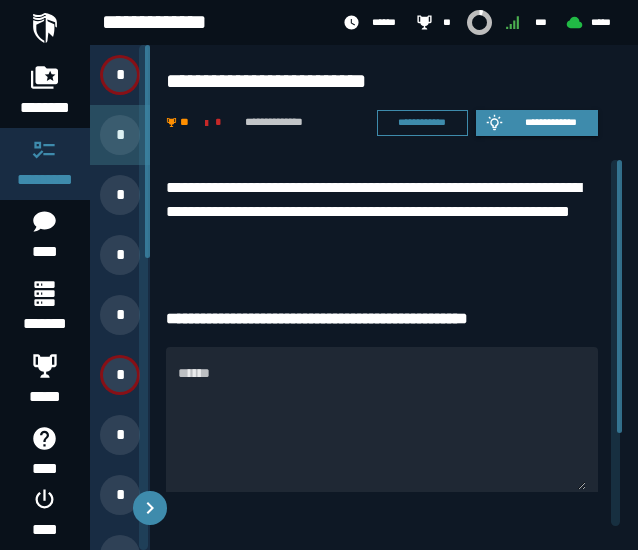 click on "*" at bounding box center (120, 135) 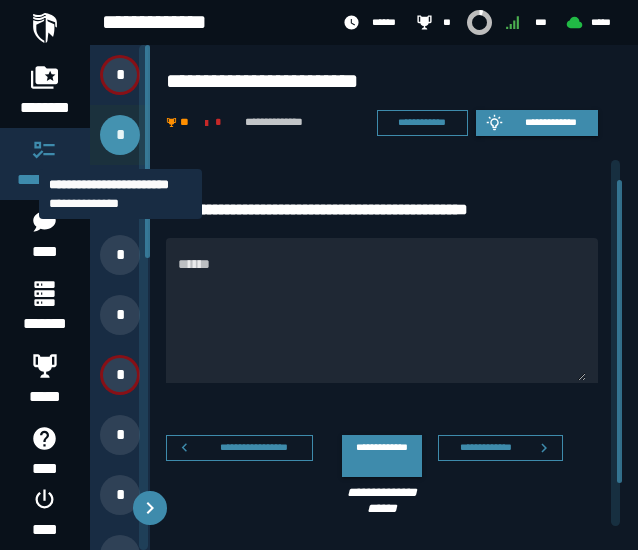 scroll, scrollTop: 0, scrollLeft: 0, axis: both 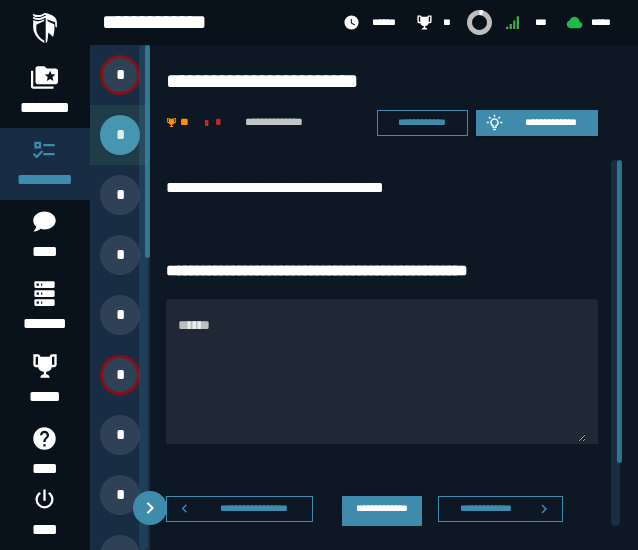click on "*" at bounding box center (120, 135) 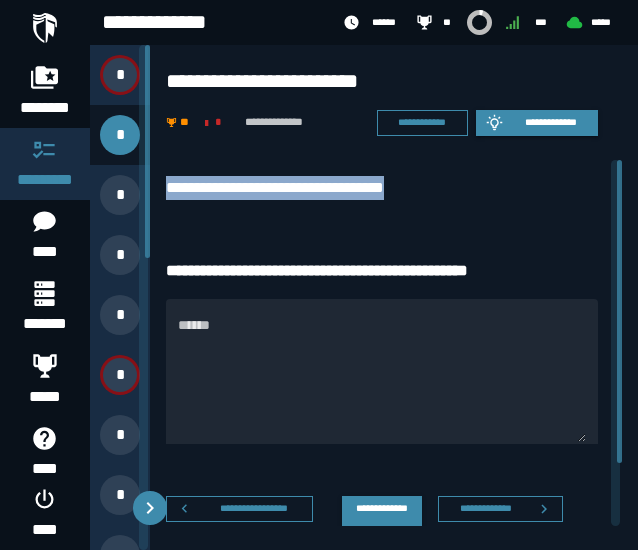 drag, startPoint x: 452, startPoint y: 191, endPoint x: 167, endPoint y: 177, distance: 285.34366 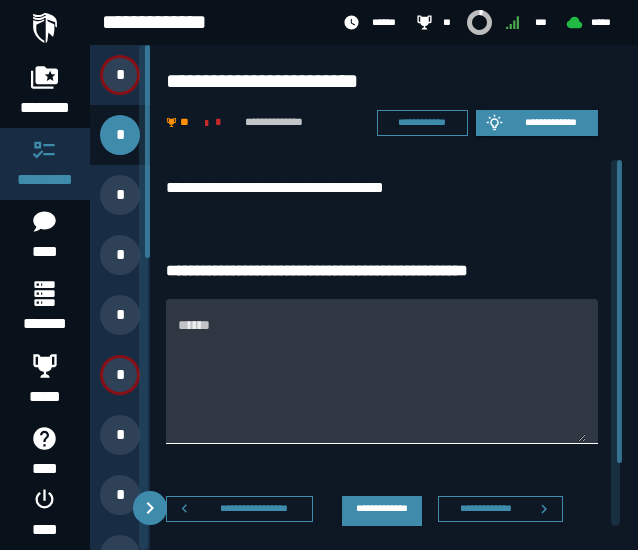 click on "******" at bounding box center [382, 383] 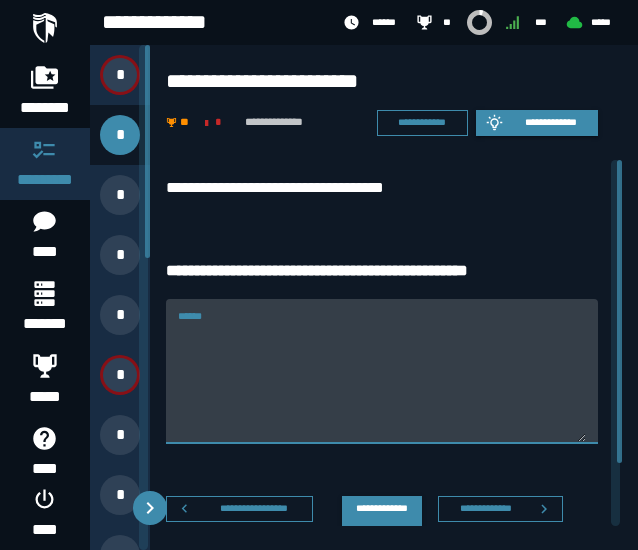 paste on "**********" 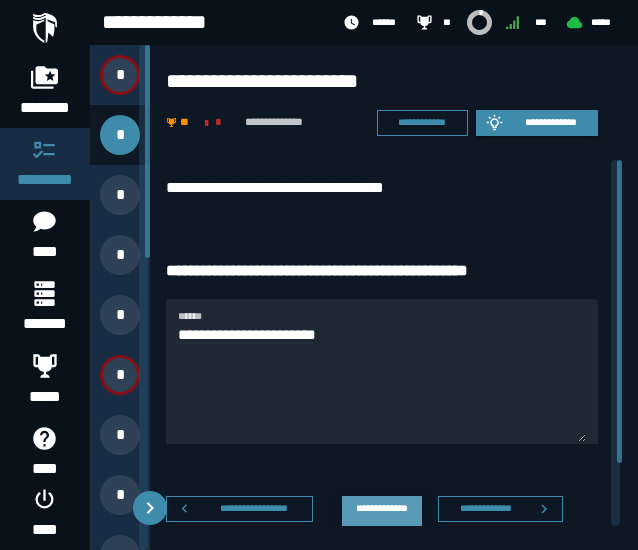 click on "**********" at bounding box center [382, 517] 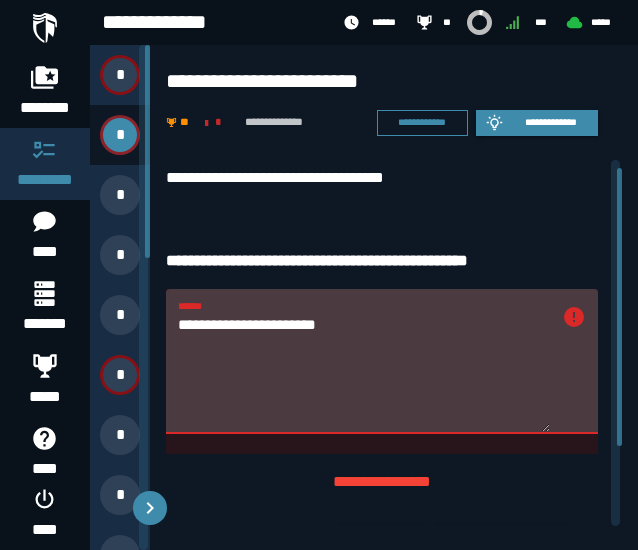 scroll, scrollTop: 10, scrollLeft: 0, axis: vertical 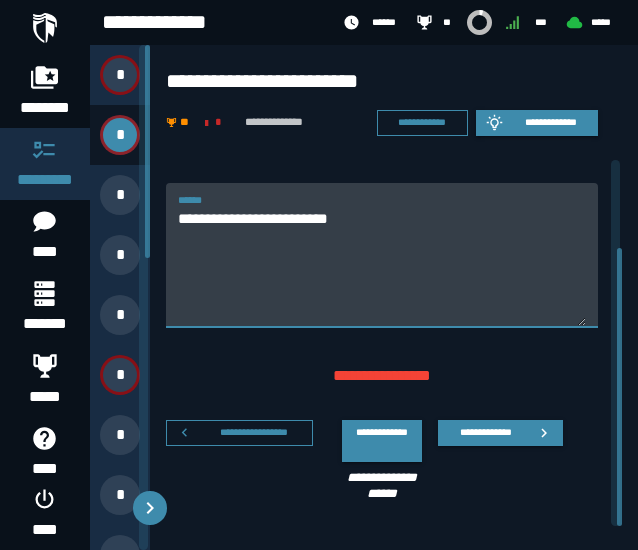 type on "**********" 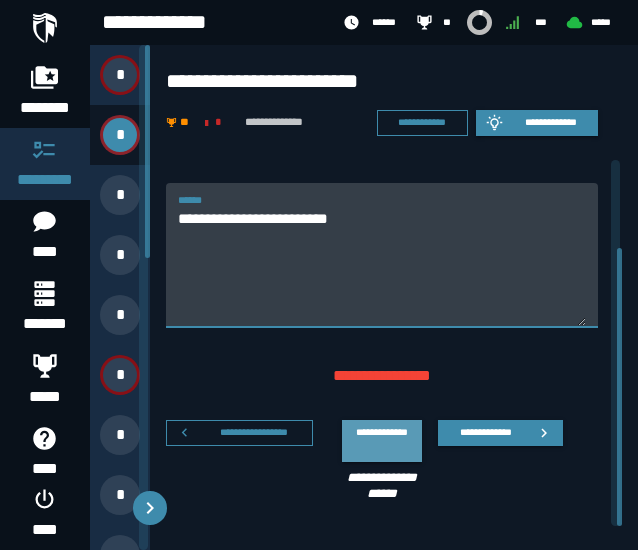 click on "**********" at bounding box center (382, 441) 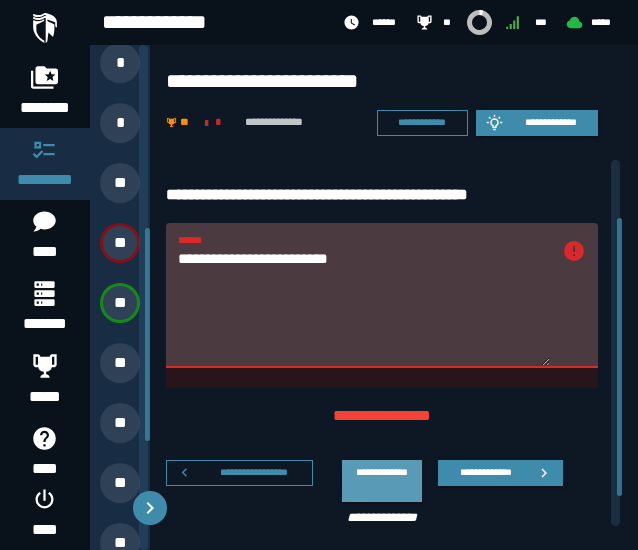 scroll, scrollTop: 435, scrollLeft: 0, axis: vertical 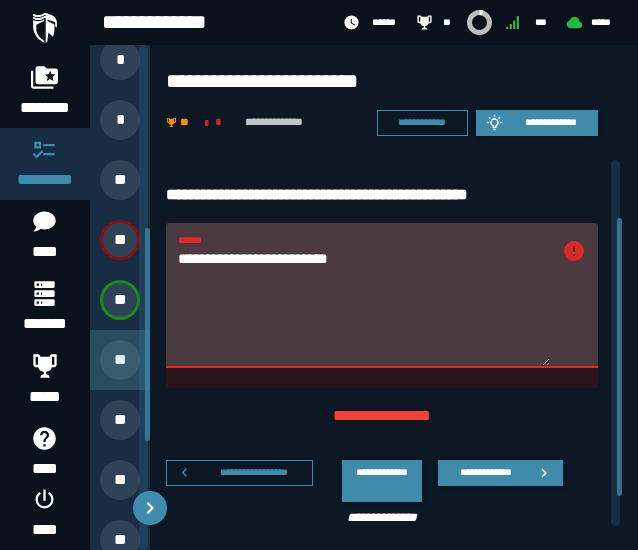 click on "**" at bounding box center (120, 360) 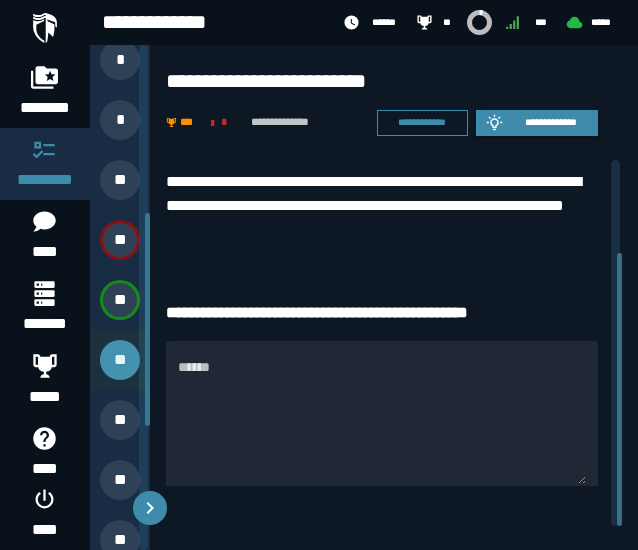 scroll, scrollTop: 124, scrollLeft: 0, axis: vertical 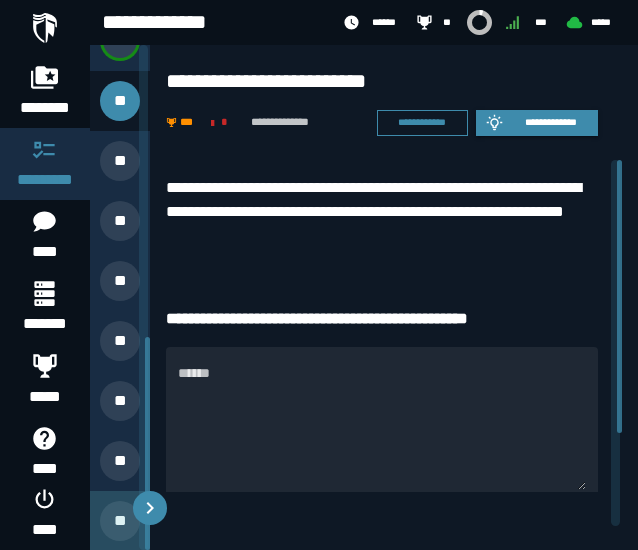 click on "**" at bounding box center (120, 521) 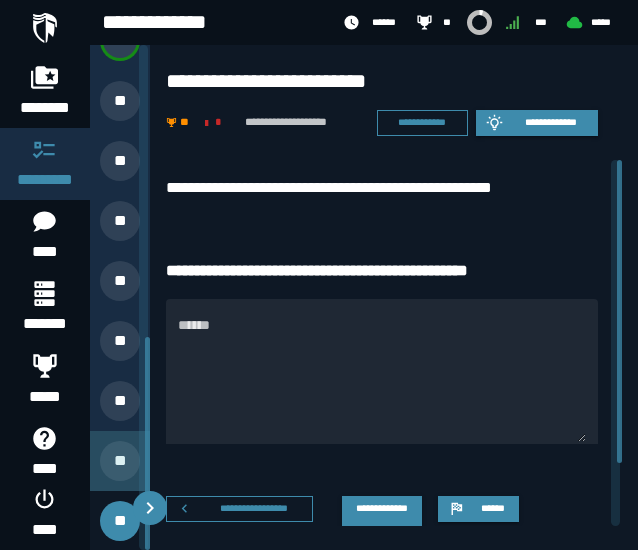 click on "**" at bounding box center (120, 461) 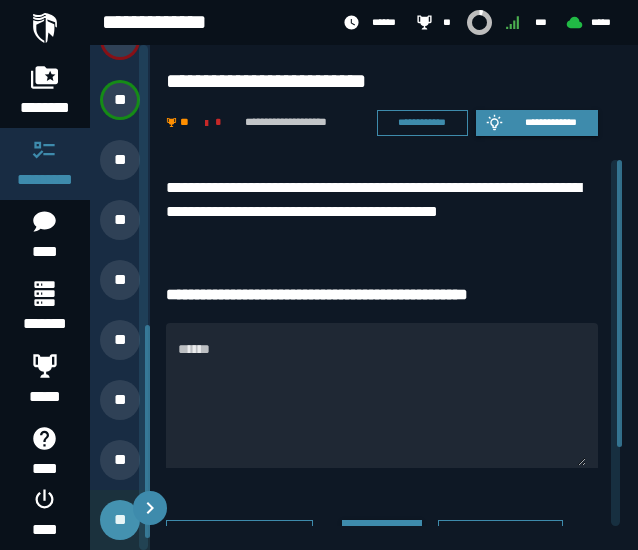 scroll, scrollTop: 694, scrollLeft: 0, axis: vertical 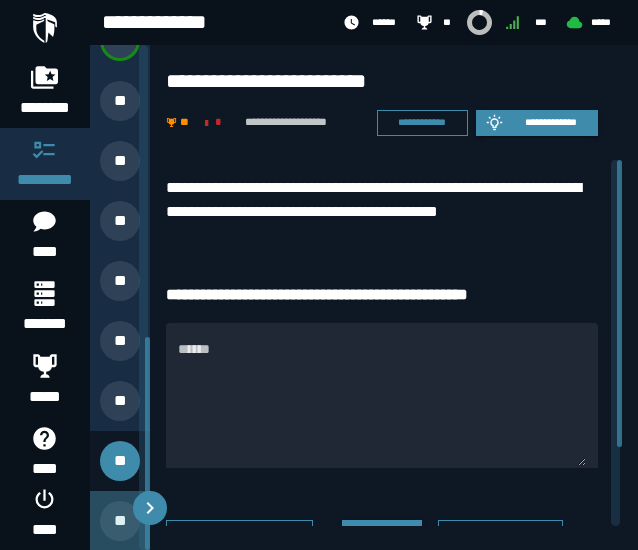 click on "**" at bounding box center [120, 521] 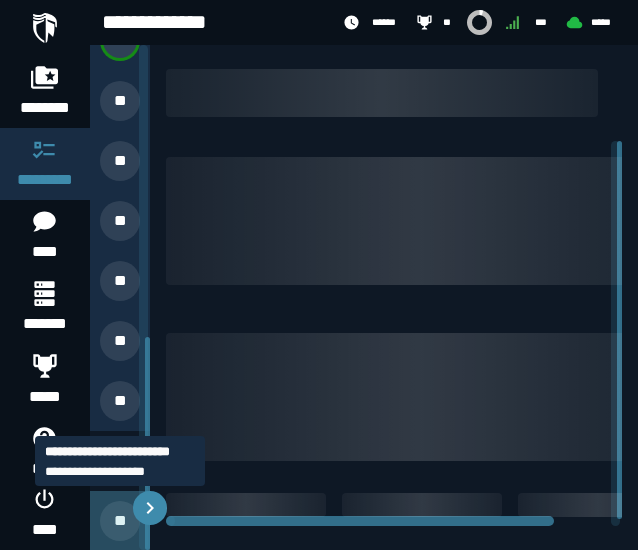 click on "**" at bounding box center [120, 521] 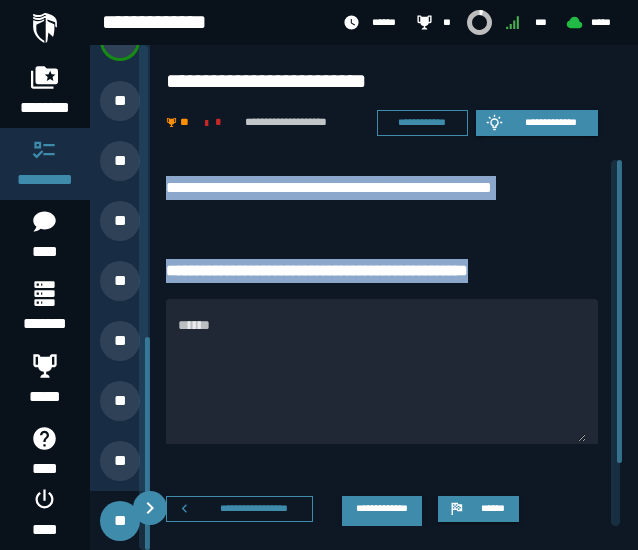 drag, startPoint x: 542, startPoint y: 279, endPoint x: 159, endPoint y: 184, distance: 394.60614 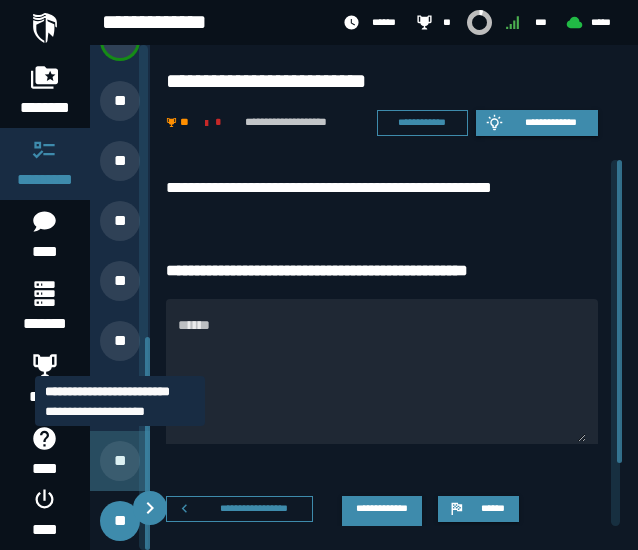 click on "**" at bounding box center (120, 461) 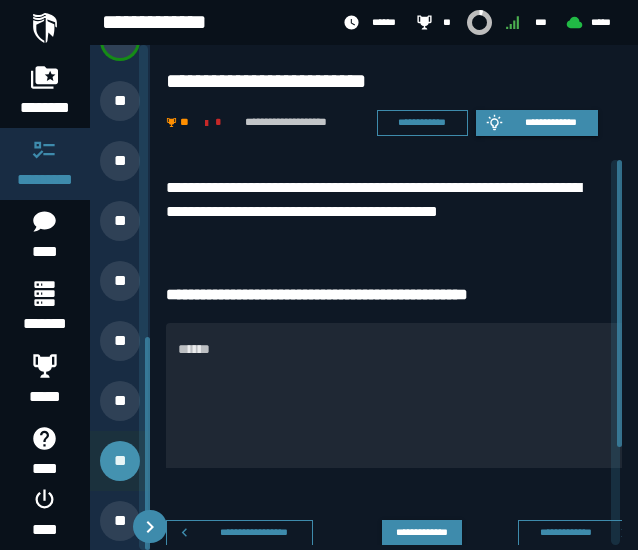 scroll, scrollTop: 635, scrollLeft: 0, axis: vertical 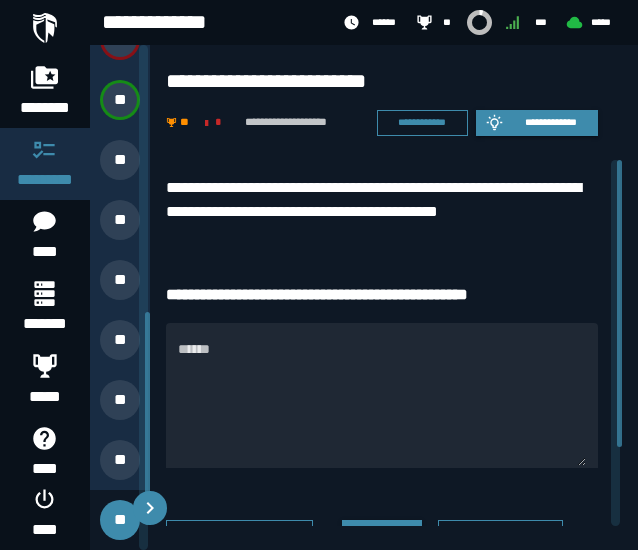 drag, startPoint x: 544, startPoint y: 297, endPoint x: 283, endPoint y: 223, distance: 271.28766 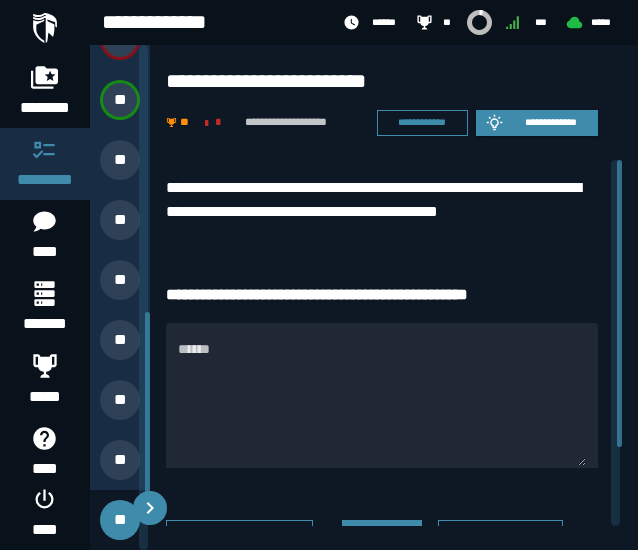 drag, startPoint x: 283, startPoint y: 223, endPoint x: 258, endPoint y: 265, distance: 48.8774 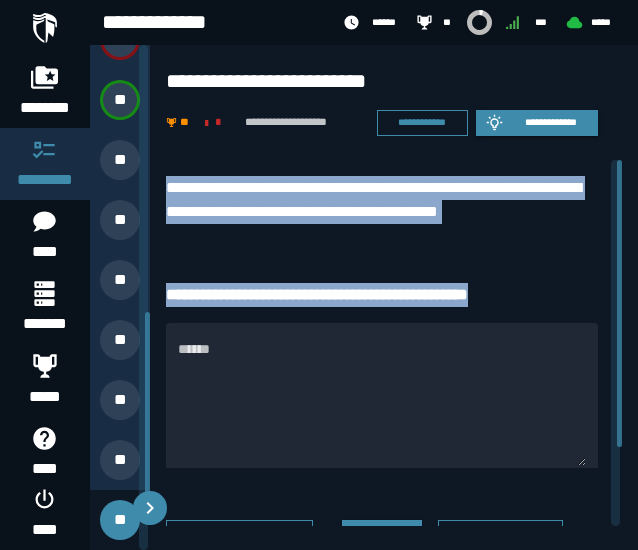 drag, startPoint x: 536, startPoint y: 295, endPoint x: 168, endPoint y: 189, distance: 382.96213 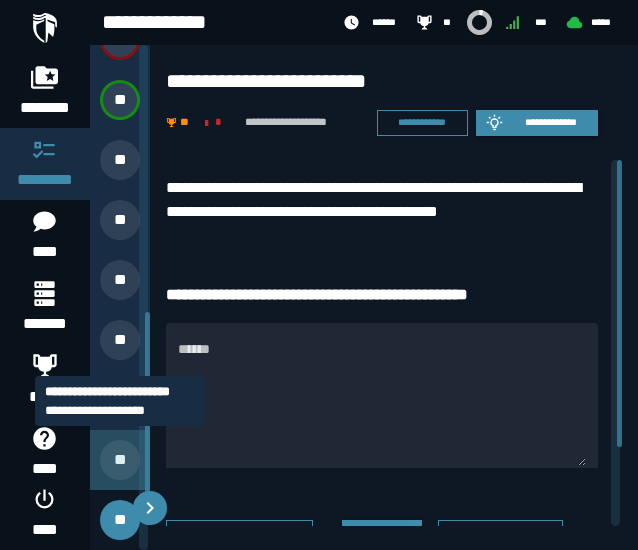 click on "**" at bounding box center [120, 460] 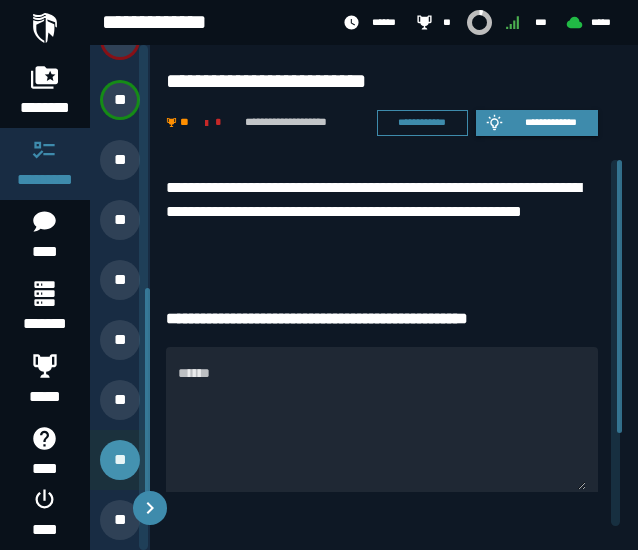scroll, scrollTop: 575, scrollLeft: 0, axis: vertical 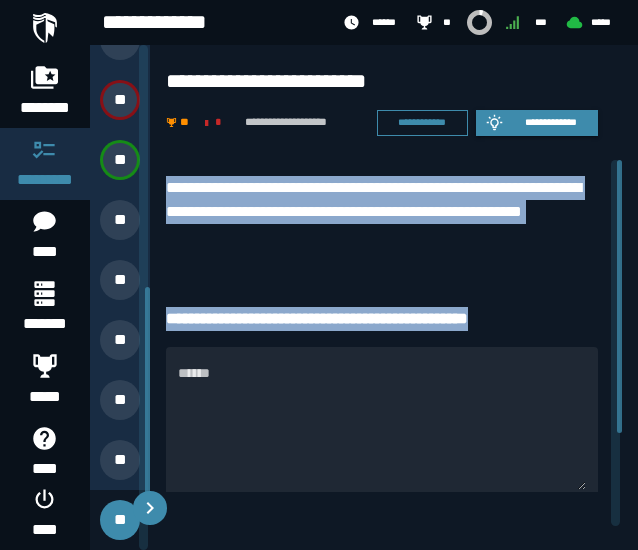 drag, startPoint x: 546, startPoint y: 325, endPoint x: 157, endPoint y: 177, distance: 416.20306 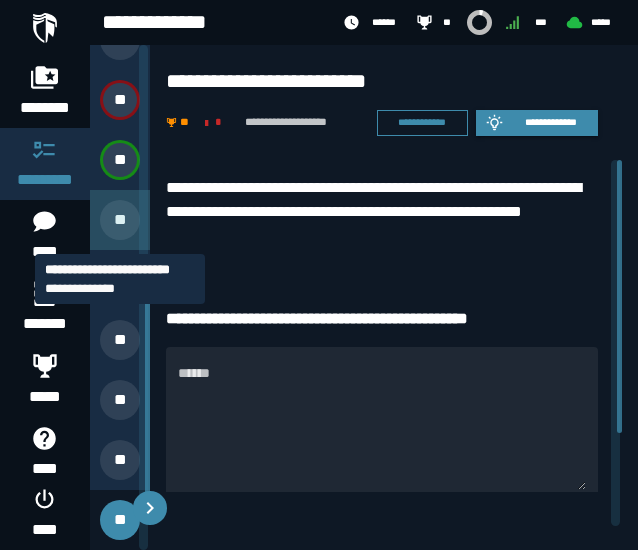 click on "**" at bounding box center (120, 220) 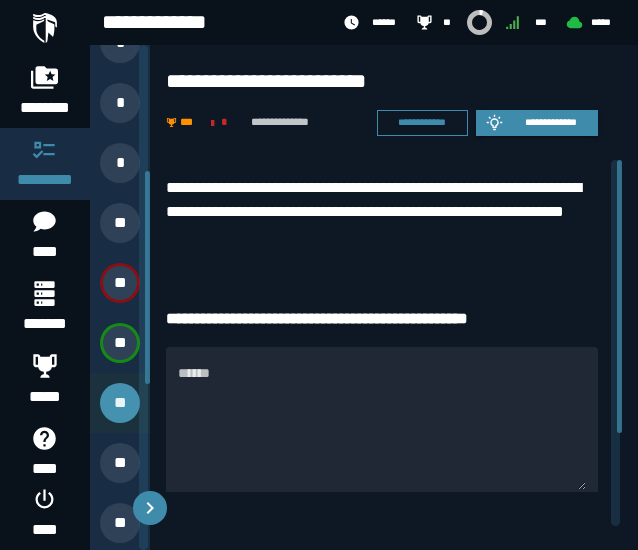 scroll, scrollTop: 275, scrollLeft: 0, axis: vertical 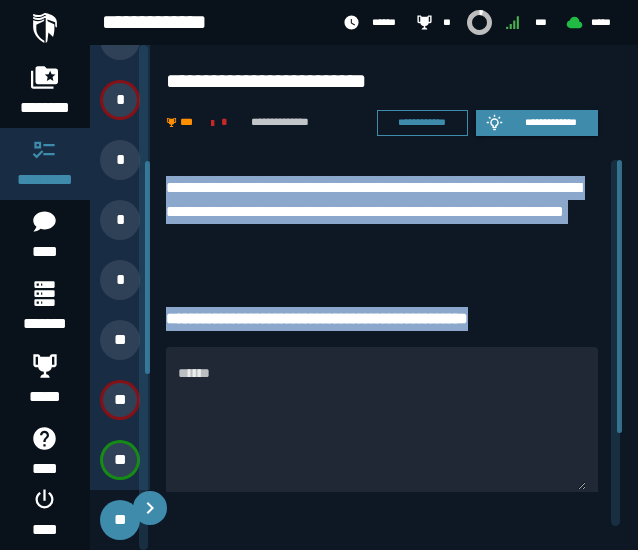 drag, startPoint x: 159, startPoint y: 191, endPoint x: 558, endPoint y: 313, distance: 417.23495 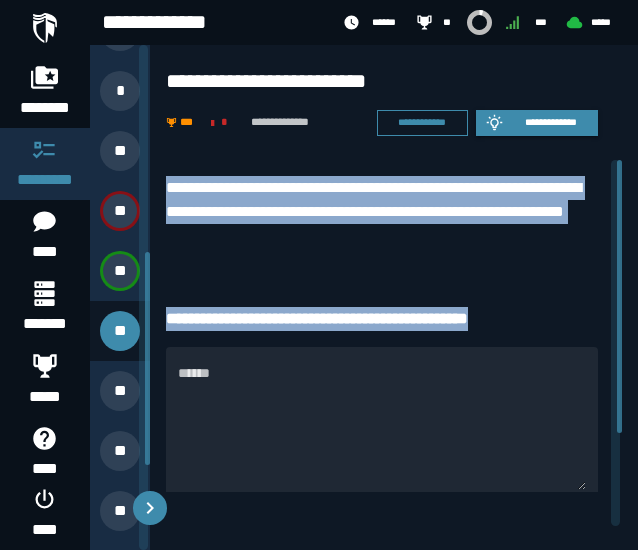 scroll, scrollTop: 501, scrollLeft: 0, axis: vertical 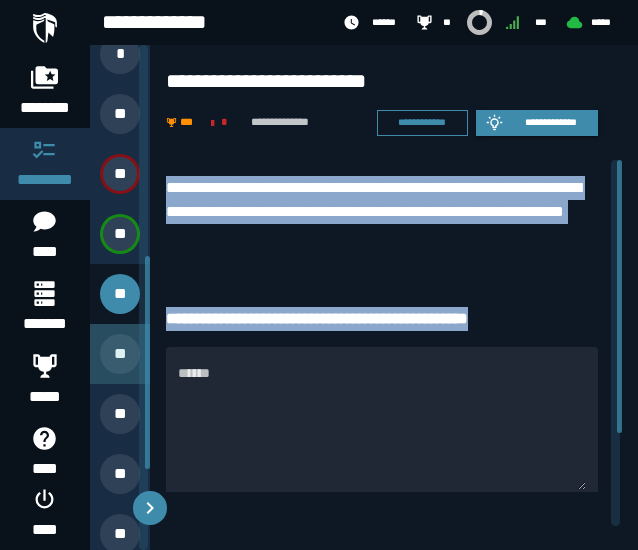 click on "**" at bounding box center [120, 354] 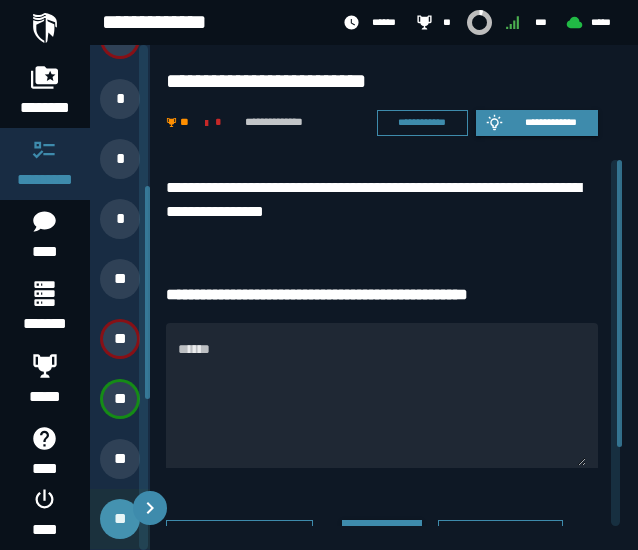 scroll, scrollTop: 335, scrollLeft: 0, axis: vertical 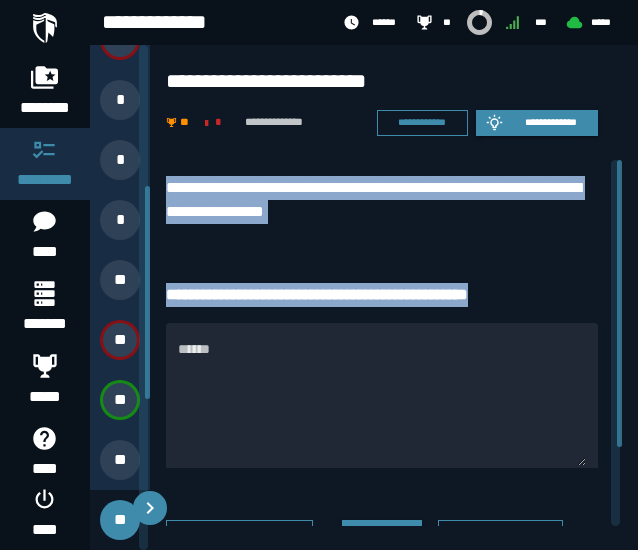 drag, startPoint x: 160, startPoint y: 186, endPoint x: 538, endPoint y: 295, distance: 393.40182 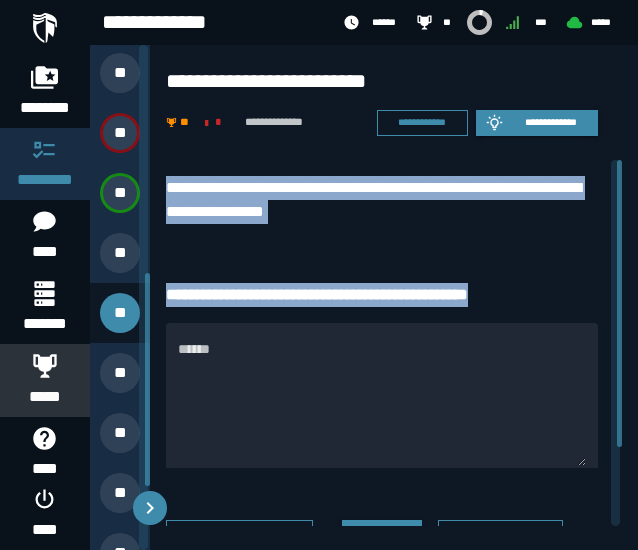 scroll, scrollTop: 575, scrollLeft: 0, axis: vertical 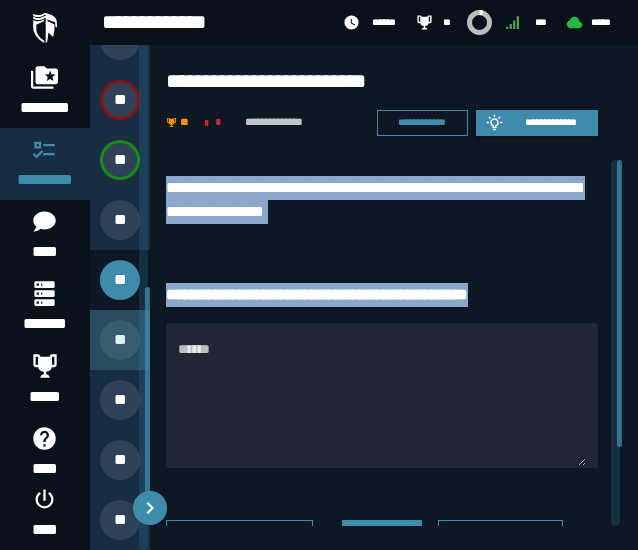 click on "**" at bounding box center [120, 340] 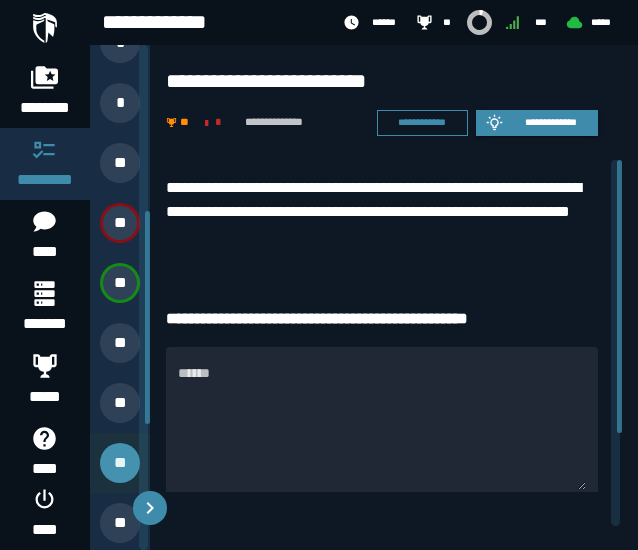 scroll, scrollTop: 395, scrollLeft: 0, axis: vertical 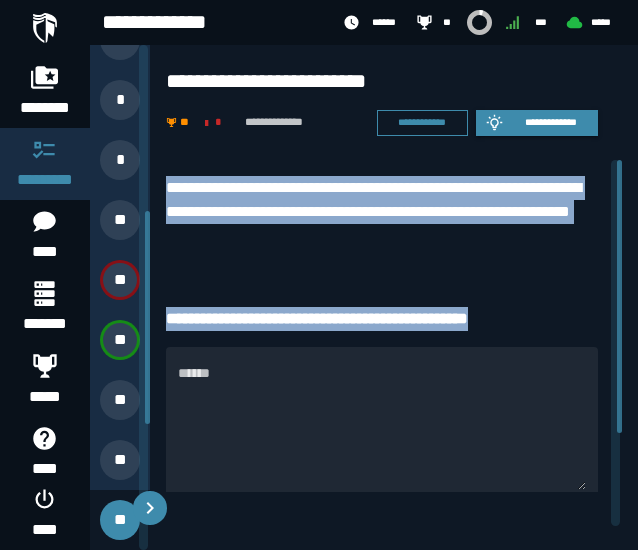 drag, startPoint x: 159, startPoint y: 190, endPoint x: 548, endPoint y: 319, distance: 409.83167 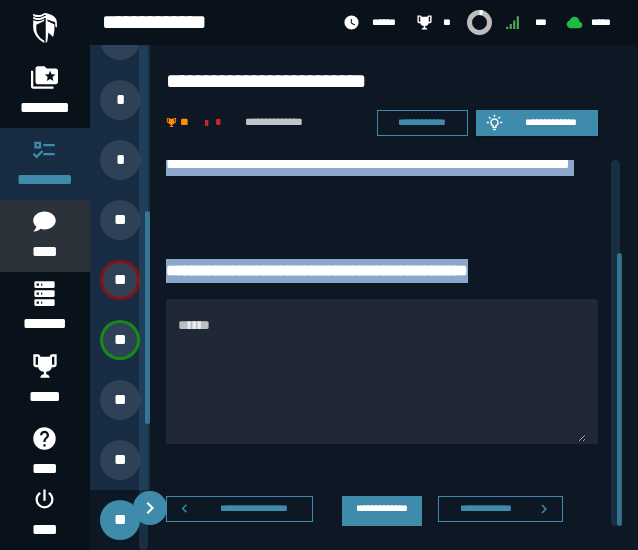 scroll, scrollTop: 124, scrollLeft: 0, axis: vertical 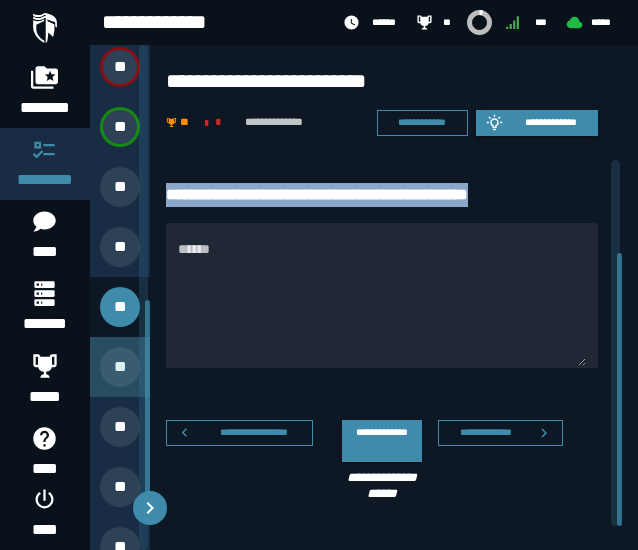 click on "**" at bounding box center [120, 367] 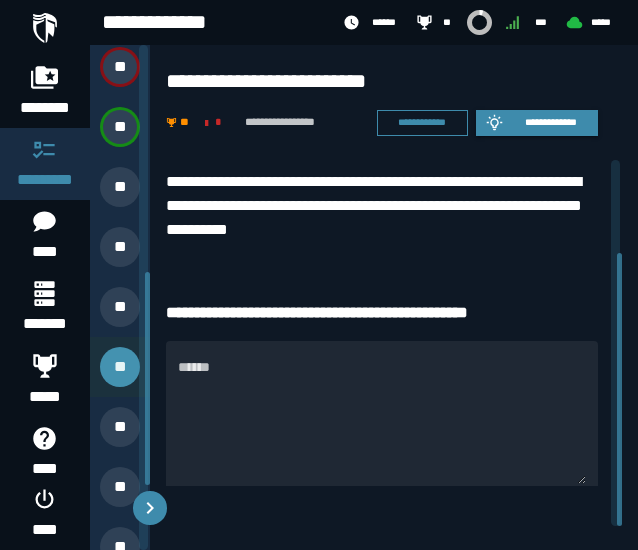 scroll, scrollTop: 124, scrollLeft: 0, axis: vertical 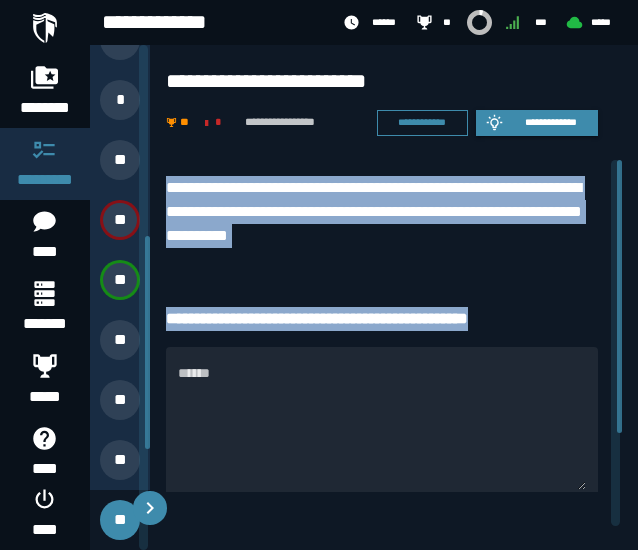 drag, startPoint x: 164, startPoint y: 173, endPoint x: 560, endPoint y: 331, distance: 426.35666 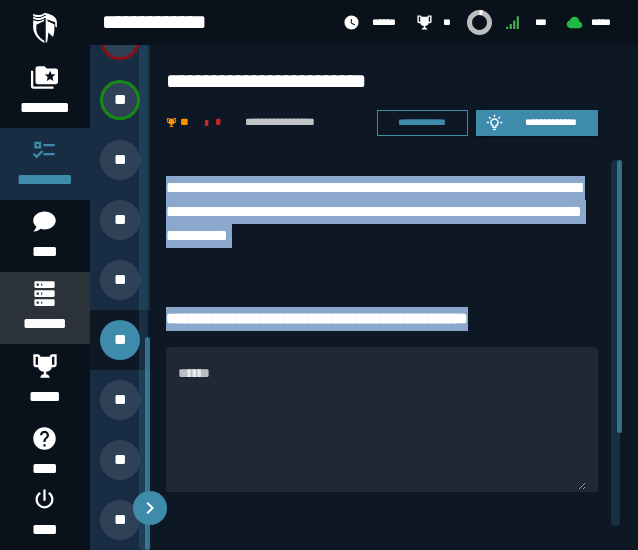 scroll, scrollTop: 694, scrollLeft: 0, axis: vertical 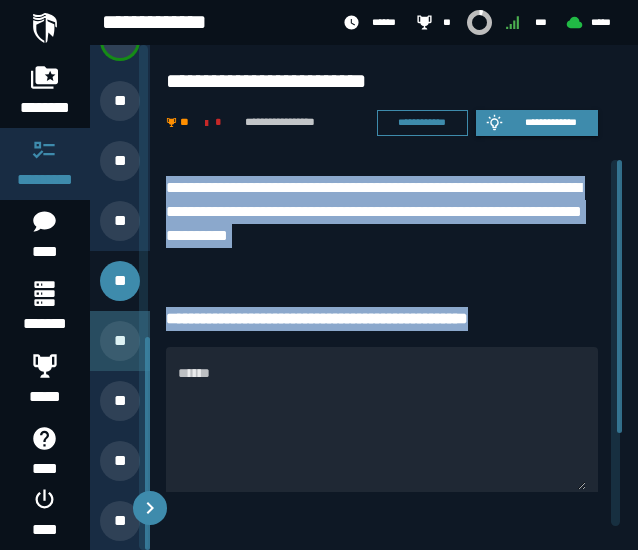 click on "**" at bounding box center [120, 341] 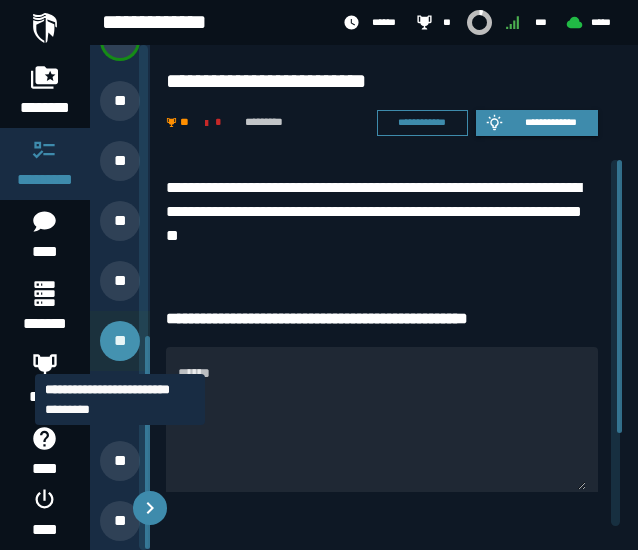 scroll, scrollTop: 515, scrollLeft: 0, axis: vertical 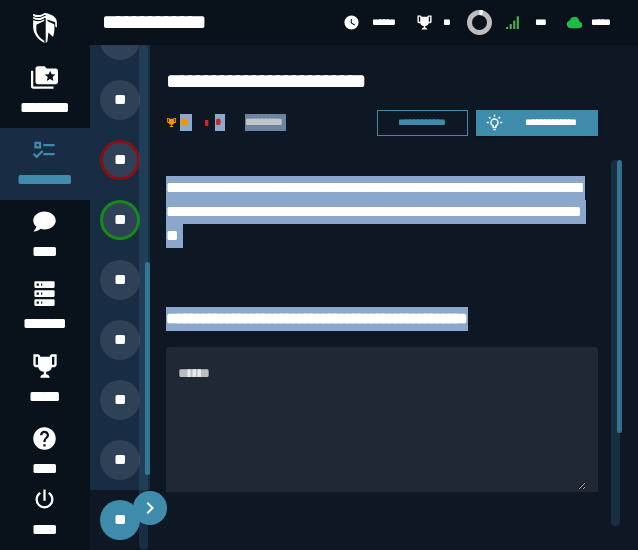 drag, startPoint x: 170, startPoint y: 154, endPoint x: 570, endPoint y: 314, distance: 430.81317 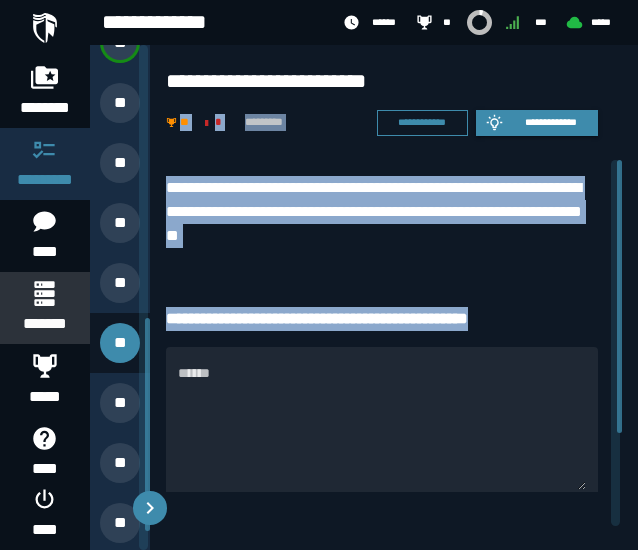 scroll, scrollTop: 694, scrollLeft: 0, axis: vertical 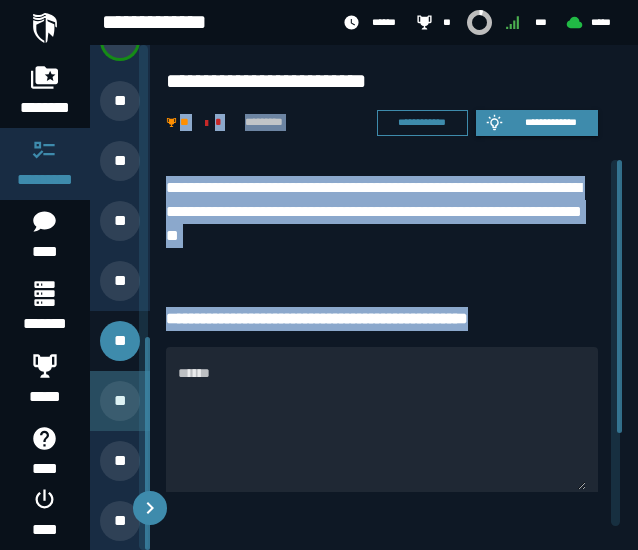 click on "**" at bounding box center [120, 401] 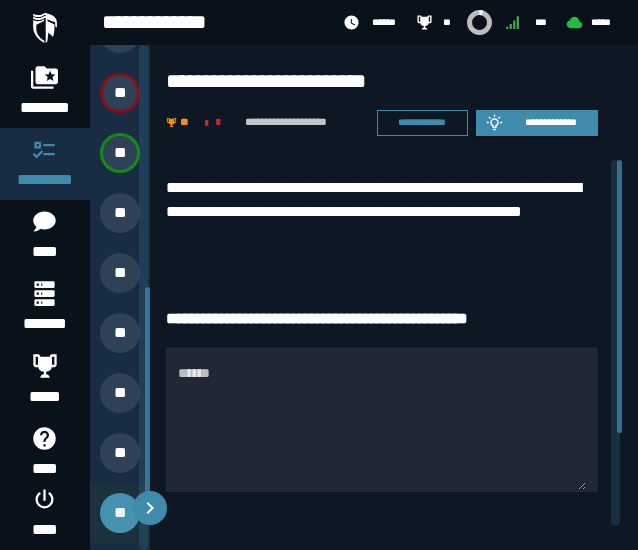 scroll, scrollTop: 575, scrollLeft: 0, axis: vertical 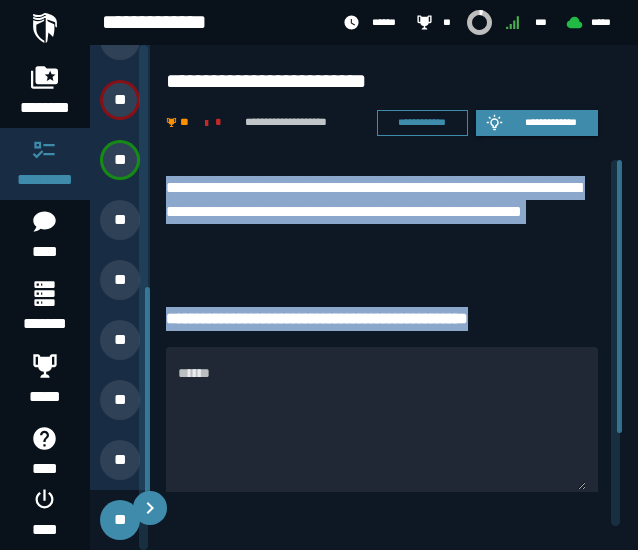 drag, startPoint x: 549, startPoint y: 325, endPoint x: 167, endPoint y: 183, distance: 407.53894 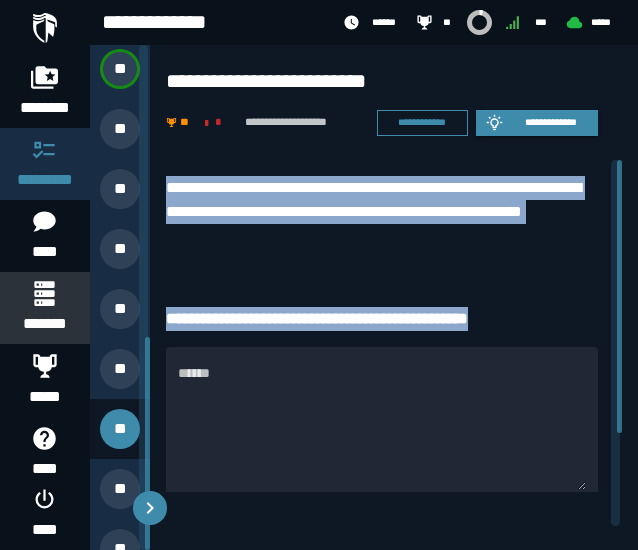 scroll, scrollTop: 694, scrollLeft: 0, axis: vertical 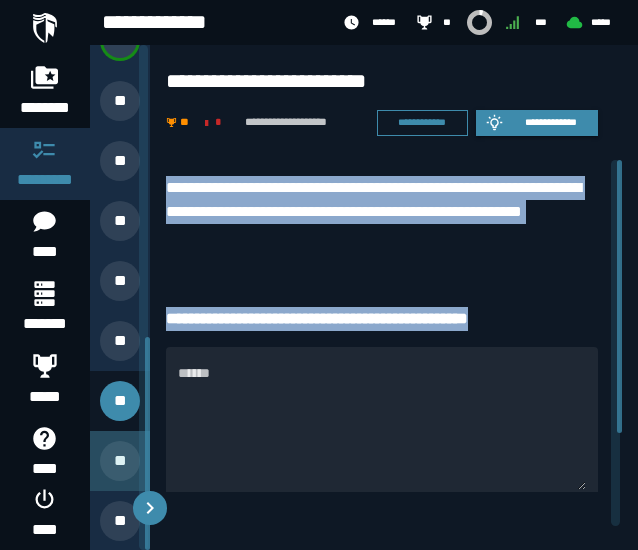 click on "**" at bounding box center [120, 461] 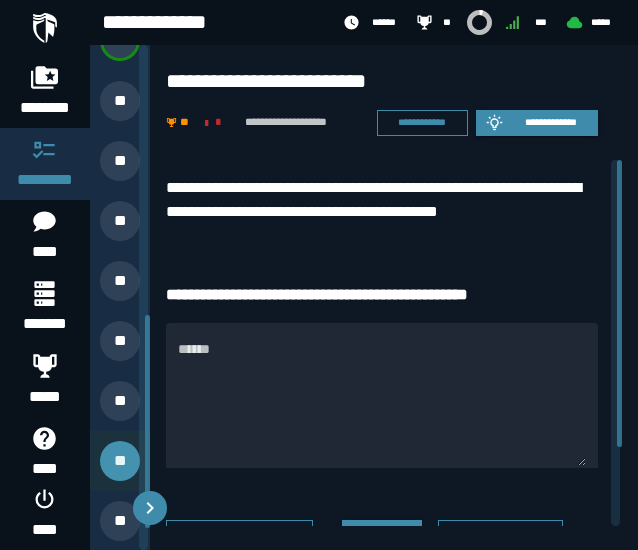 scroll, scrollTop: 635, scrollLeft: 0, axis: vertical 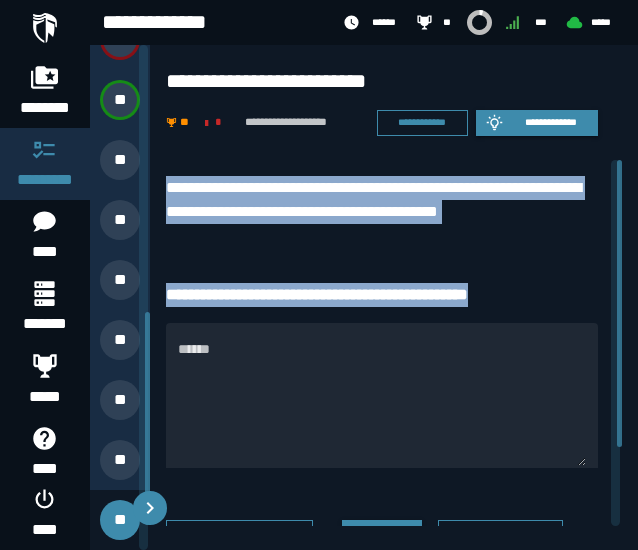 drag, startPoint x: 552, startPoint y: 299, endPoint x: 166, endPoint y: 186, distance: 402.2002 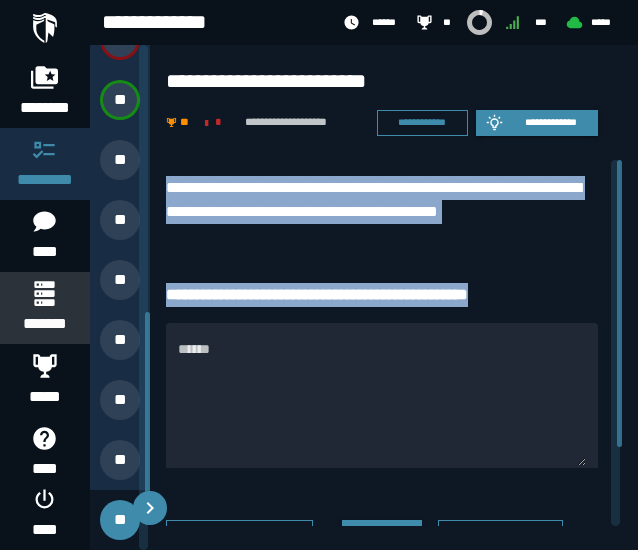 scroll, scrollTop: 694, scrollLeft: 0, axis: vertical 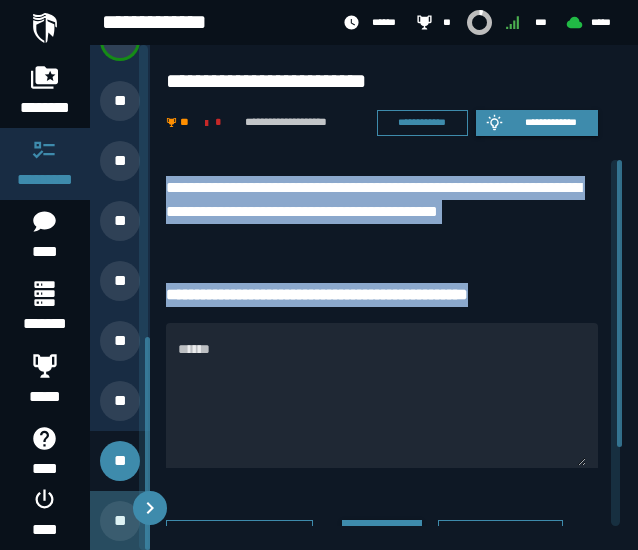 click on "**" at bounding box center (120, 521) 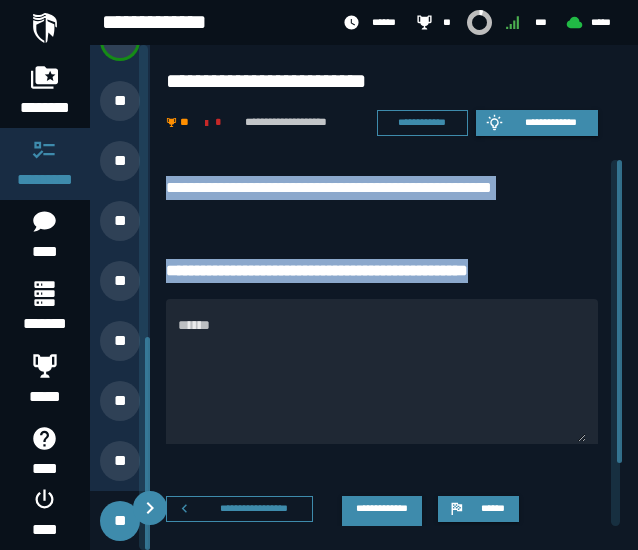 drag, startPoint x: 535, startPoint y: 273, endPoint x: 162, endPoint y: 184, distance: 383.47098 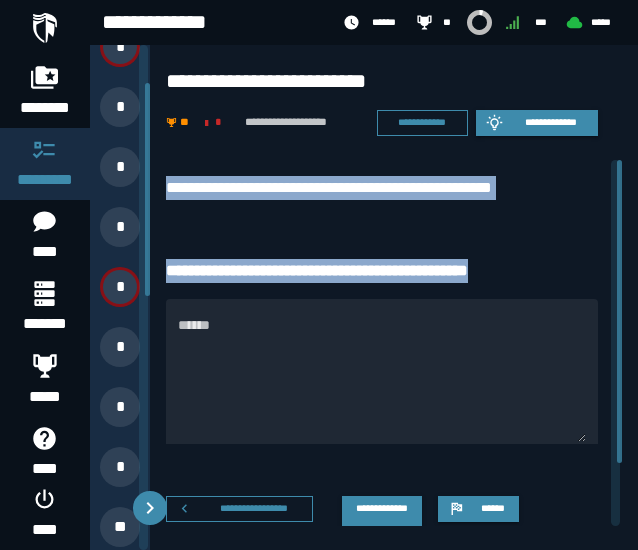 scroll, scrollTop: 83, scrollLeft: 0, axis: vertical 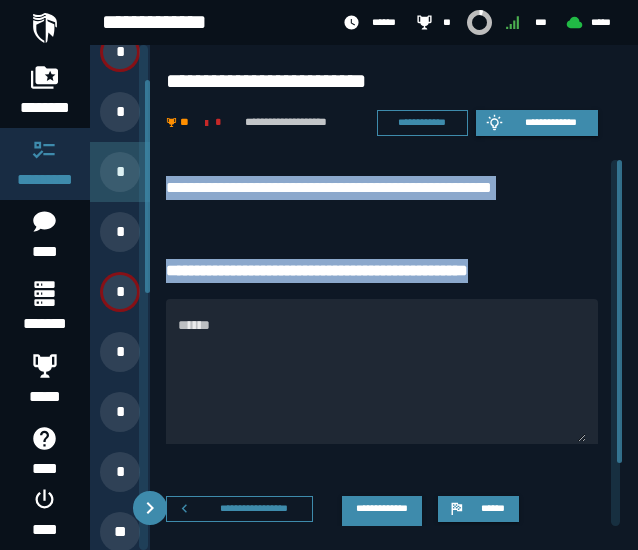 click on "*" at bounding box center (120, 172) 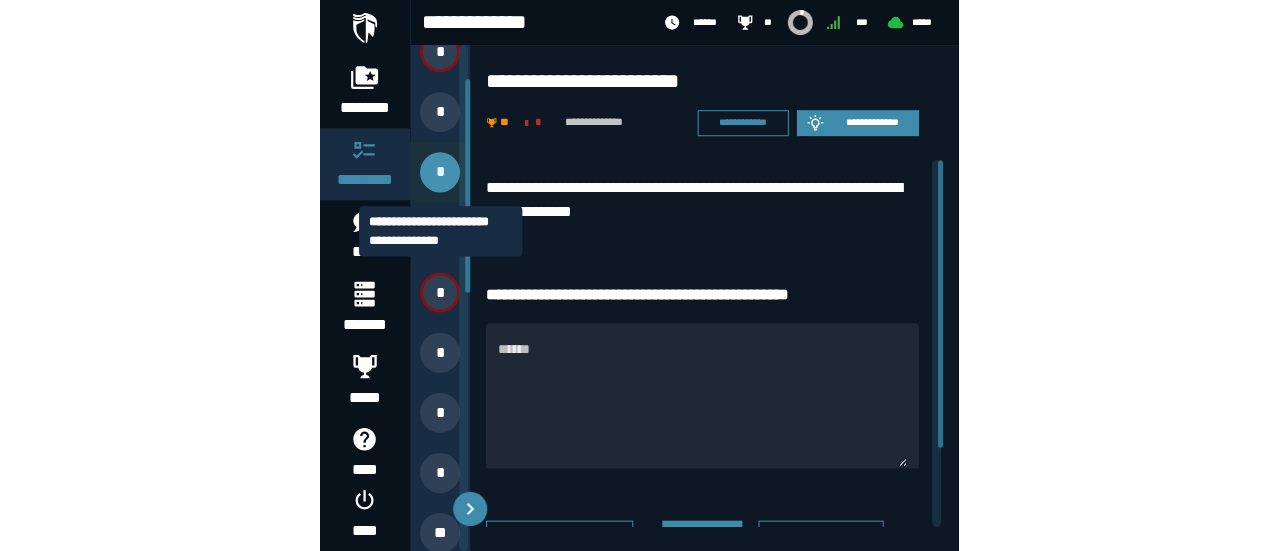 scroll, scrollTop: 0, scrollLeft: 0, axis: both 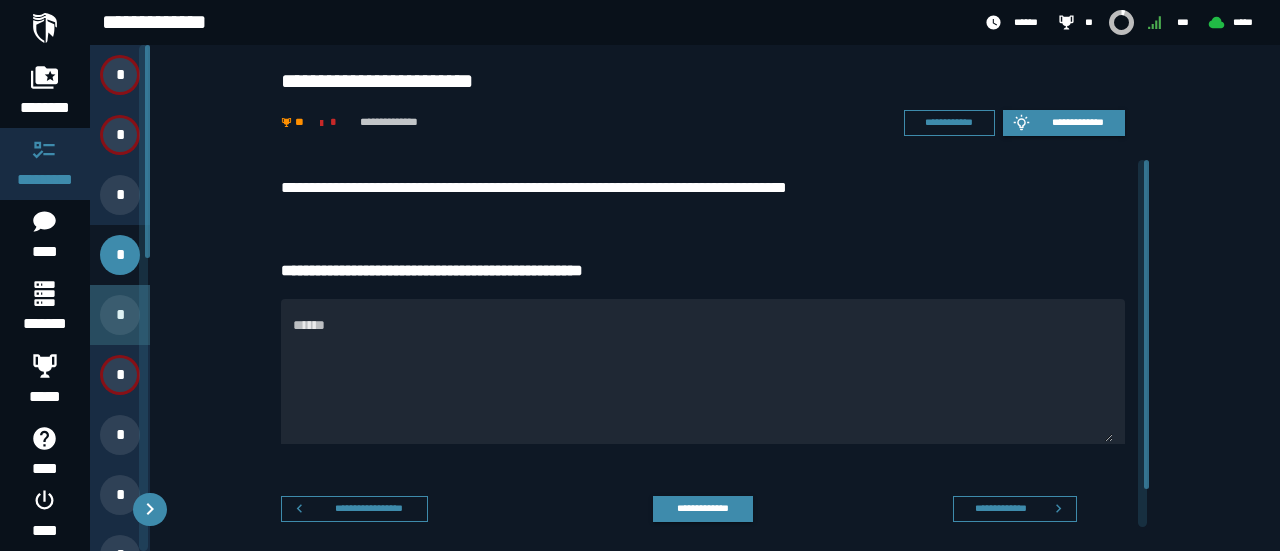 click on "*" at bounding box center [120, 315] 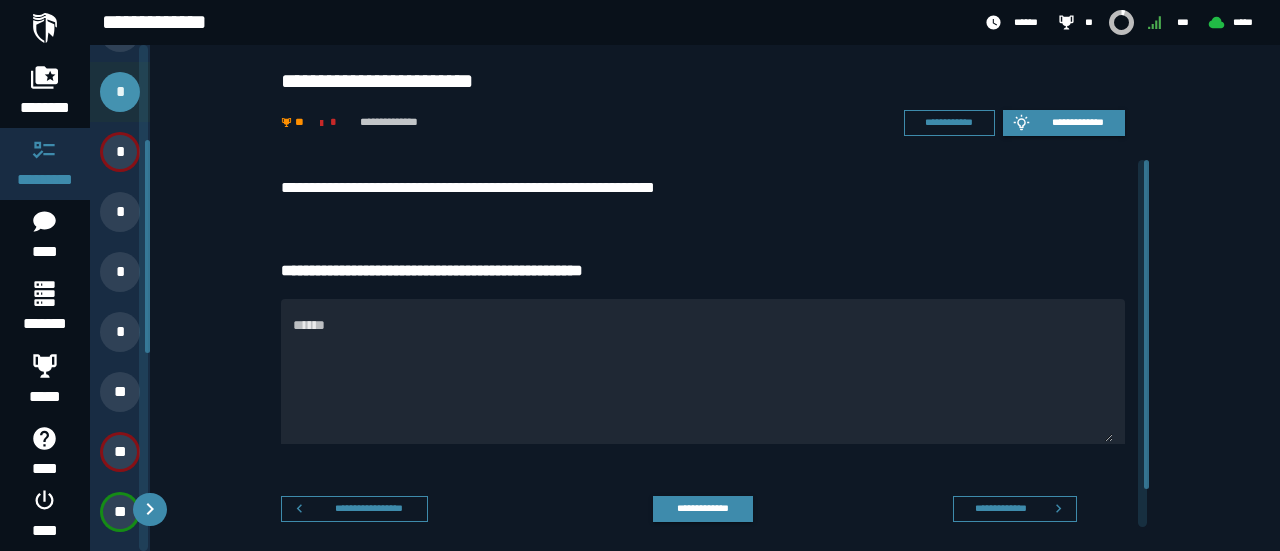 scroll, scrollTop: 225, scrollLeft: 0, axis: vertical 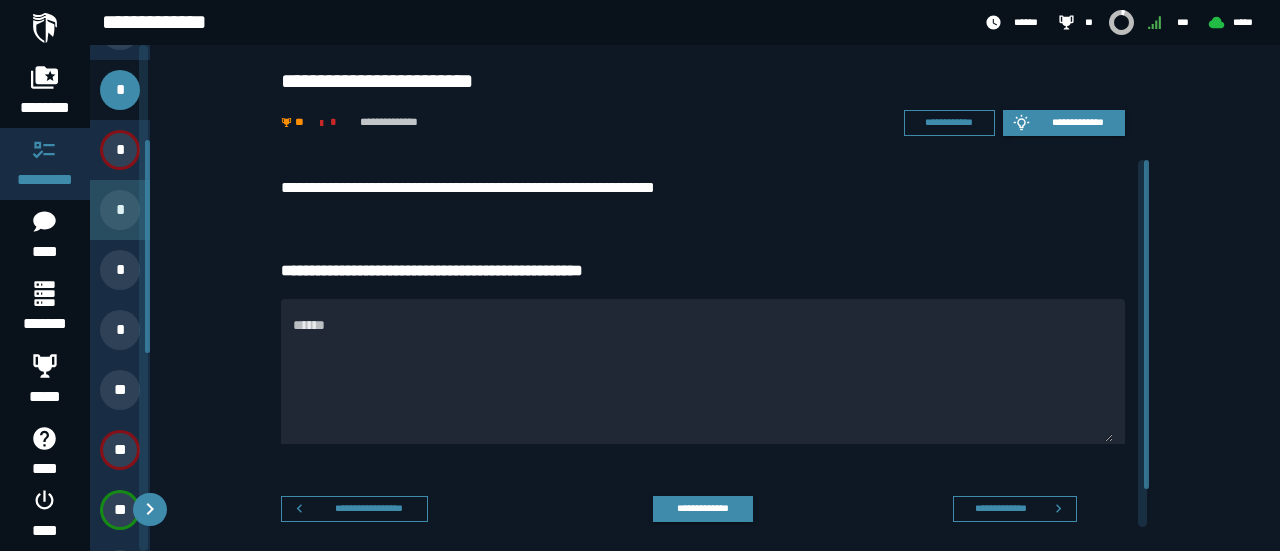 click on "*" at bounding box center (120, 210) 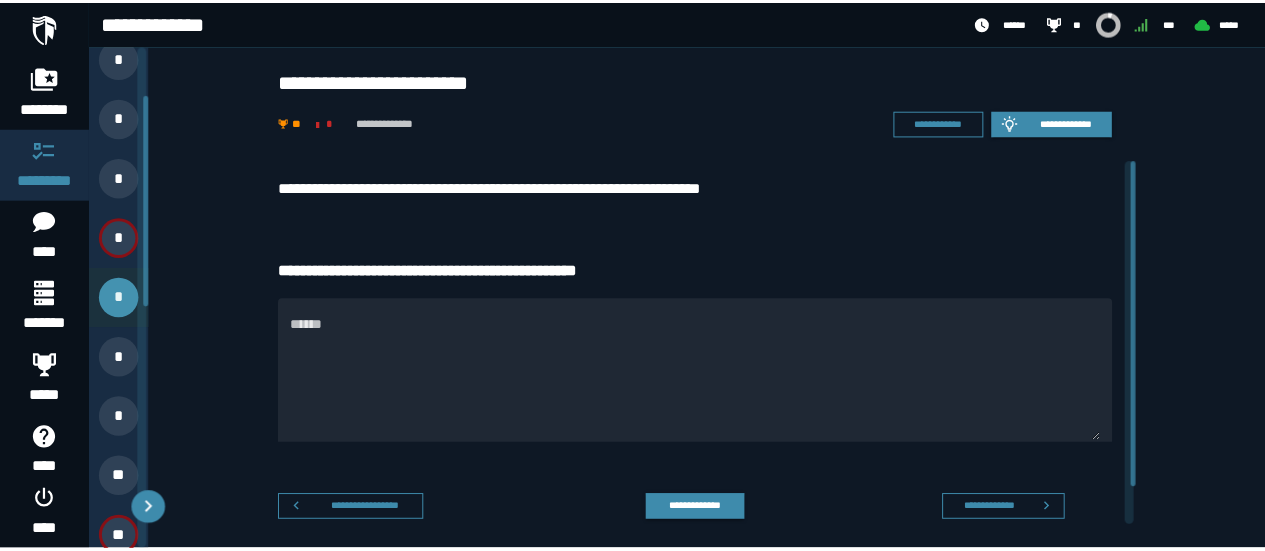 scroll, scrollTop: 0, scrollLeft: 0, axis: both 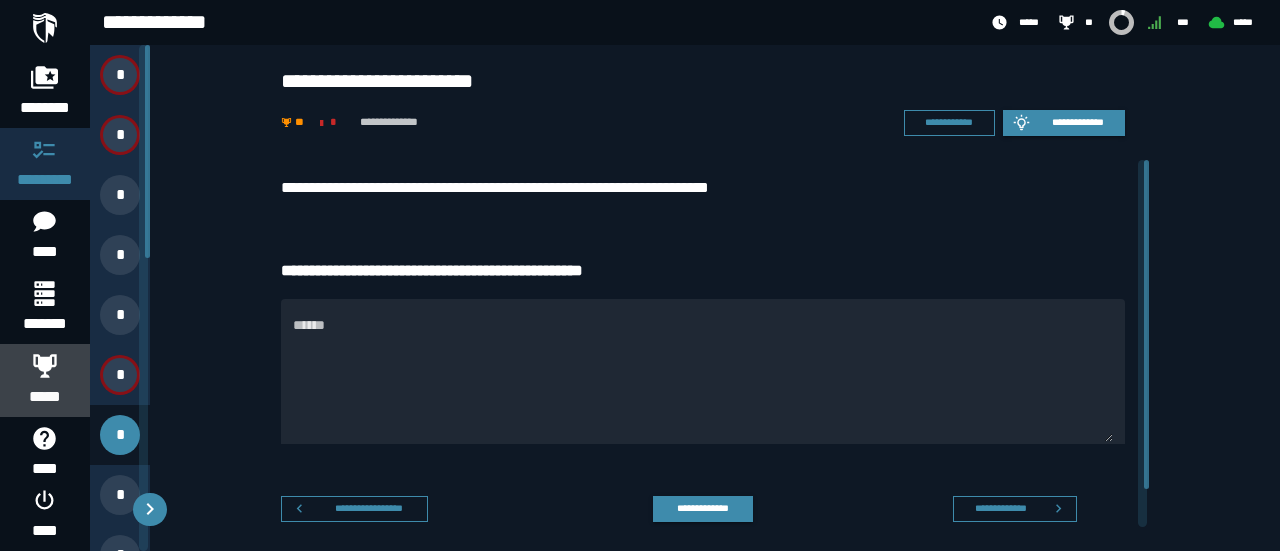 click on "*****" at bounding box center (45, 380) 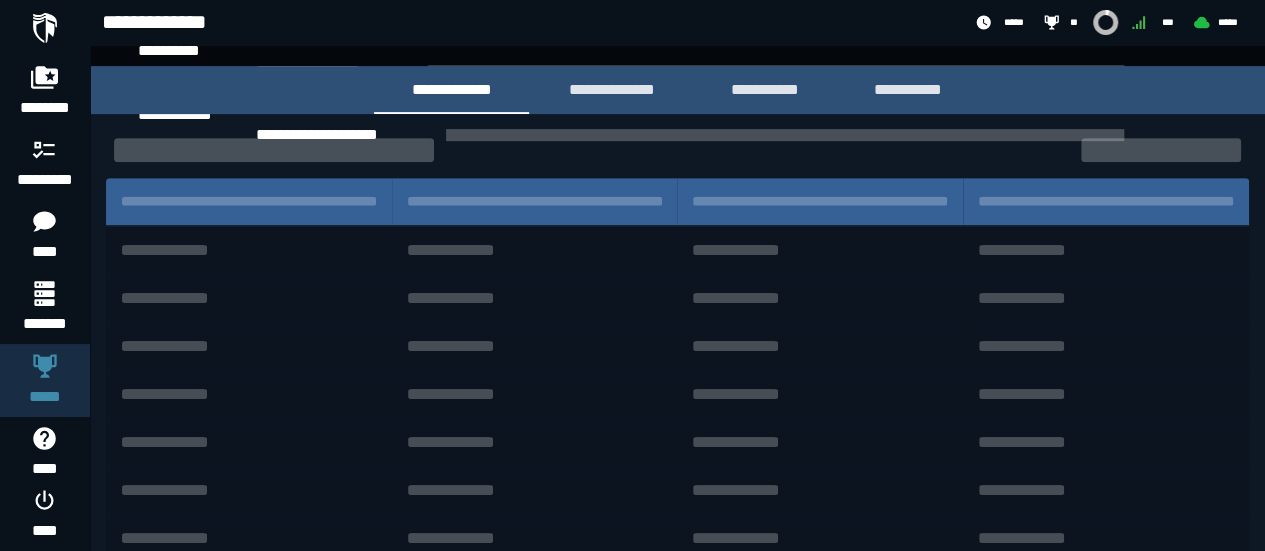 scroll, scrollTop: 346, scrollLeft: 0, axis: vertical 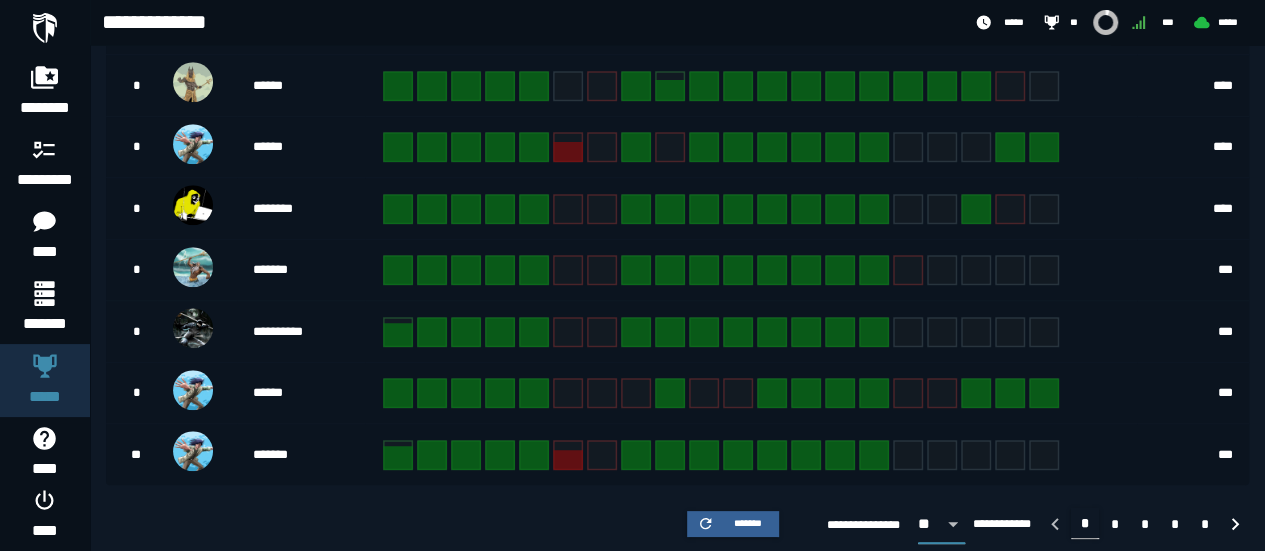 click 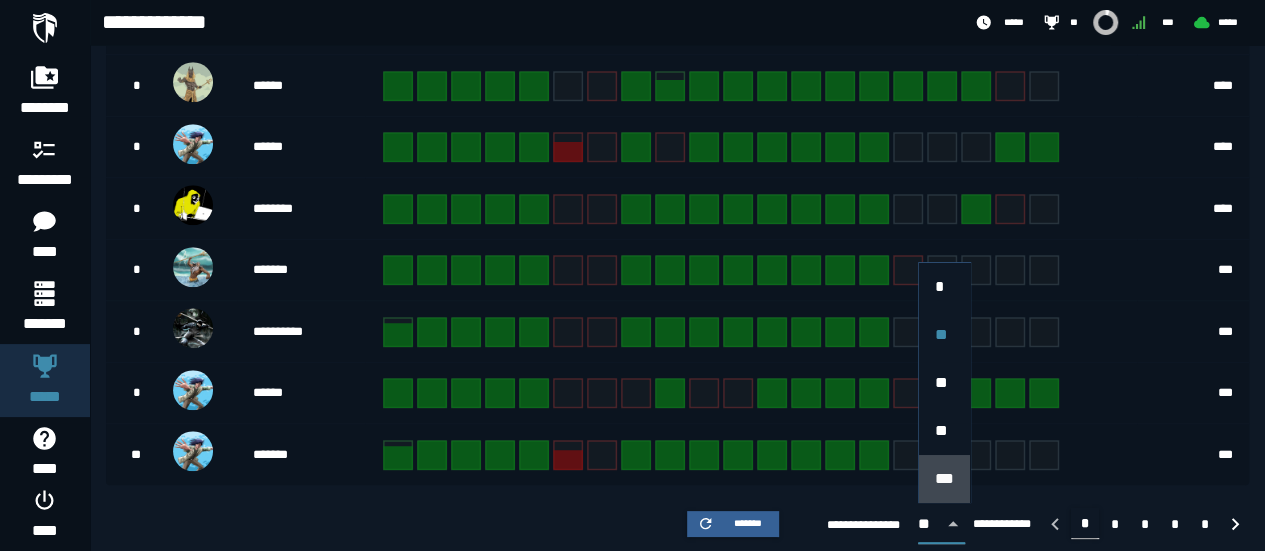 click on "***" at bounding box center (944, 479) 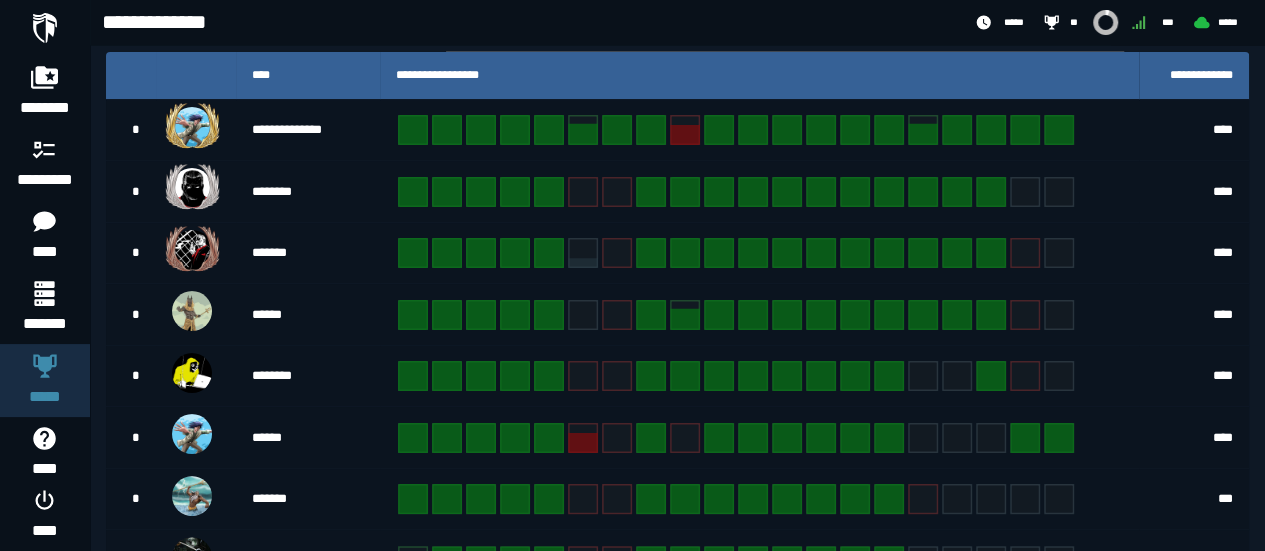 scroll, scrollTop: 305, scrollLeft: 0, axis: vertical 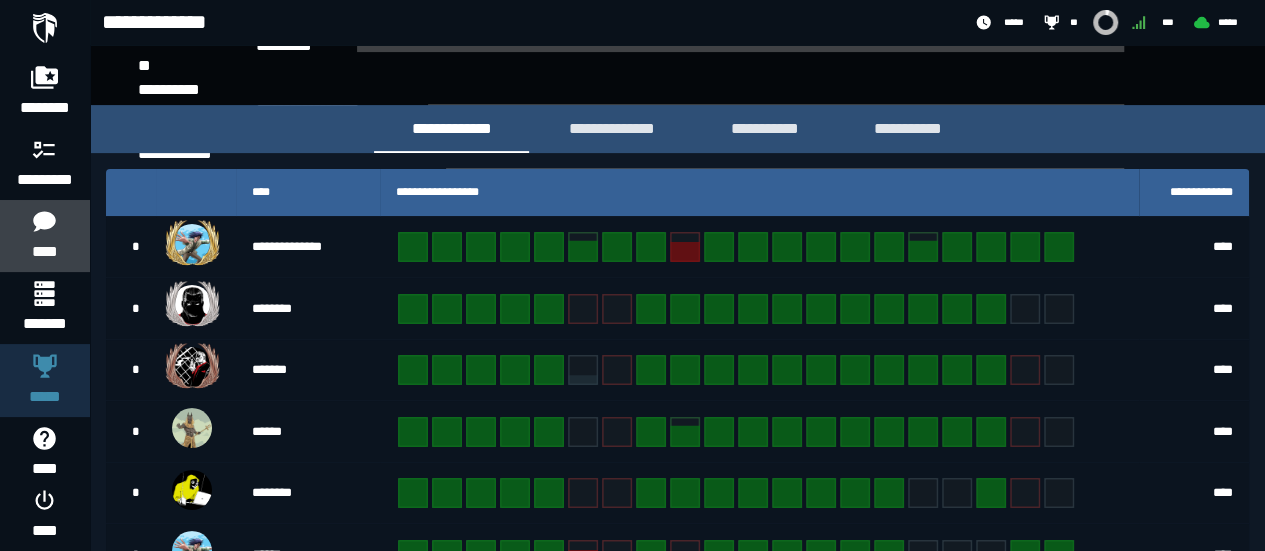 click 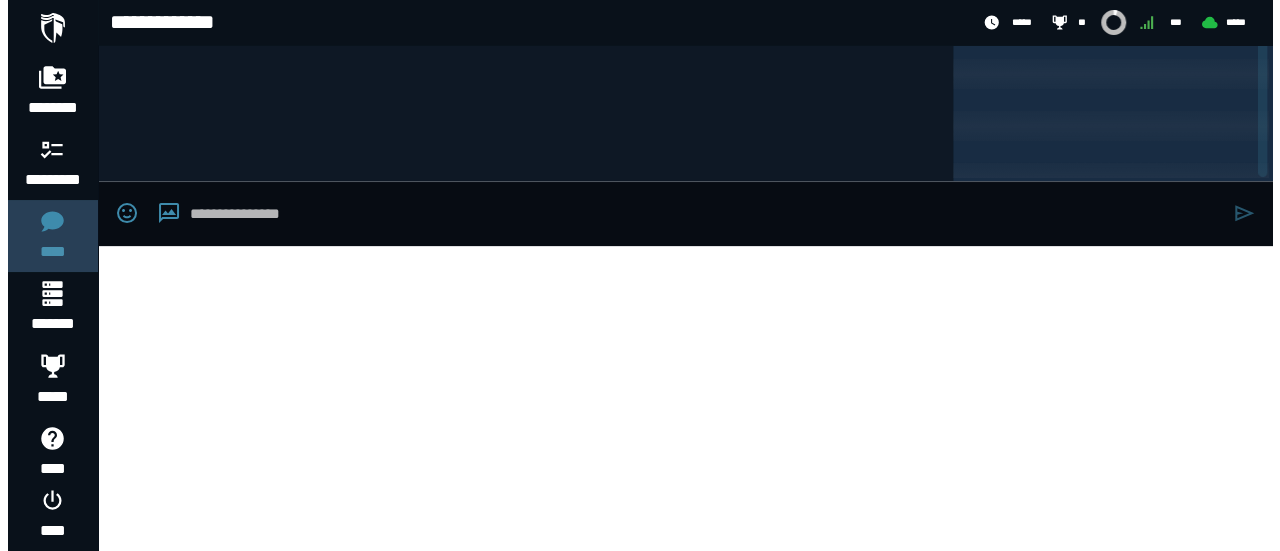 scroll, scrollTop: 0, scrollLeft: 0, axis: both 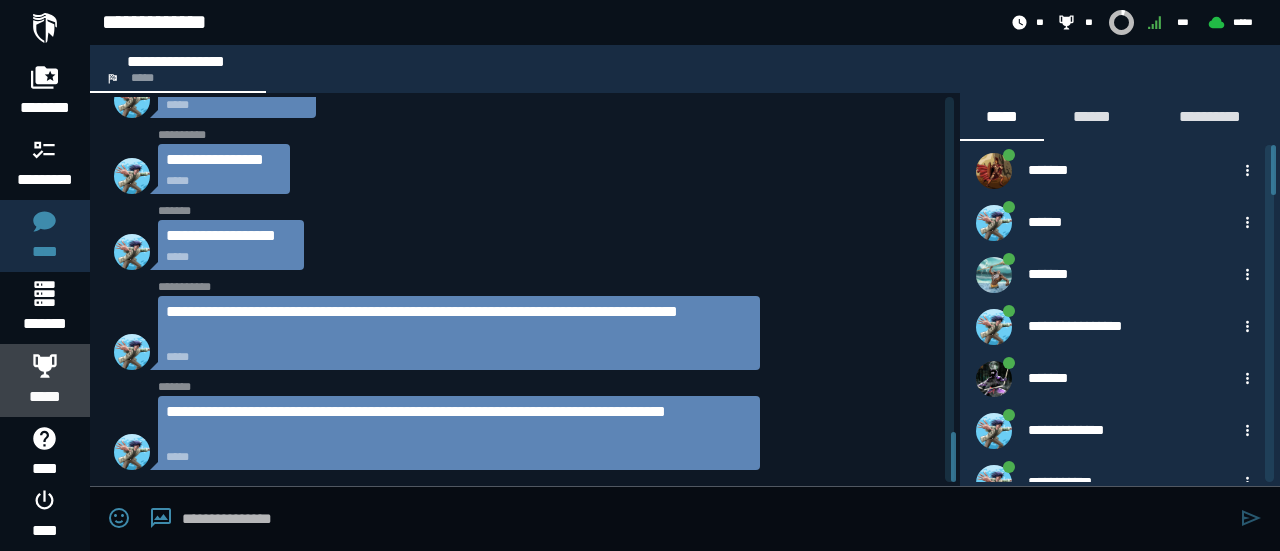 click on "*****" at bounding box center (45, 397) 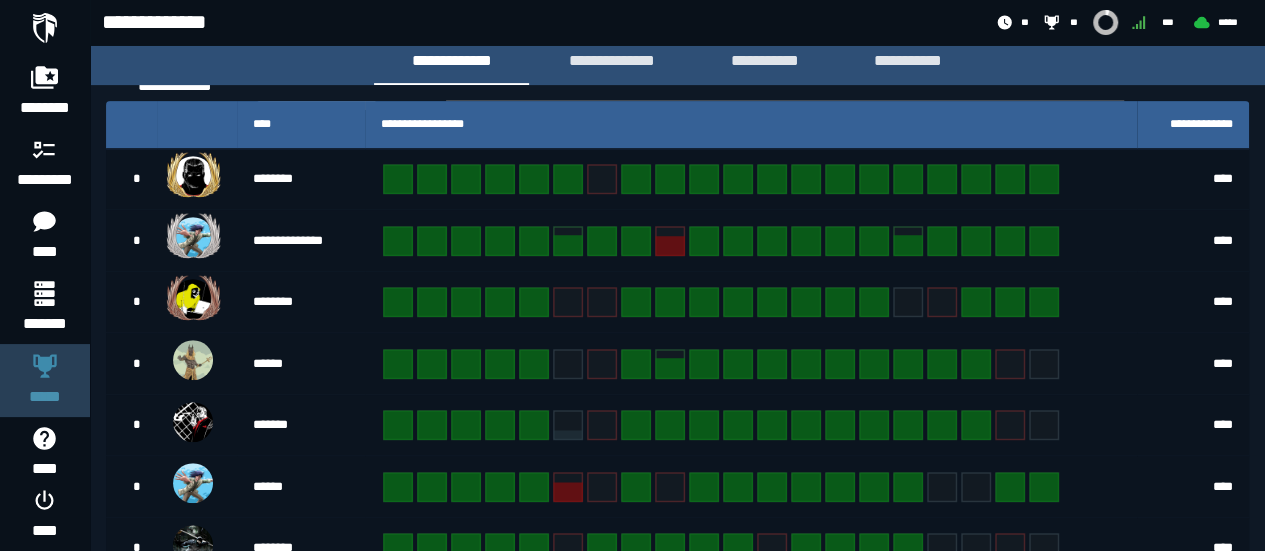 scroll, scrollTop: 372, scrollLeft: 0, axis: vertical 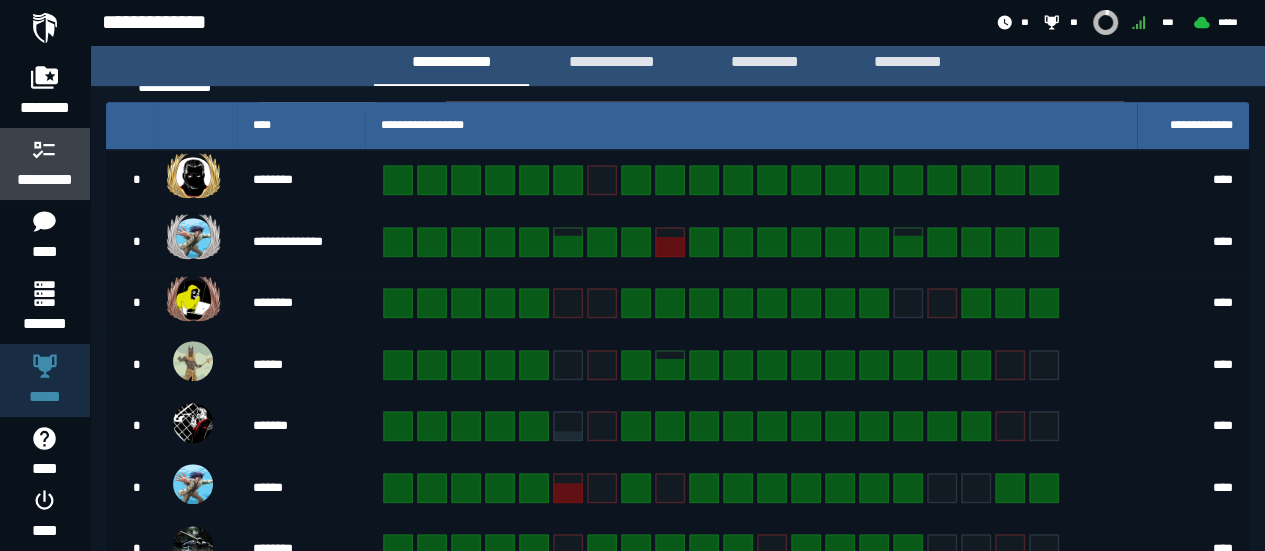 click at bounding box center [45, 149] 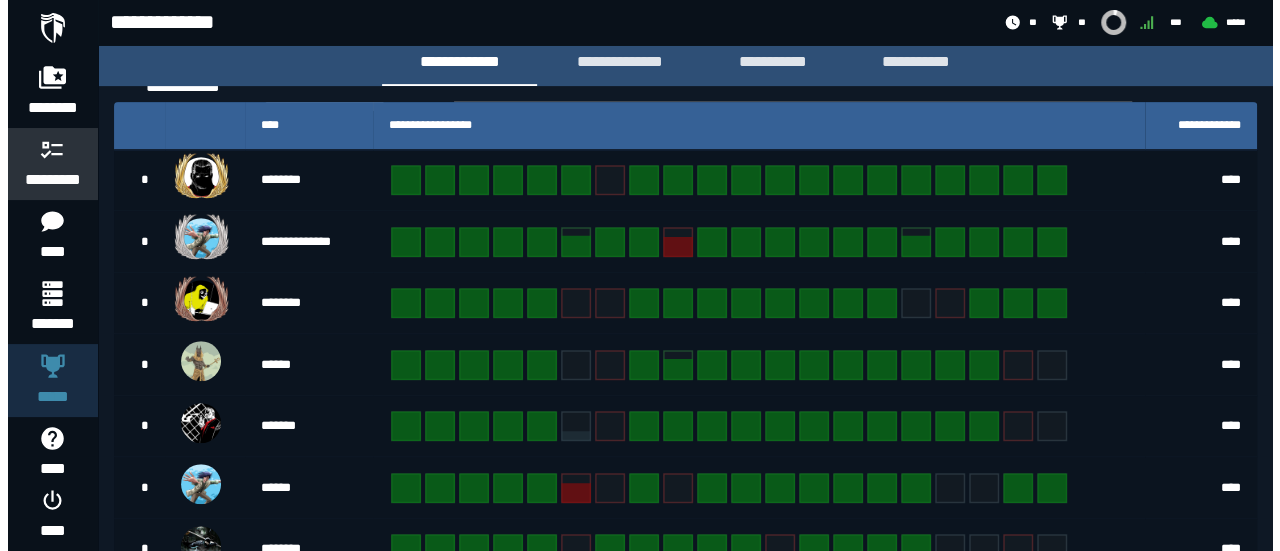 scroll, scrollTop: 0, scrollLeft: 0, axis: both 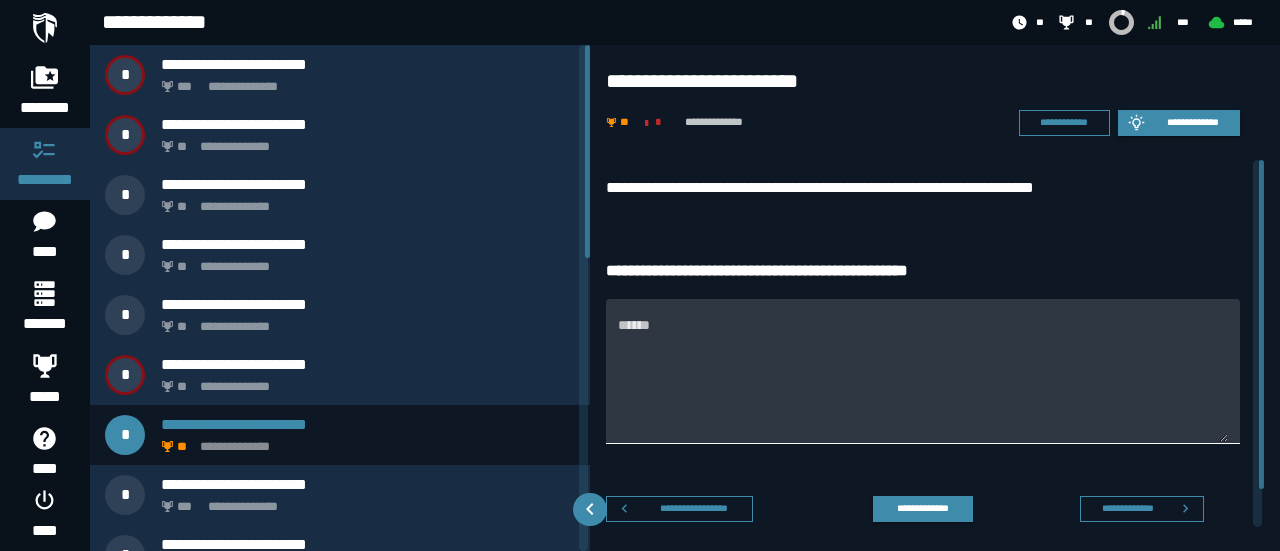click on "******" at bounding box center [923, 383] 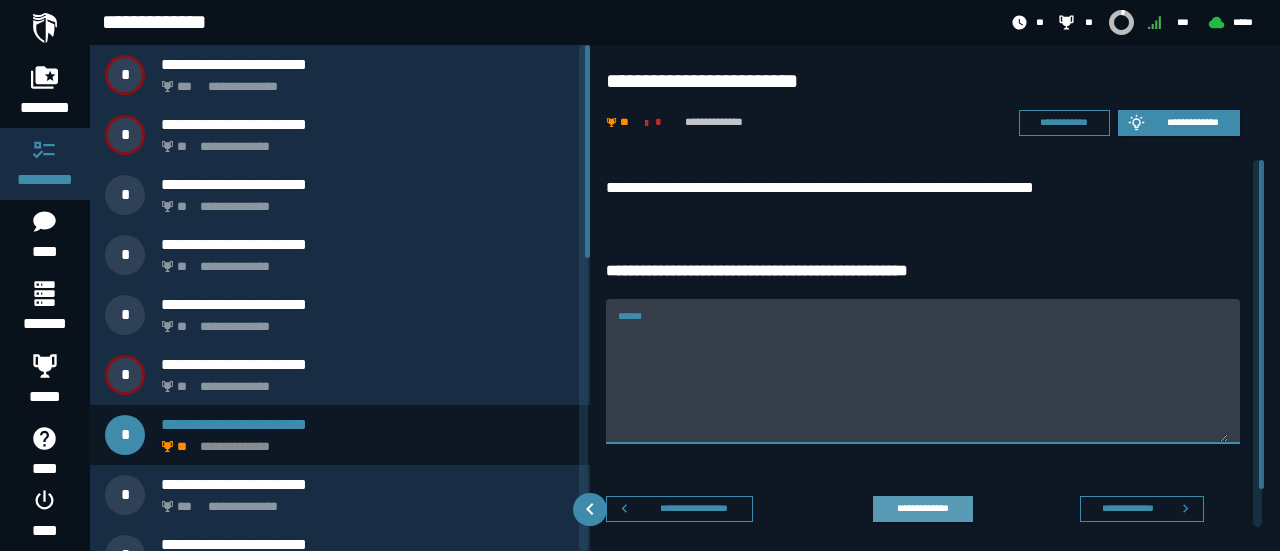 click on "**********" at bounding box center (922, 508) 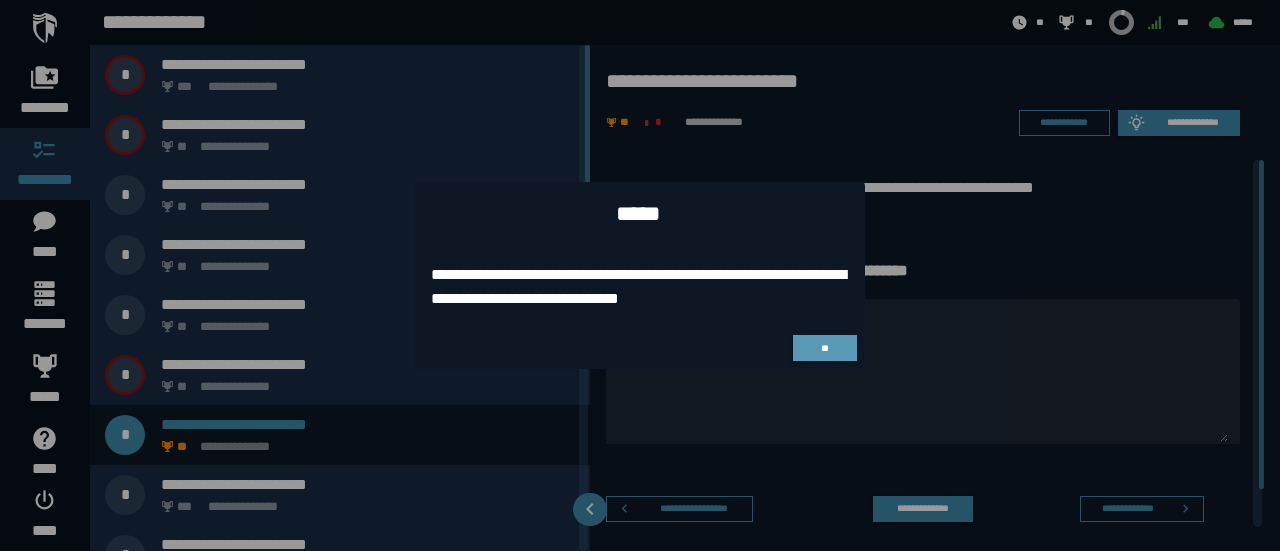 click on "**" at bounding box center [824, 348] 